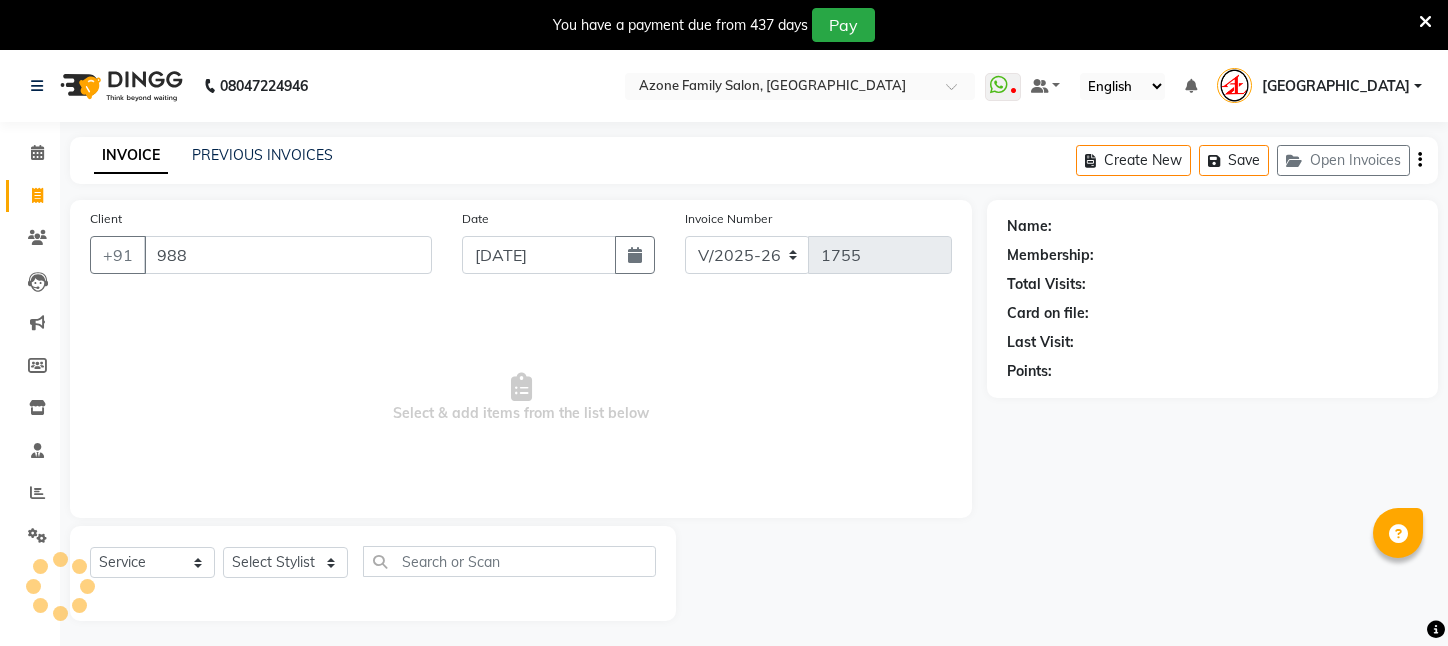 select on "4296" 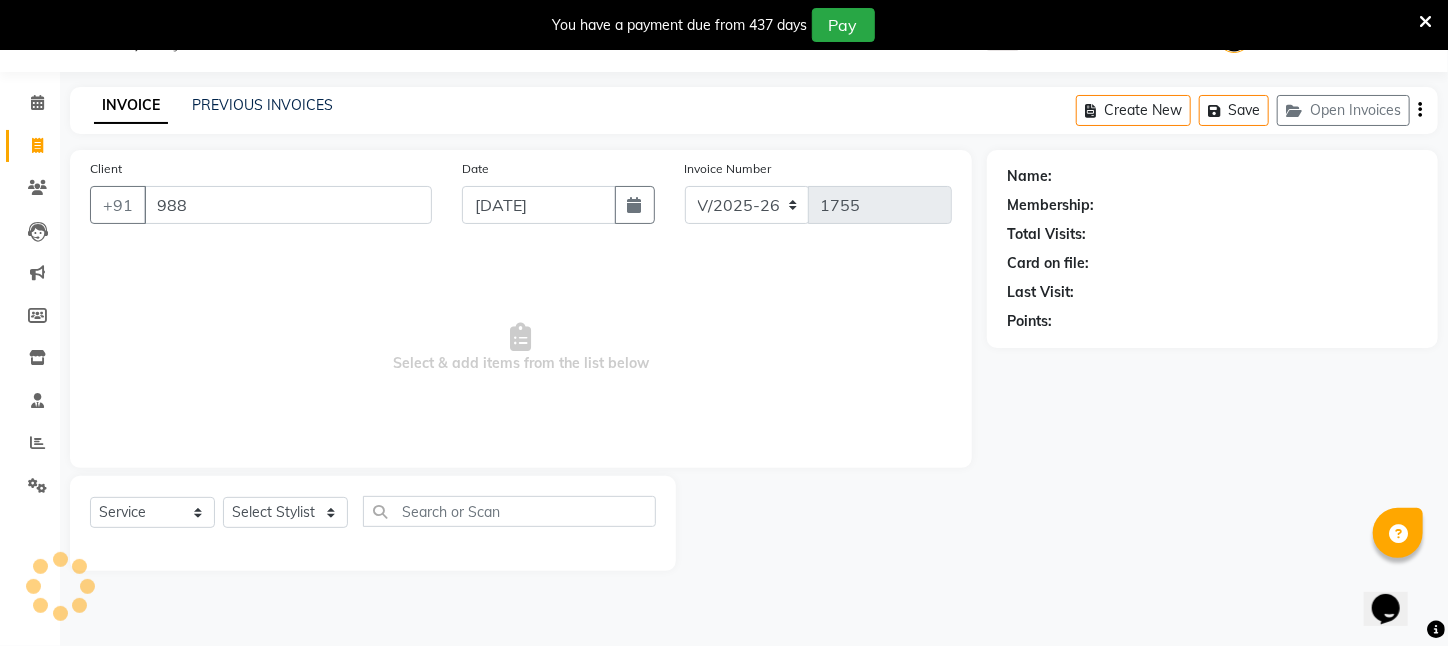 scroll, scrollTop: 0, scrollLeft: 0, axis: both 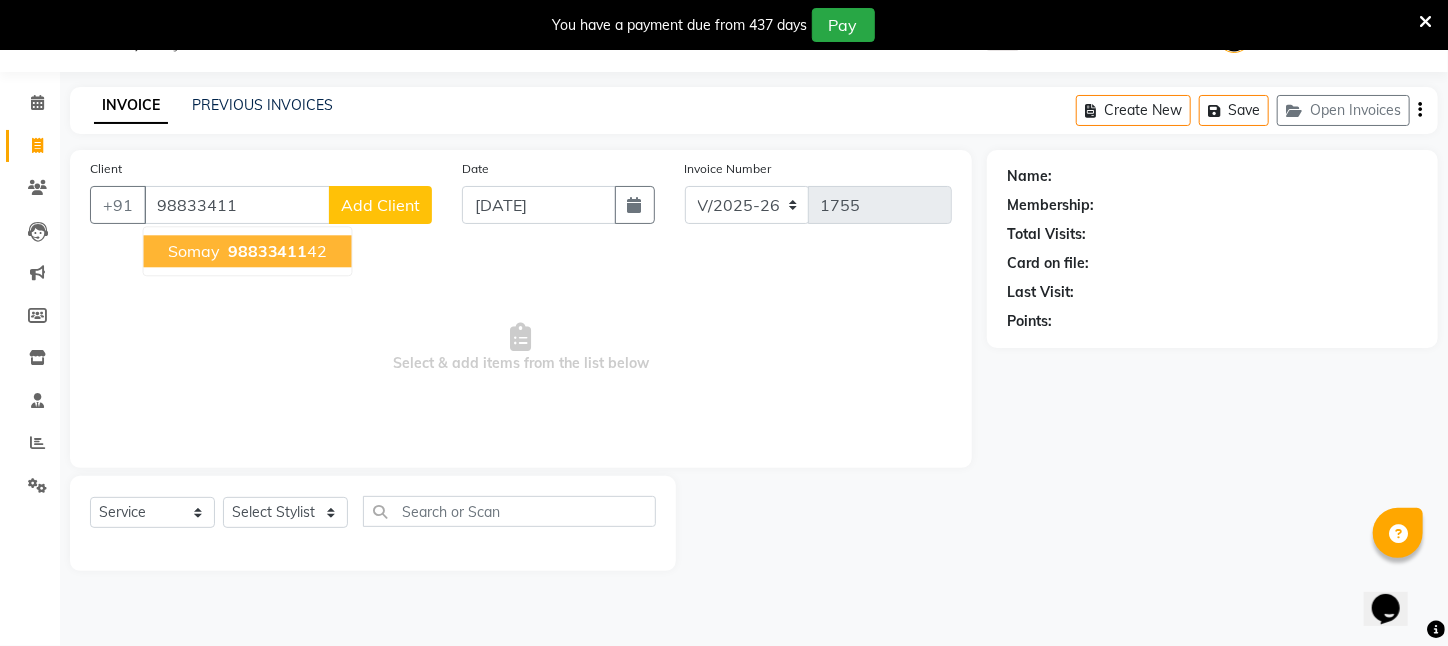 click on "Somay" at bounding box center [194, 251] 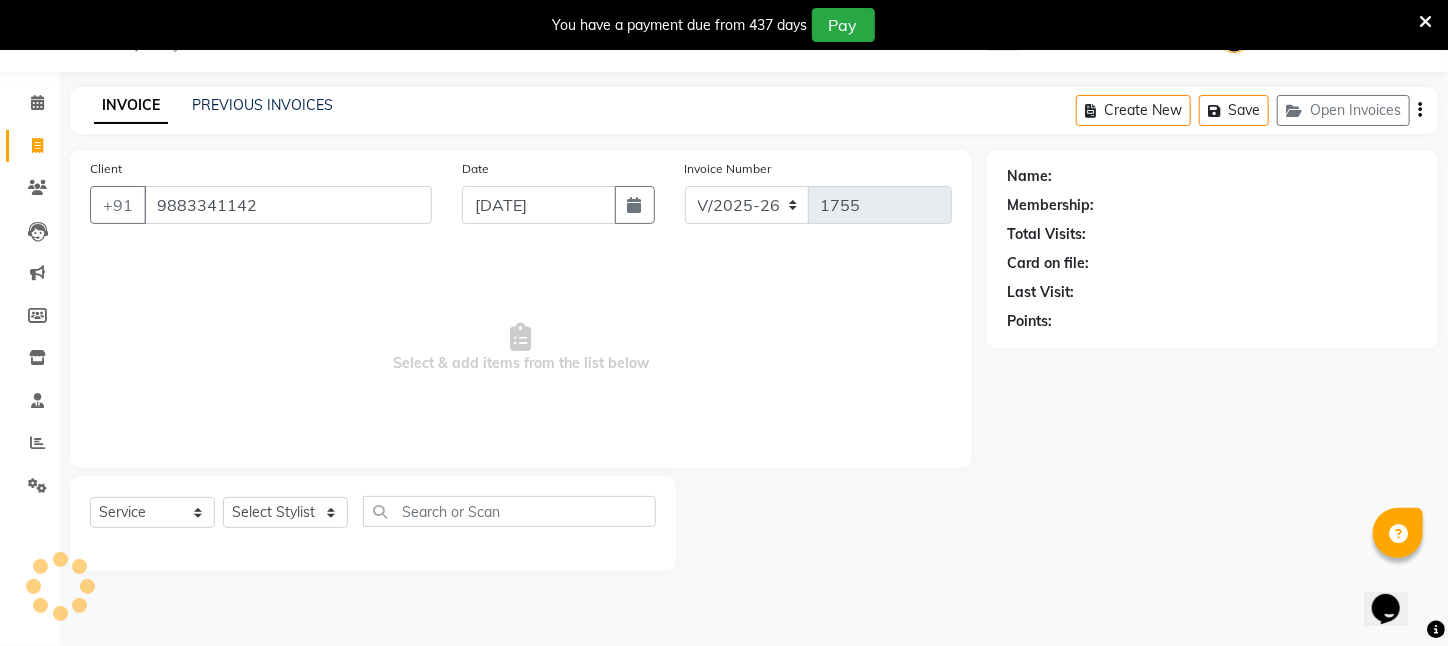 type on "9883341142" 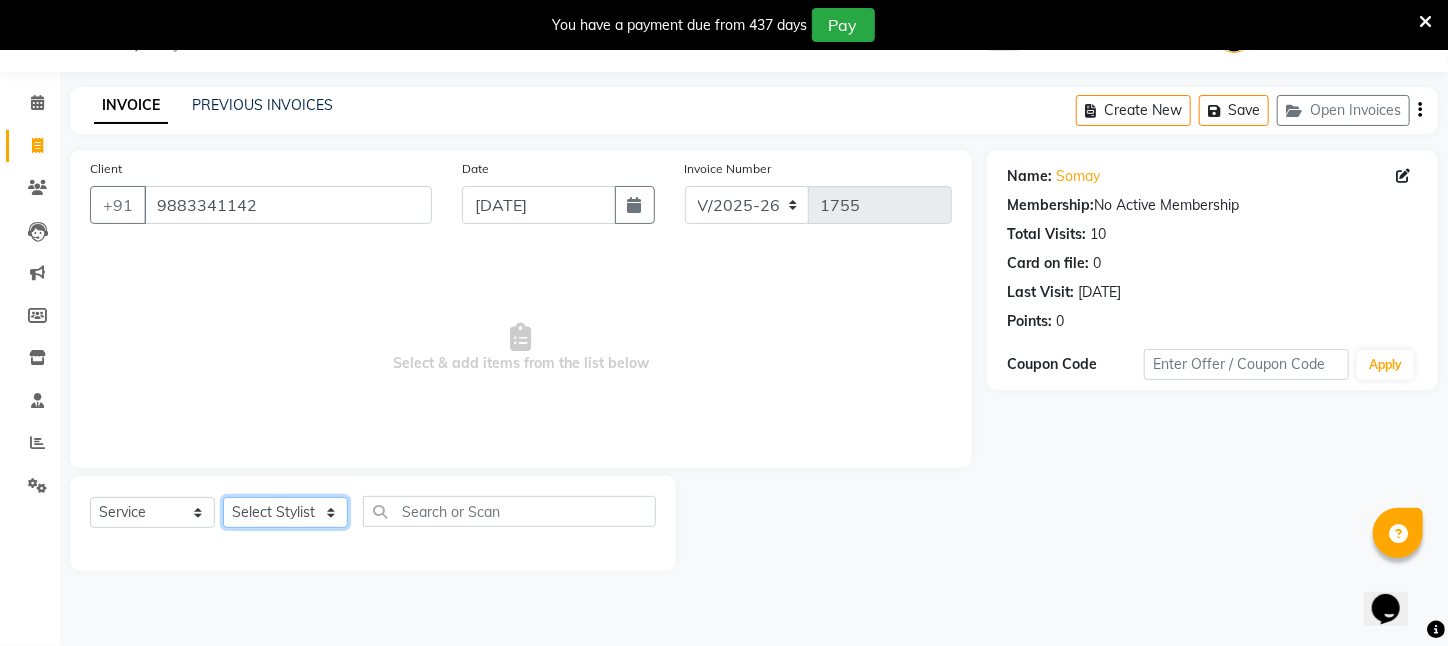 click on "Select Stylist [PERSON_NAME] [PERSON_NAME] DEEPIKA [PERSON_NAME] [PERSON_NAME] kharagpur Mahadev [PERSON_NAME] [PERSON_NAME] NEHA [PERSON_NAME] [PERSON_NAME] [PERSON_NAME] [PERSON_NAME] [PERSON_NAME]" 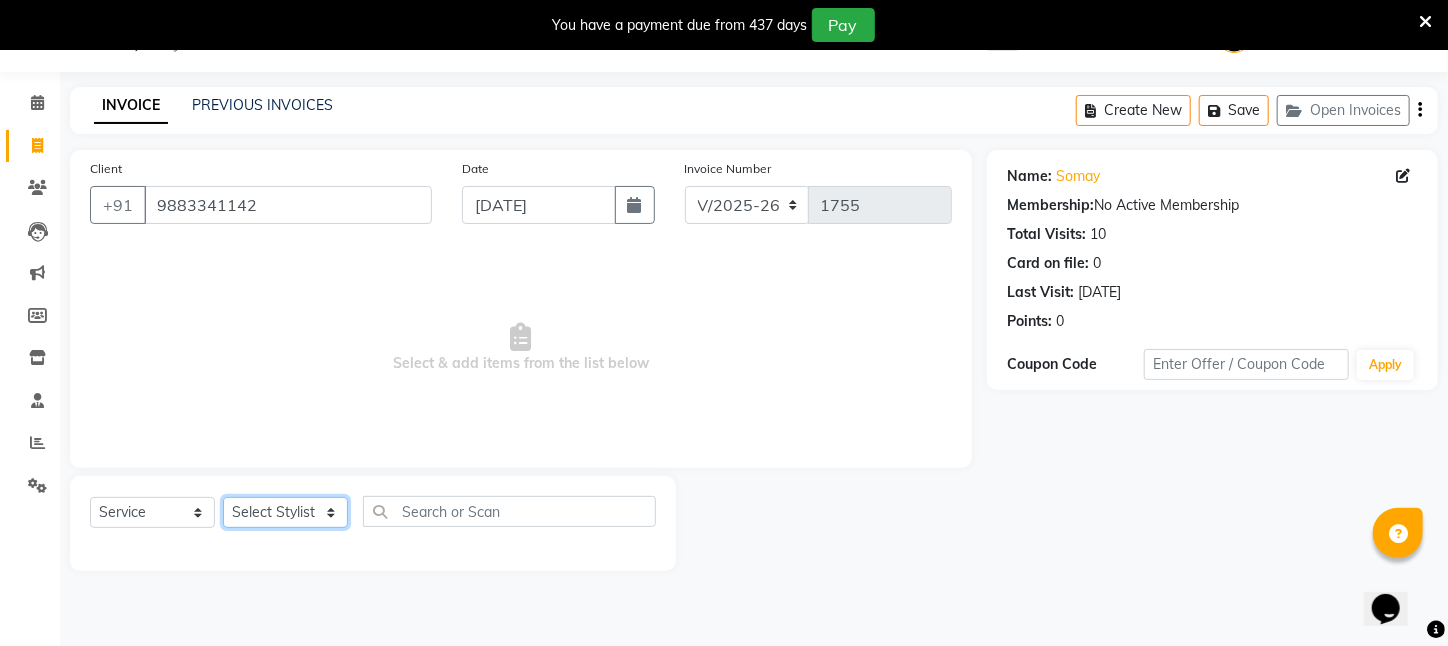 select on "83601" 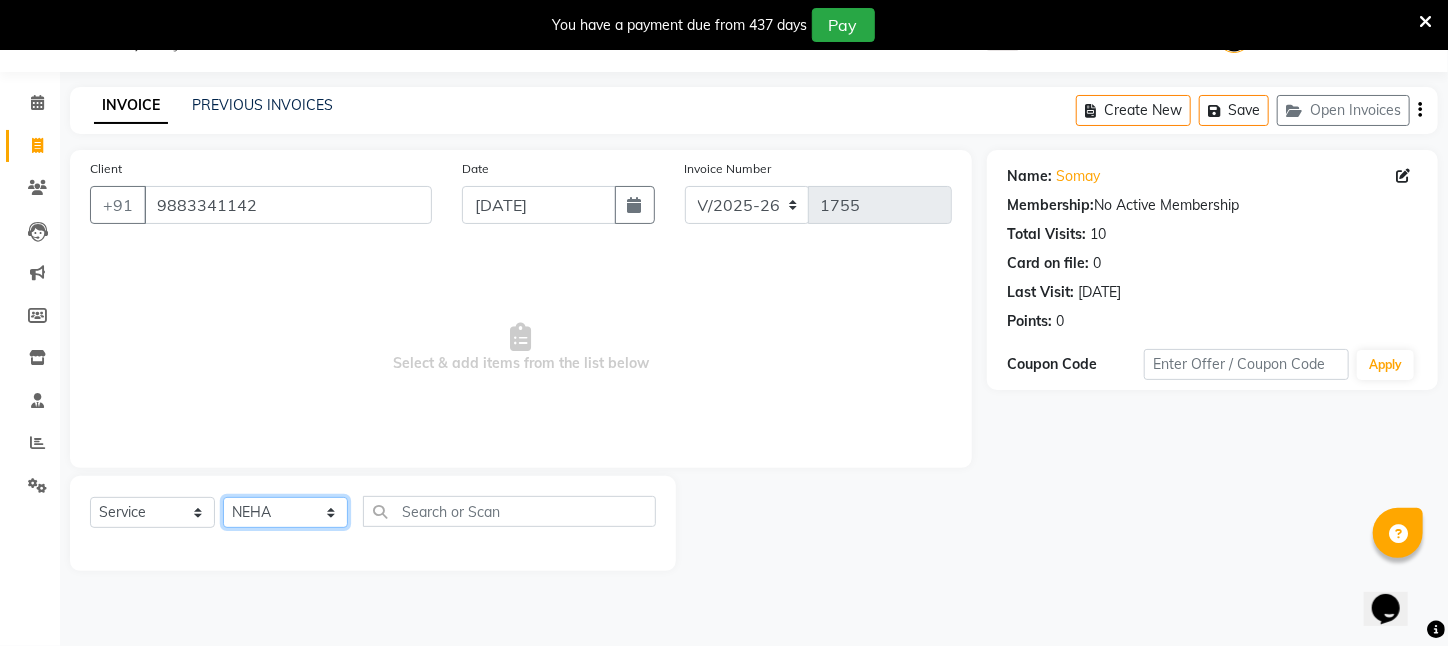 click on "Select Stylist [PERSON_NAME] [PERSON_NAME] DEEPIKA [PERSON_NAME] [PERSON_NAME] kharagpur Mahadev [PERSON_NAME] [PERSON_NAME] NEHA [PERSON_NAME] [PERSON_NAME] [PERSON_NAME] [PERSON_NAME] [PERSON_NAME]" 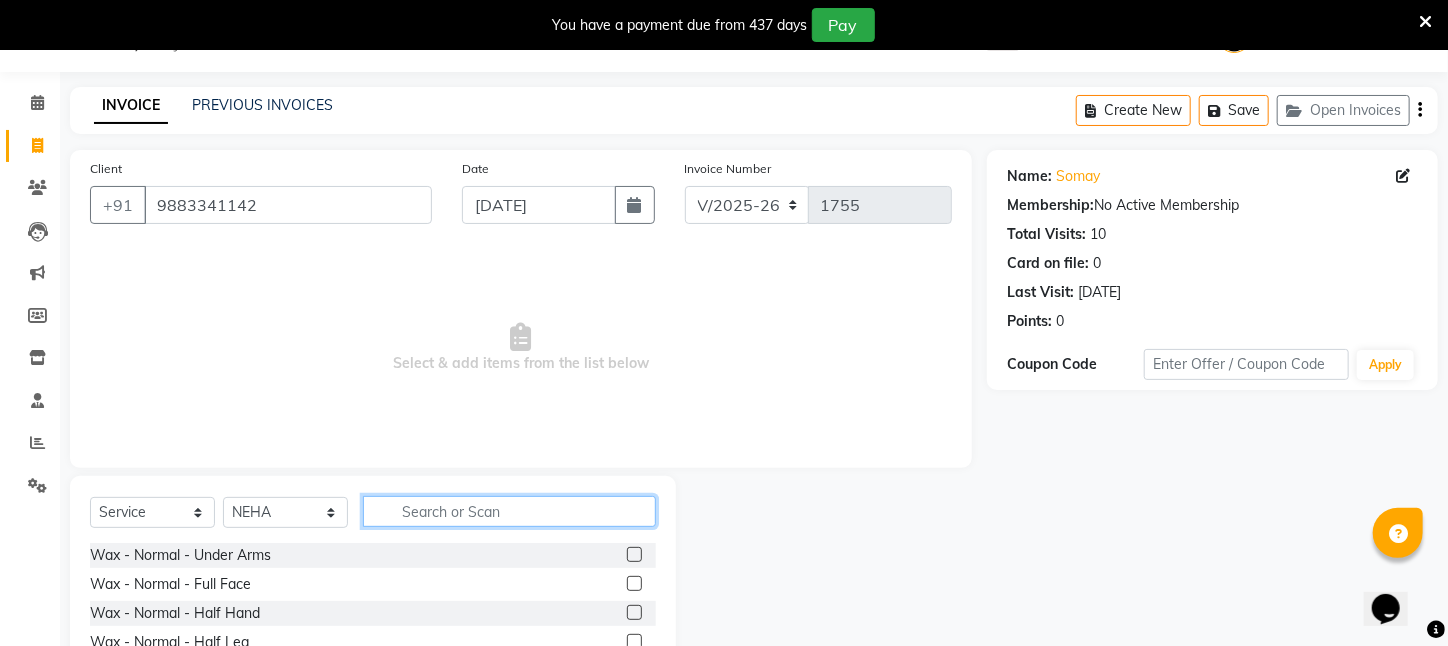 click 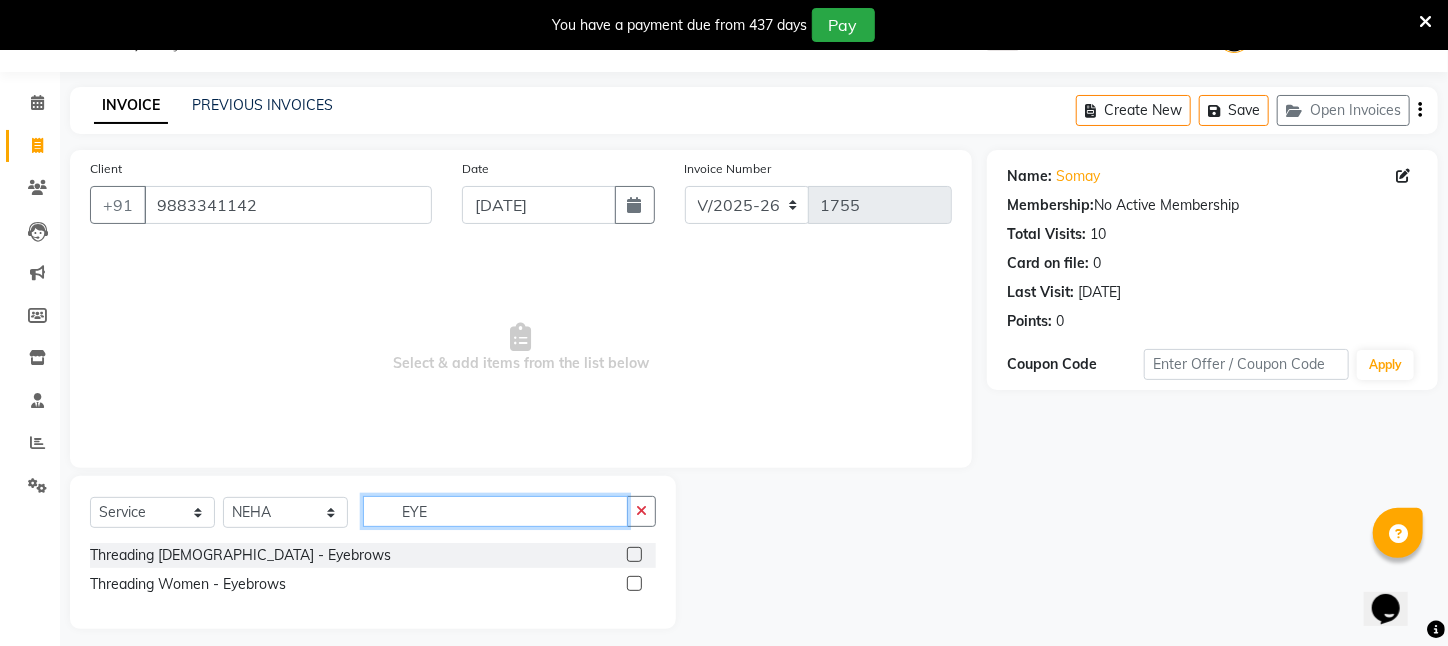 type on "EYE" 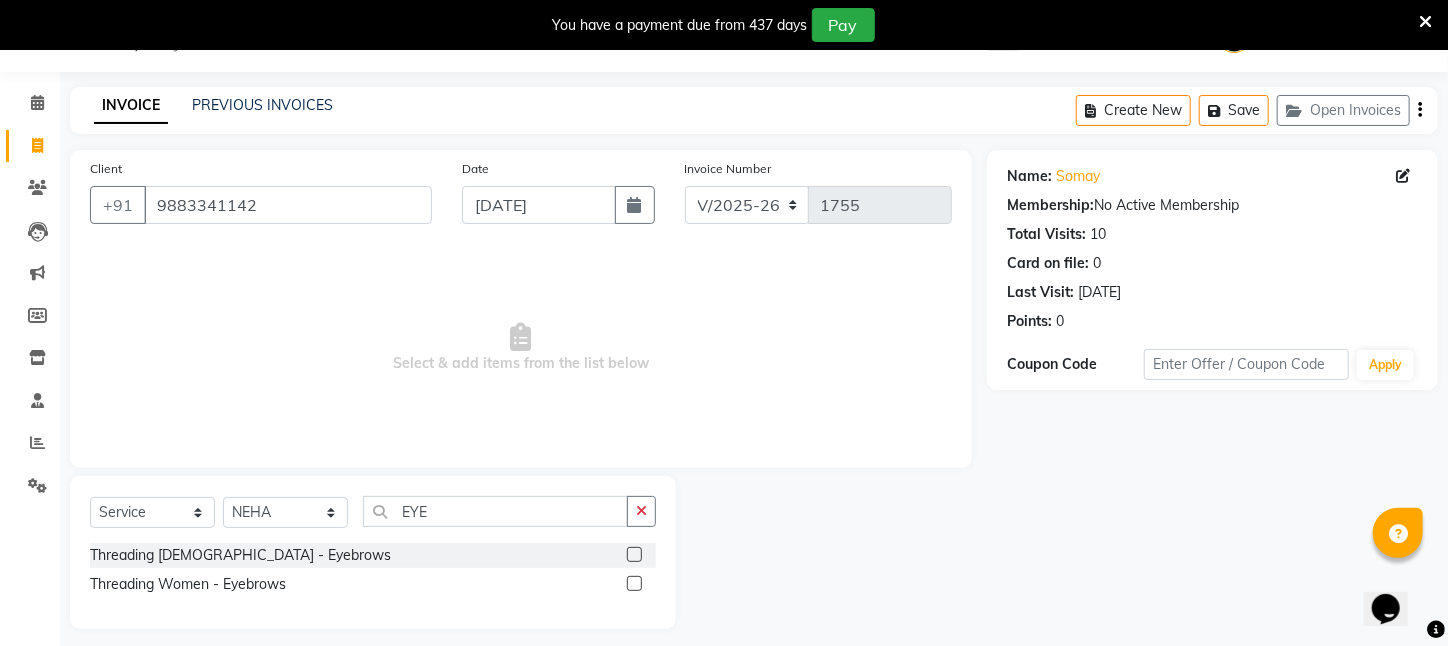 click on "Threading [DEMOGRAPHIC_DATA]   -   Eyebrows" 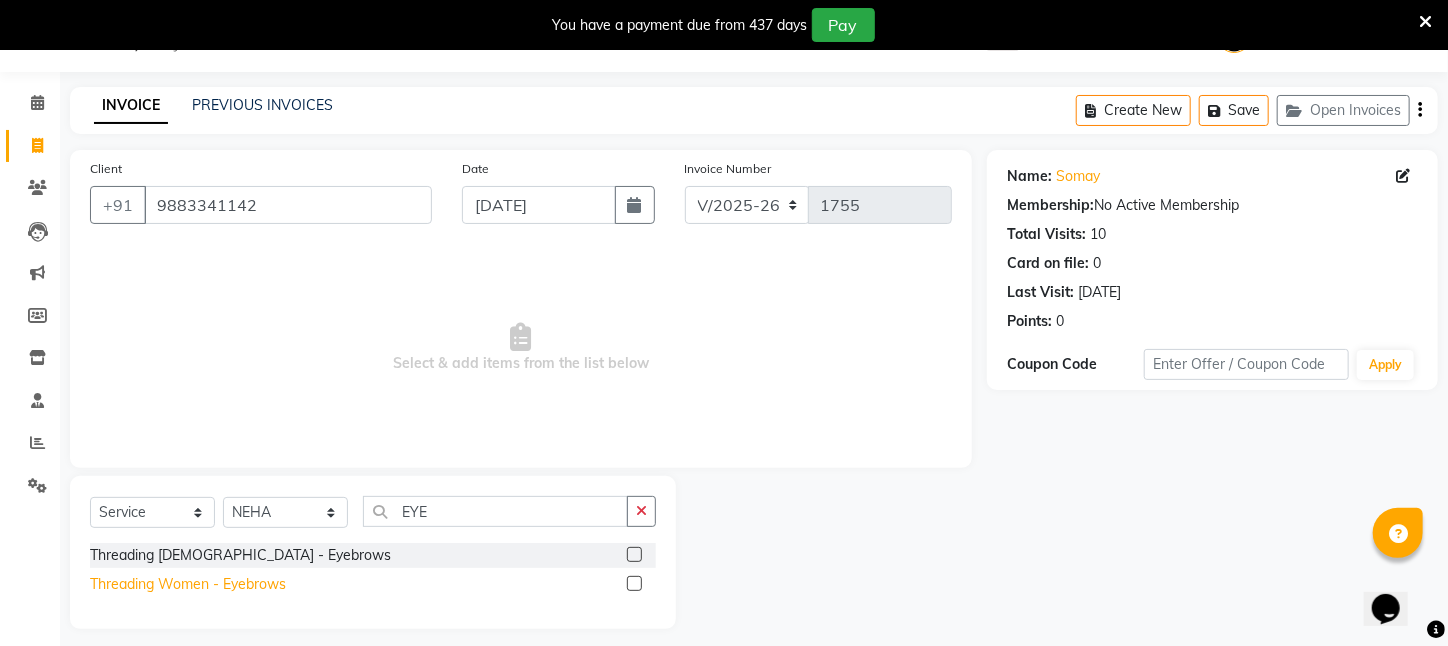 click on "Threading Women    -   Eyebrows" 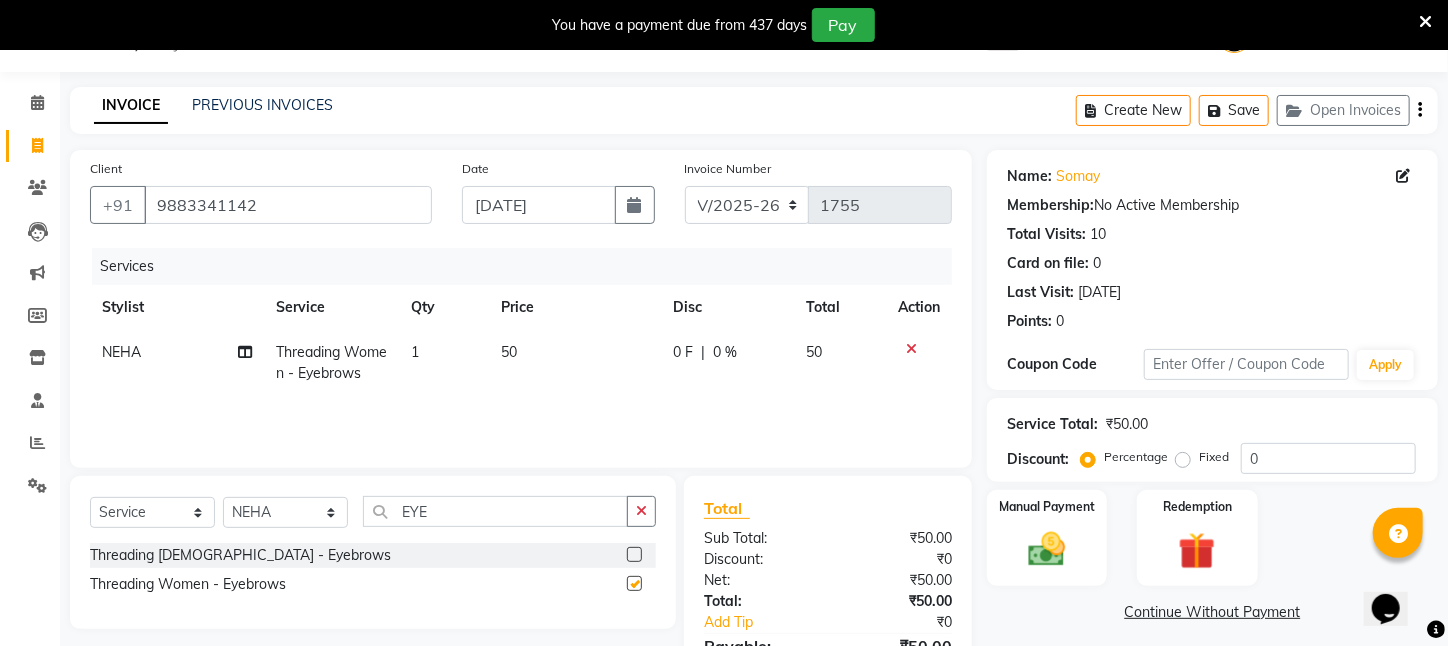 checkbox on "false" 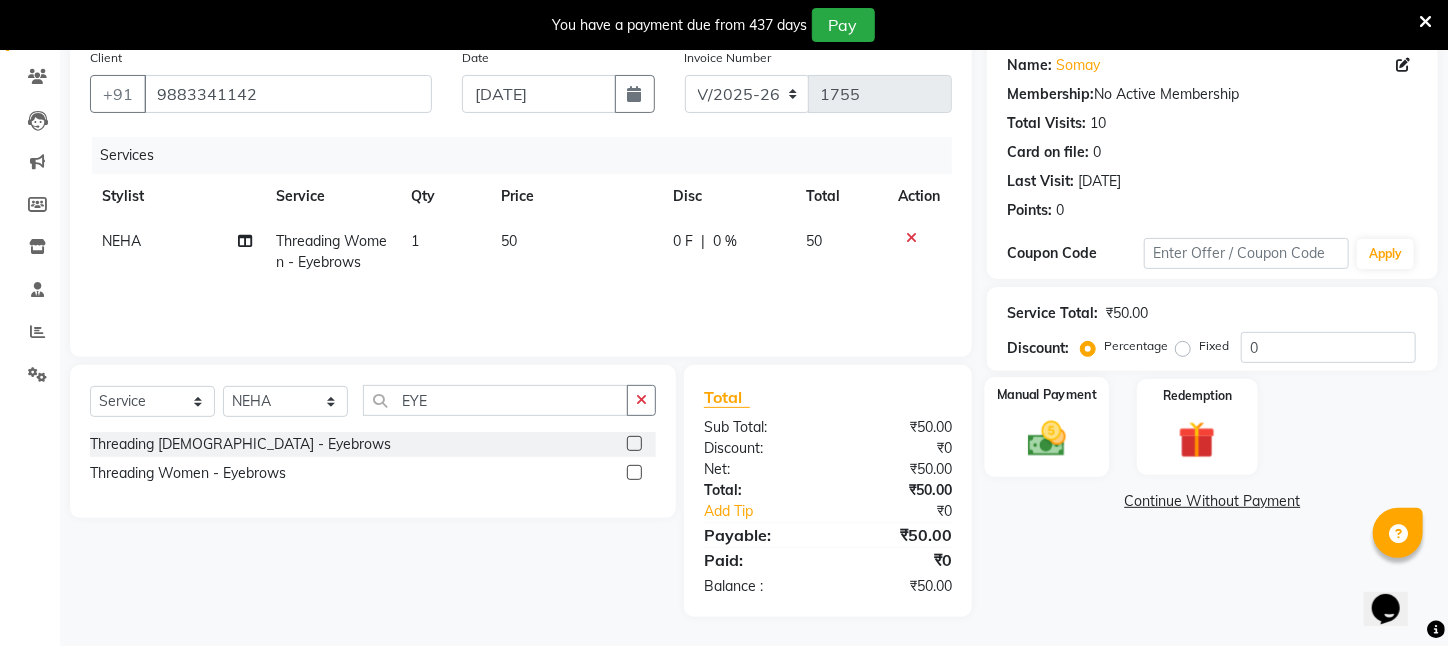click 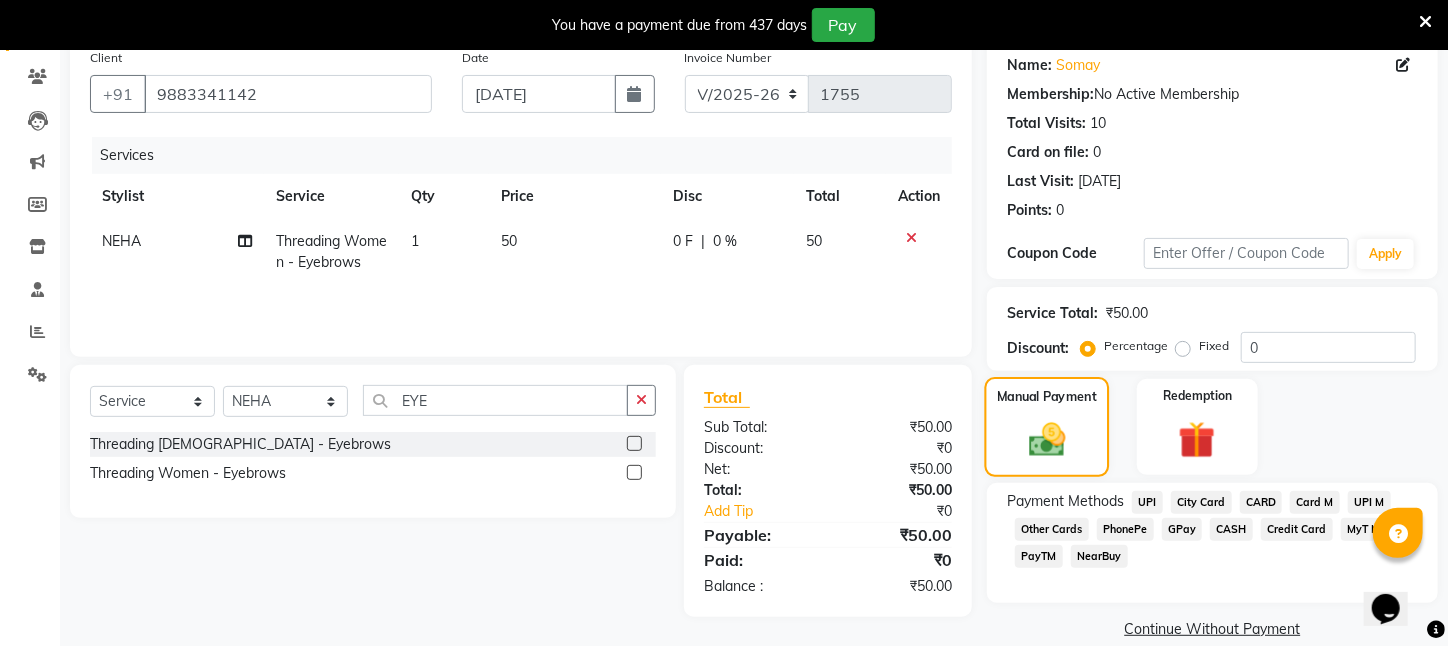 scroll, scrollTop: 211, scrollLeft: 0, axis: vertical 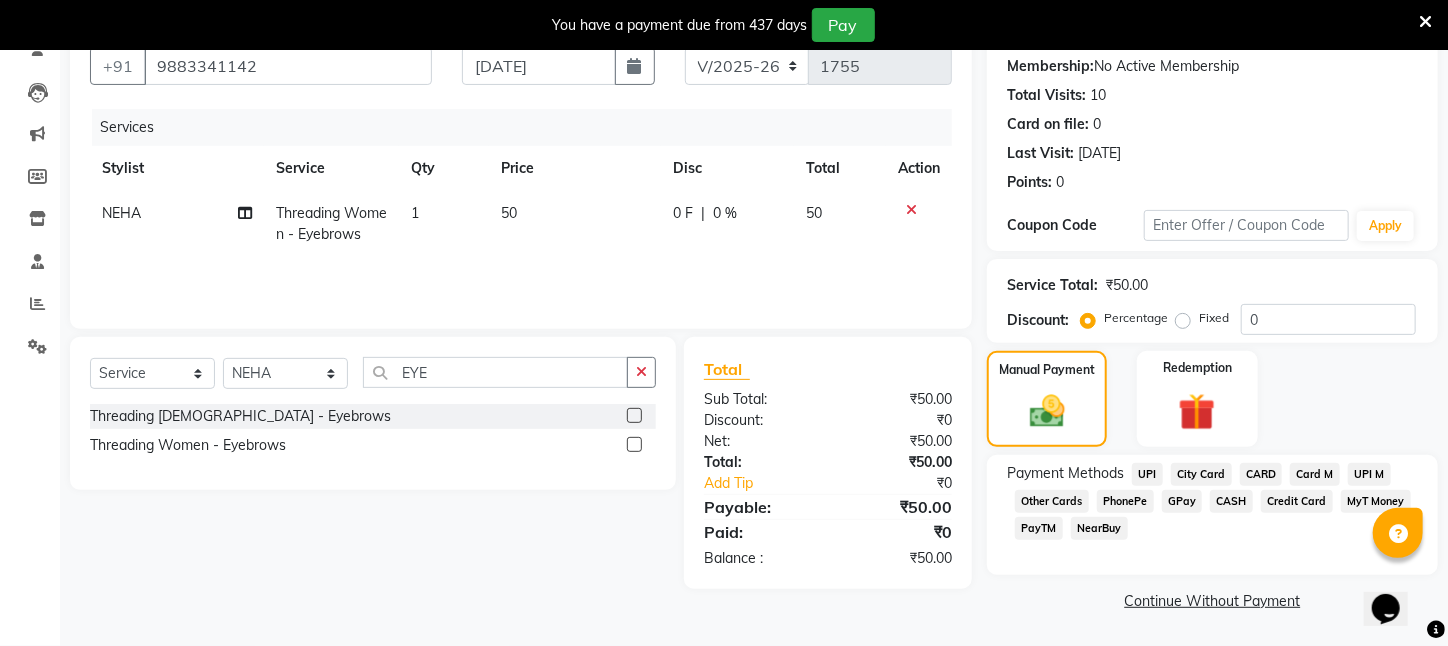 click on "CASH" 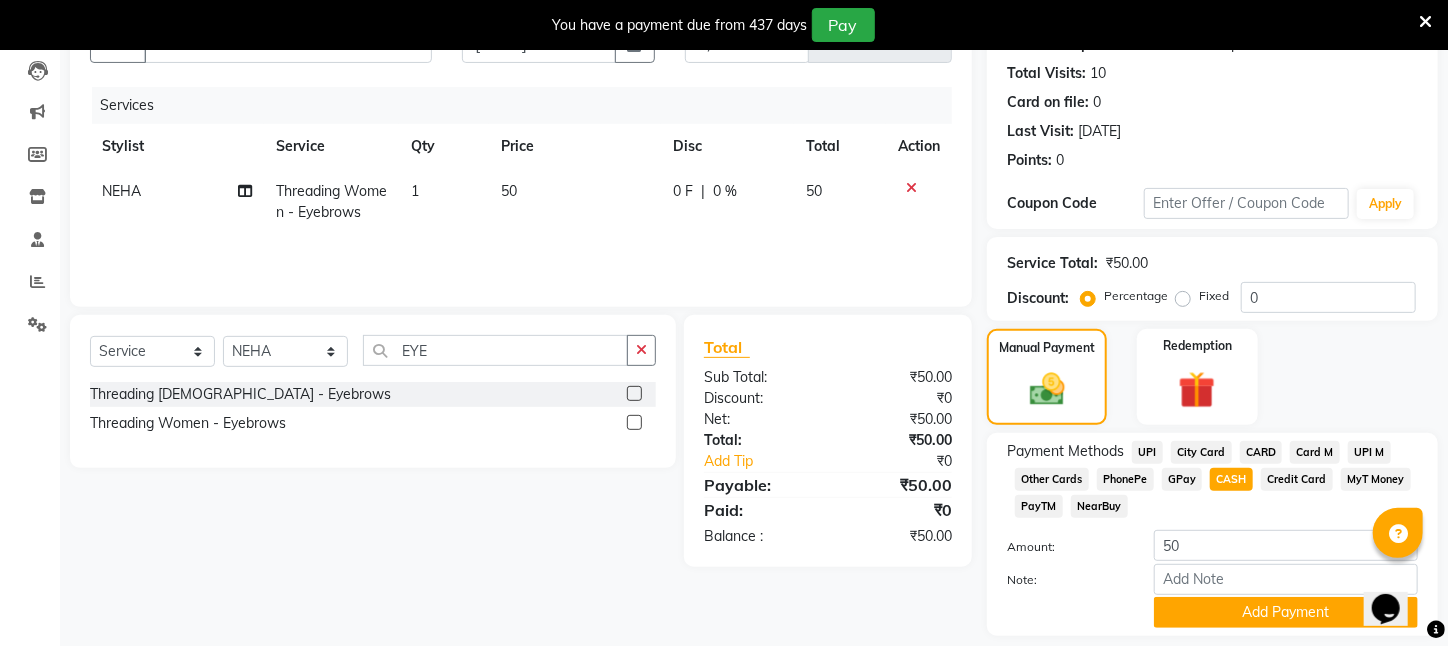 click on "PayTM" 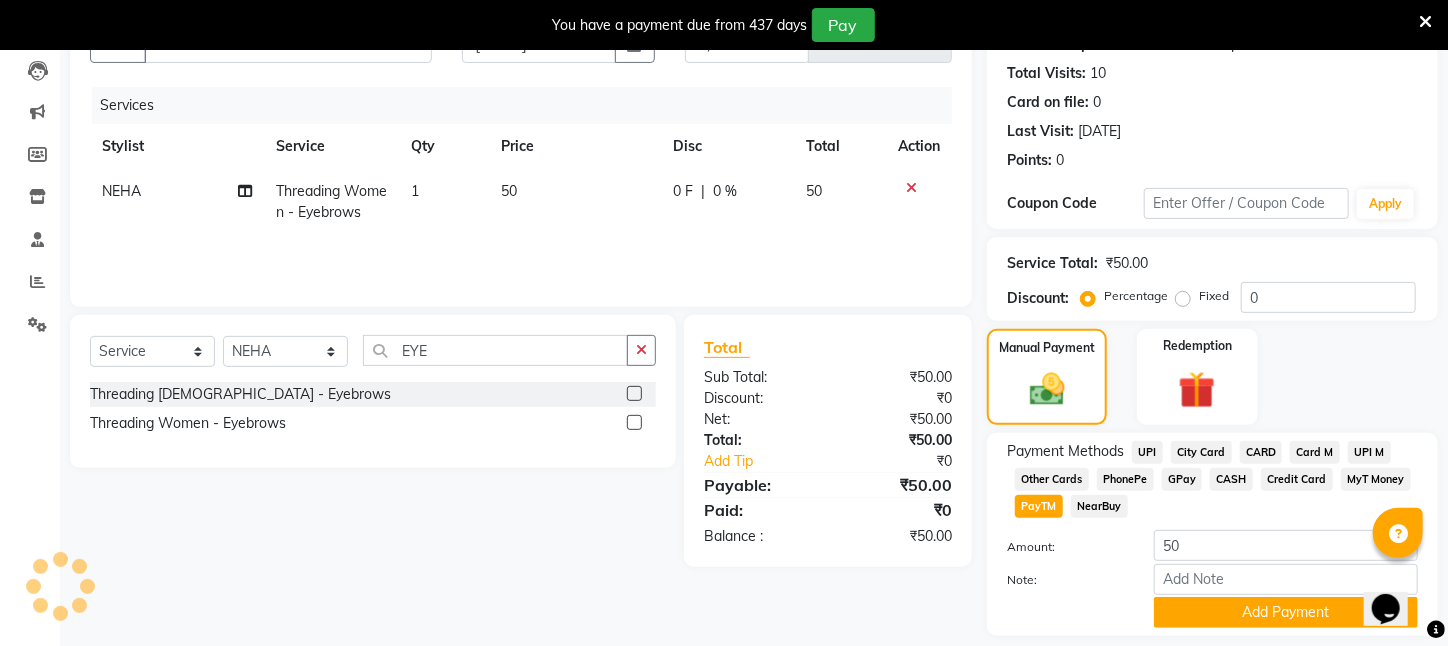 scroll, scrollTop: 293, scrollLeft: 0, axis: vertical 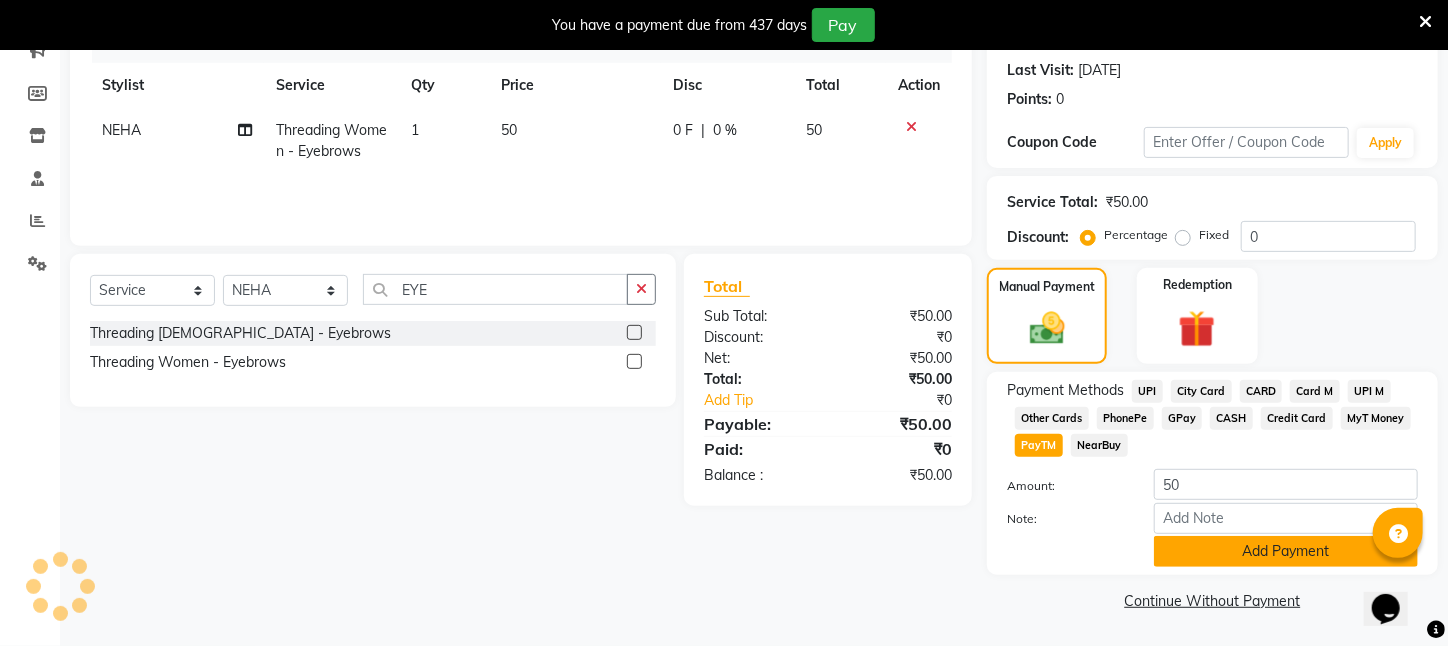 click on "Add Payment" 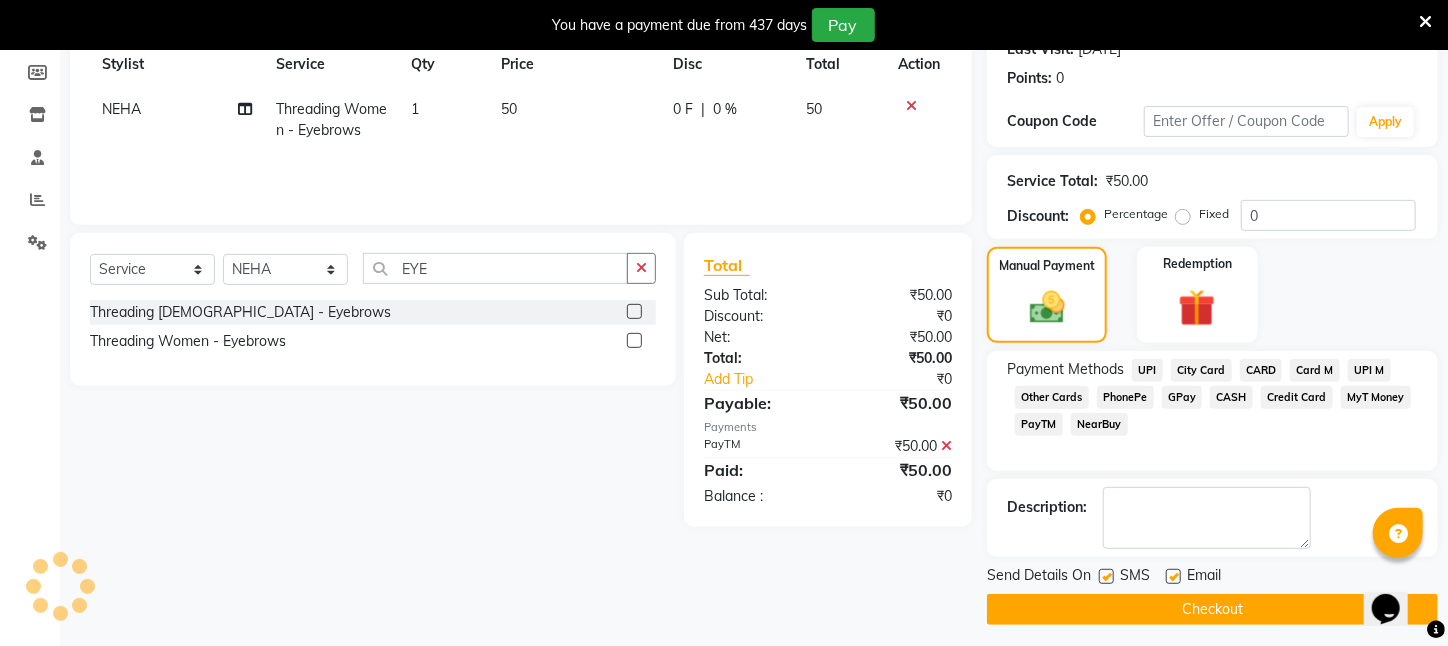 scroll, scrollTop: 323, scrollLeft: 0, axis: vertical 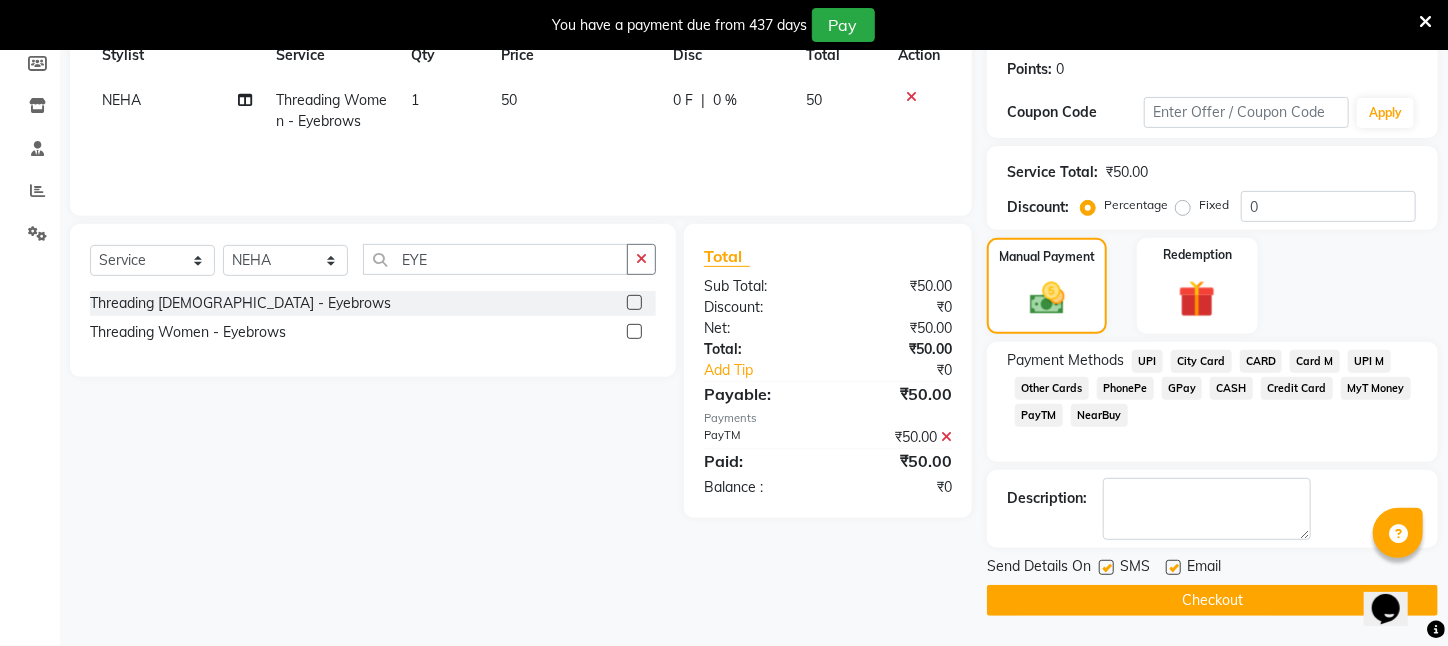 click on "Checkout" 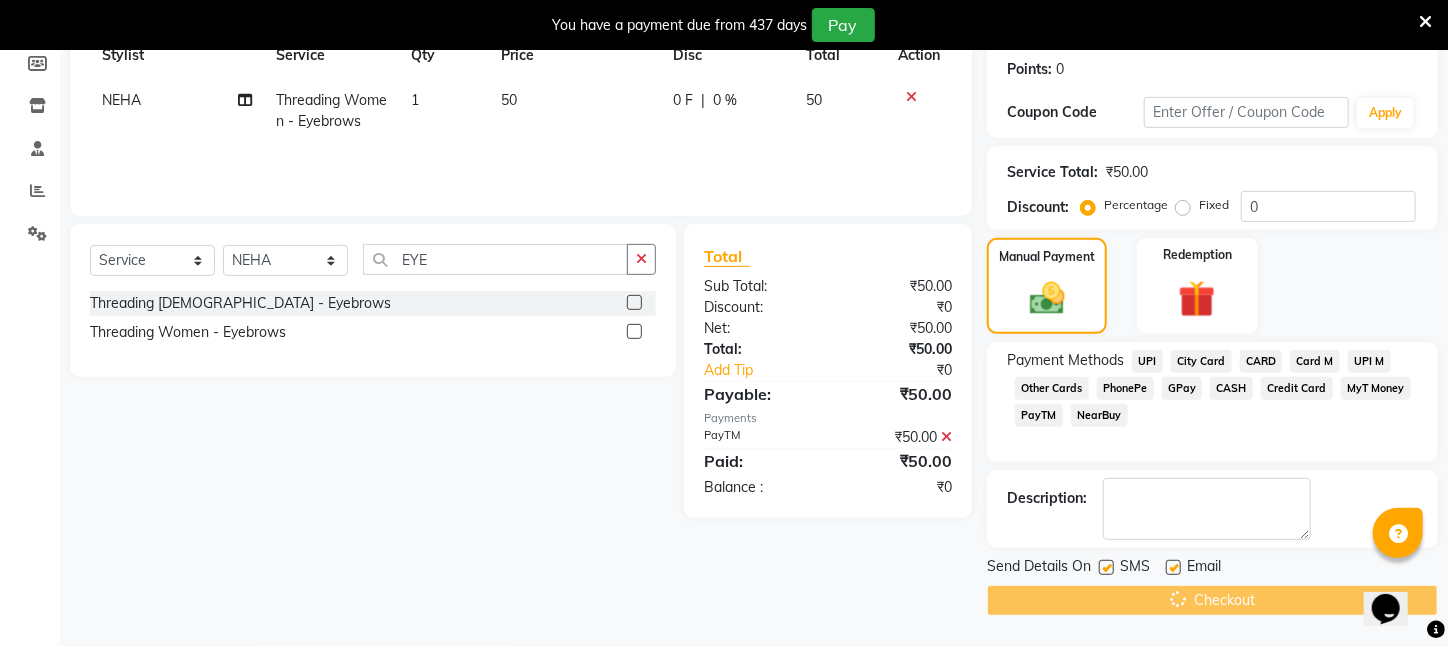 scroll, scrollTop: 0, scrollLeft: 0, axis: both 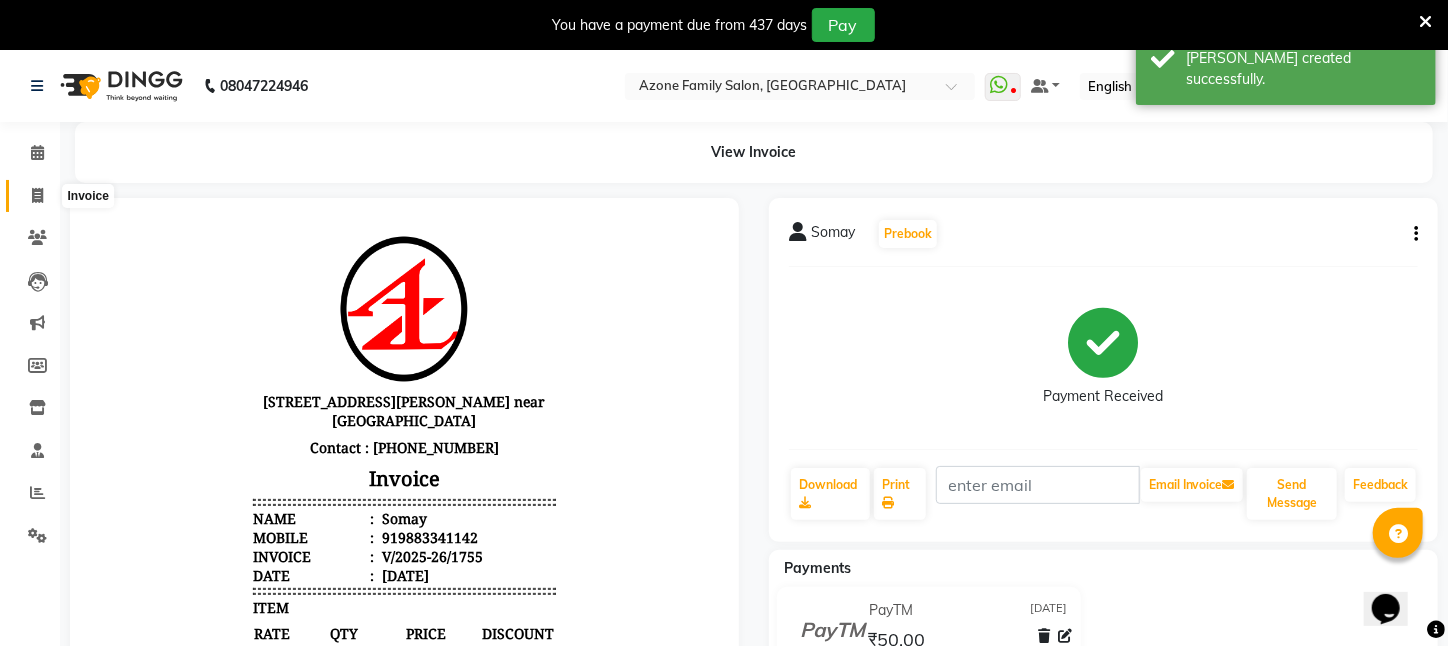 click 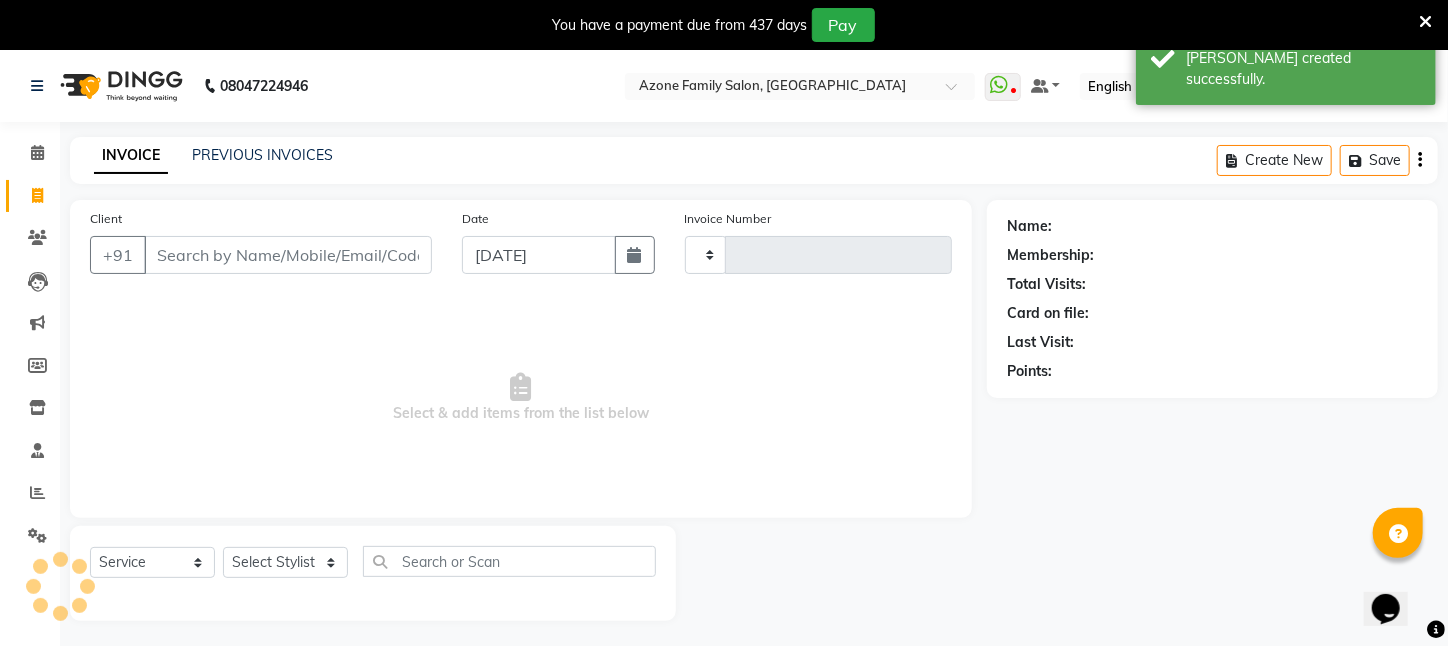 scroll, scrollTop: 50, scrollLeft: 0, axis: vertical 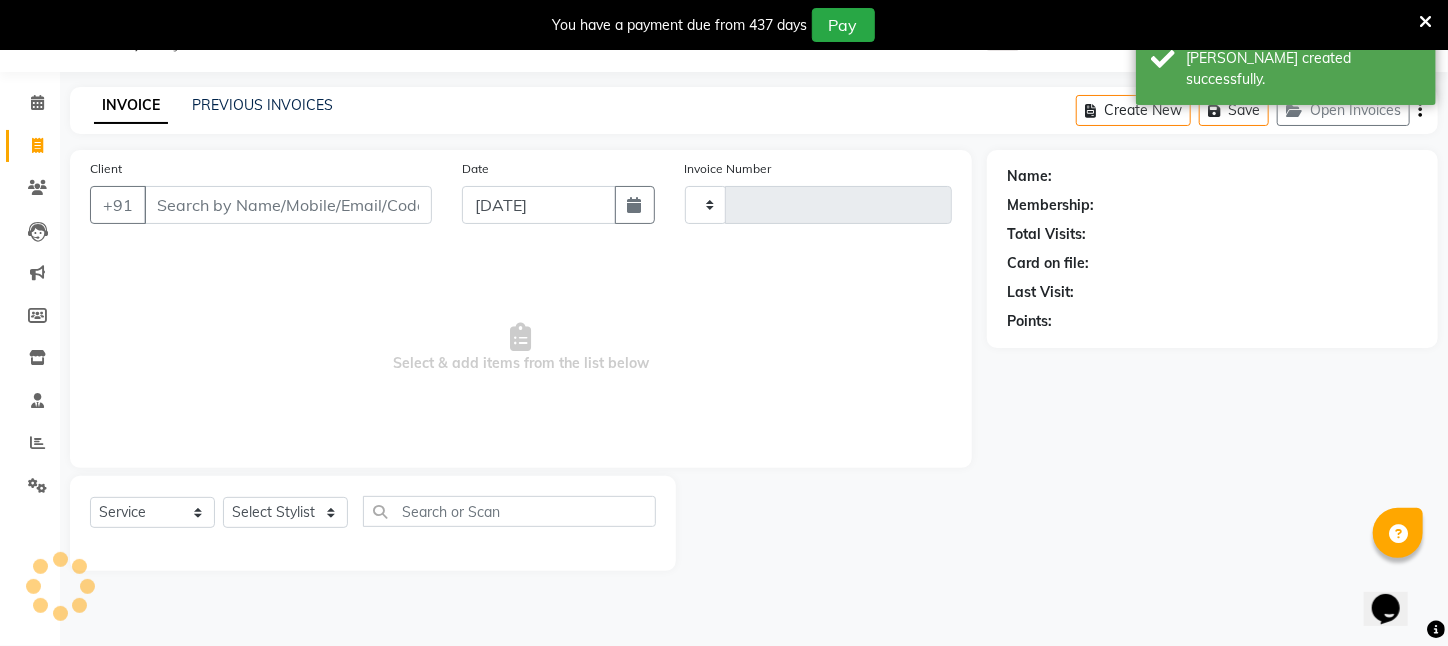type on "1756" 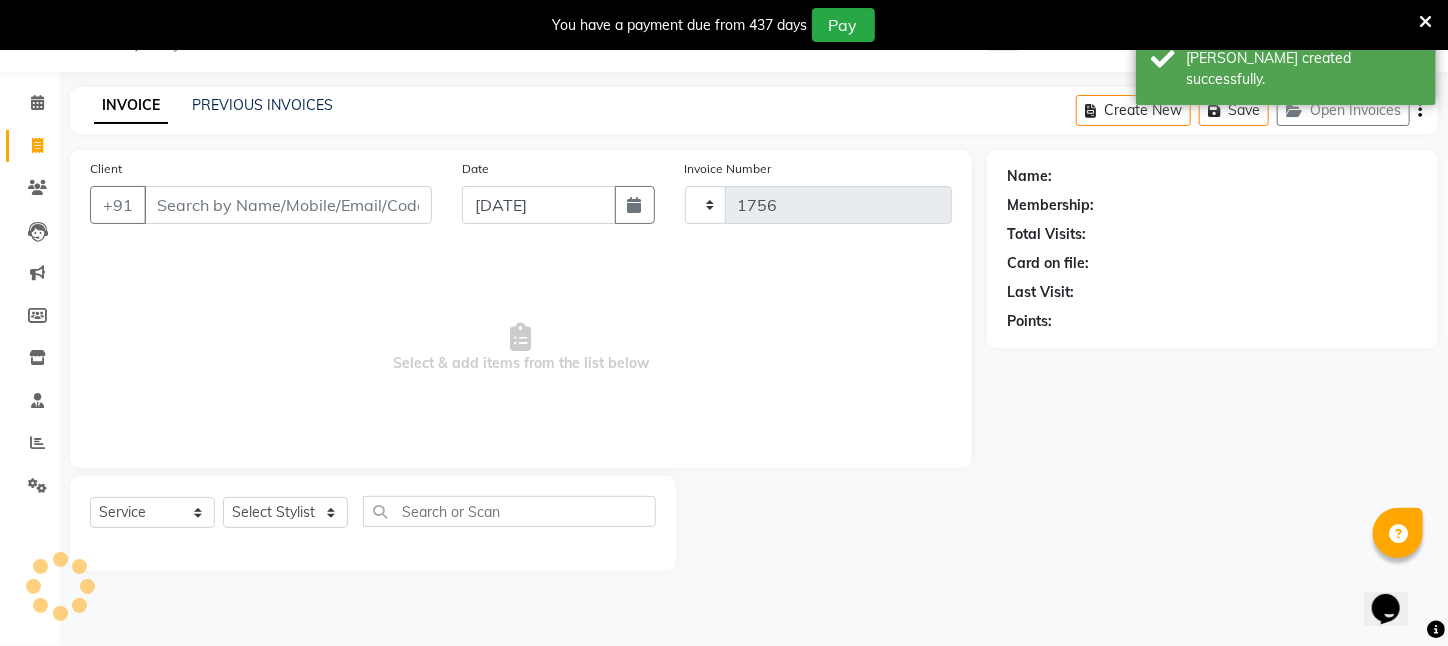 click on "Client" at bounding box center (288, 205) 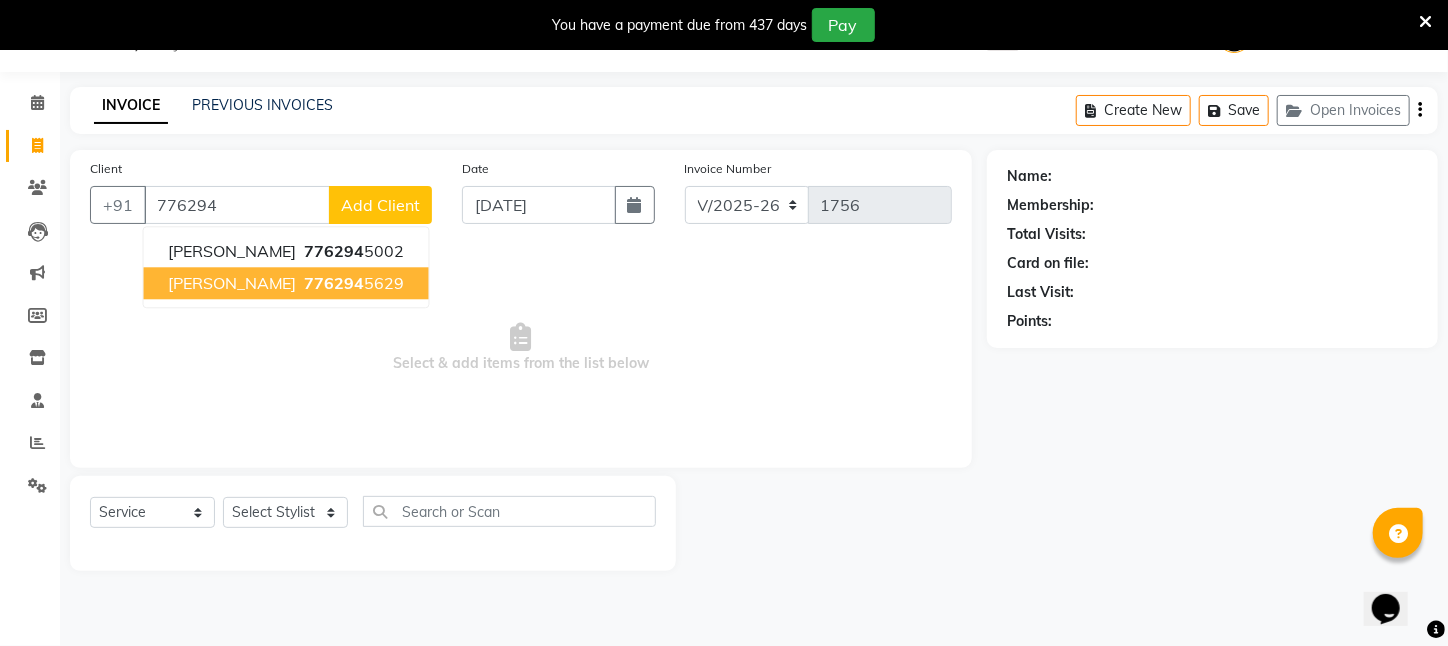 click on "776294 5629" at bounding box center [353, 283] 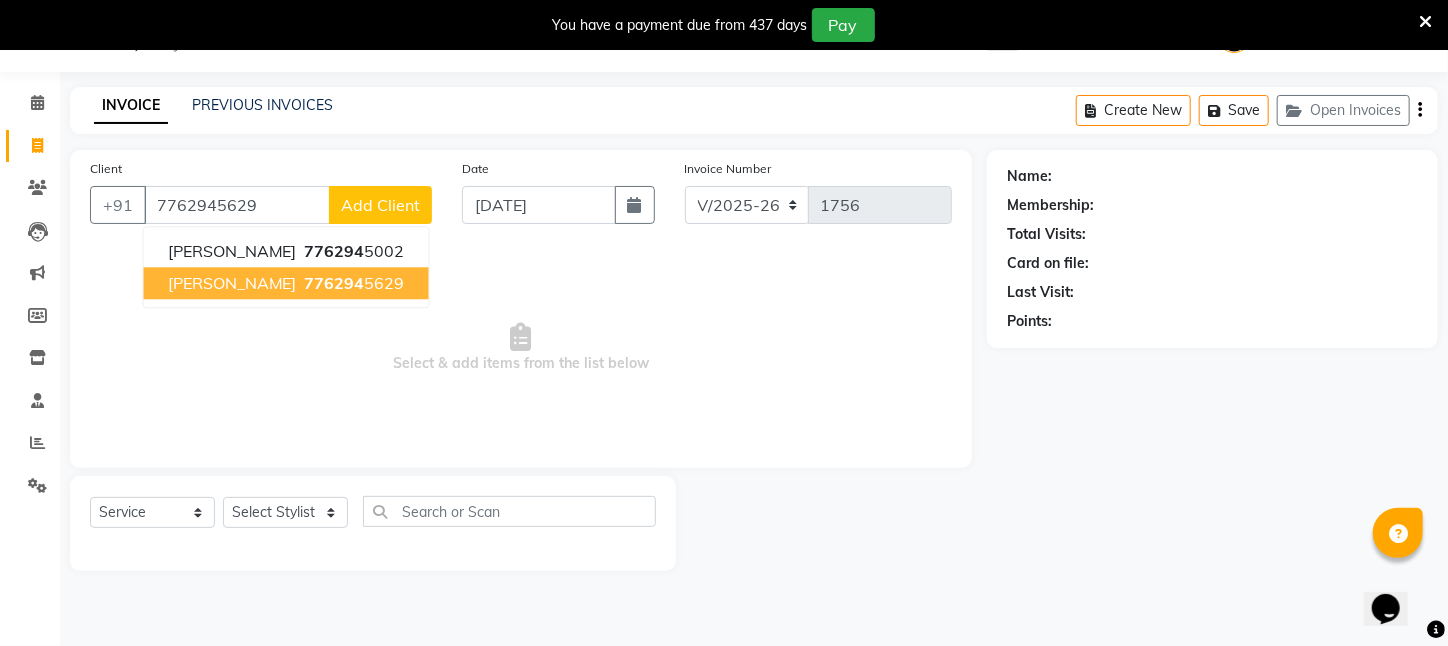 type on "7762945629" 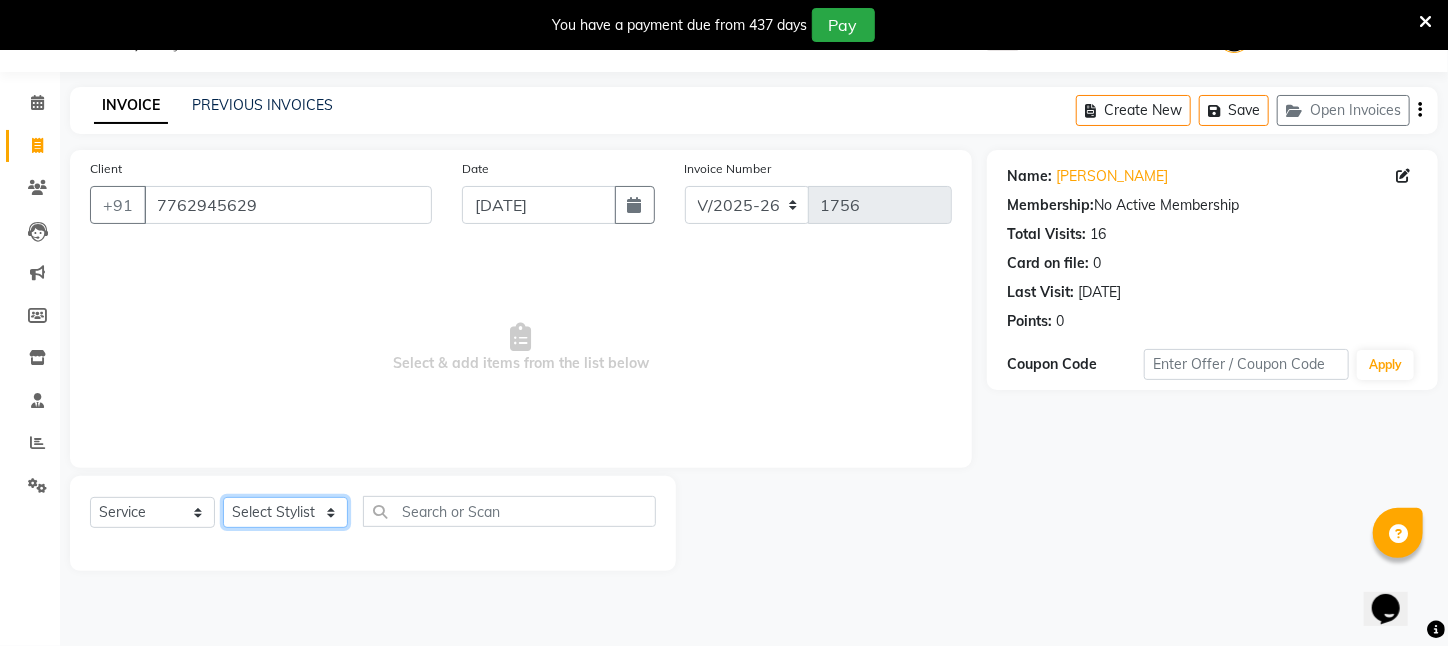 click on "Select Stylist [PERSON_NAME] [PERSON_NAME] DEEPIKA [PERSON_NAME] [PERSON_NAME] kharagpur Mahadev [PERSON_NAME] [PERSON_NAME] NEHA [PERSON_NAME] [PERSON_NAME] [PERSON_NAME] [PERSON_NAME] [PERSON_NAME]" 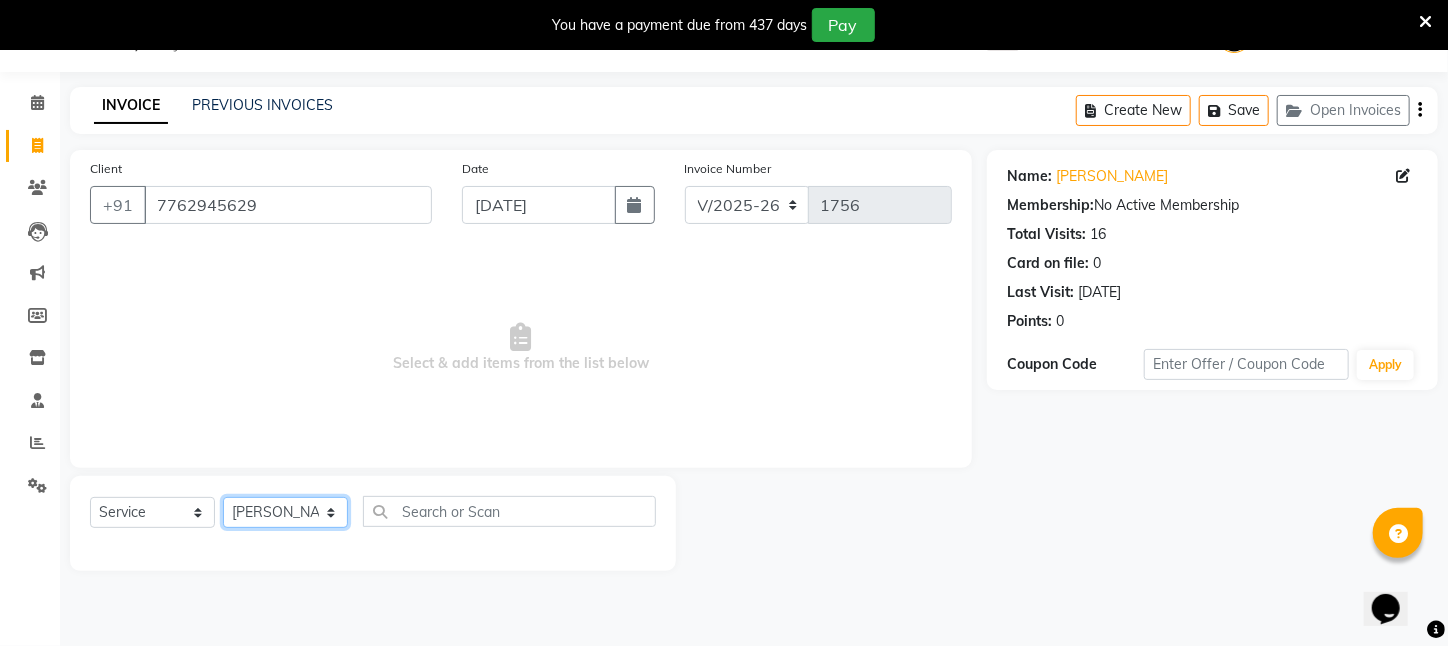 click on "Select Stylist [PERSON_NAME] [PERSON_NAME] DEEPIKA [PERSON_NAME] [PERSON_NAME] kharagpur Mahadev [PERSON_NAME] [PERSON_NAME] NEHA [PERSON_NAME] [PERSON_NAME] [PERSON_NAME] [PERSON_NAME] [PERSON_NAME]" 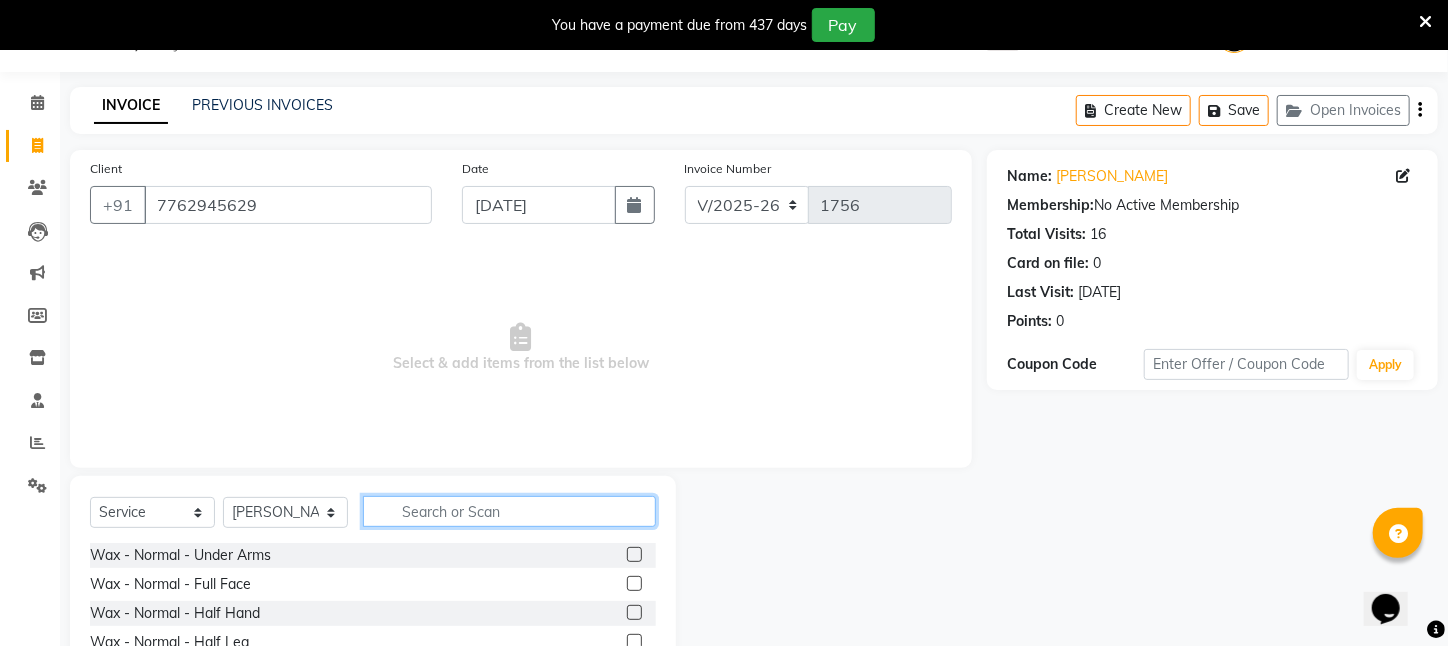 click 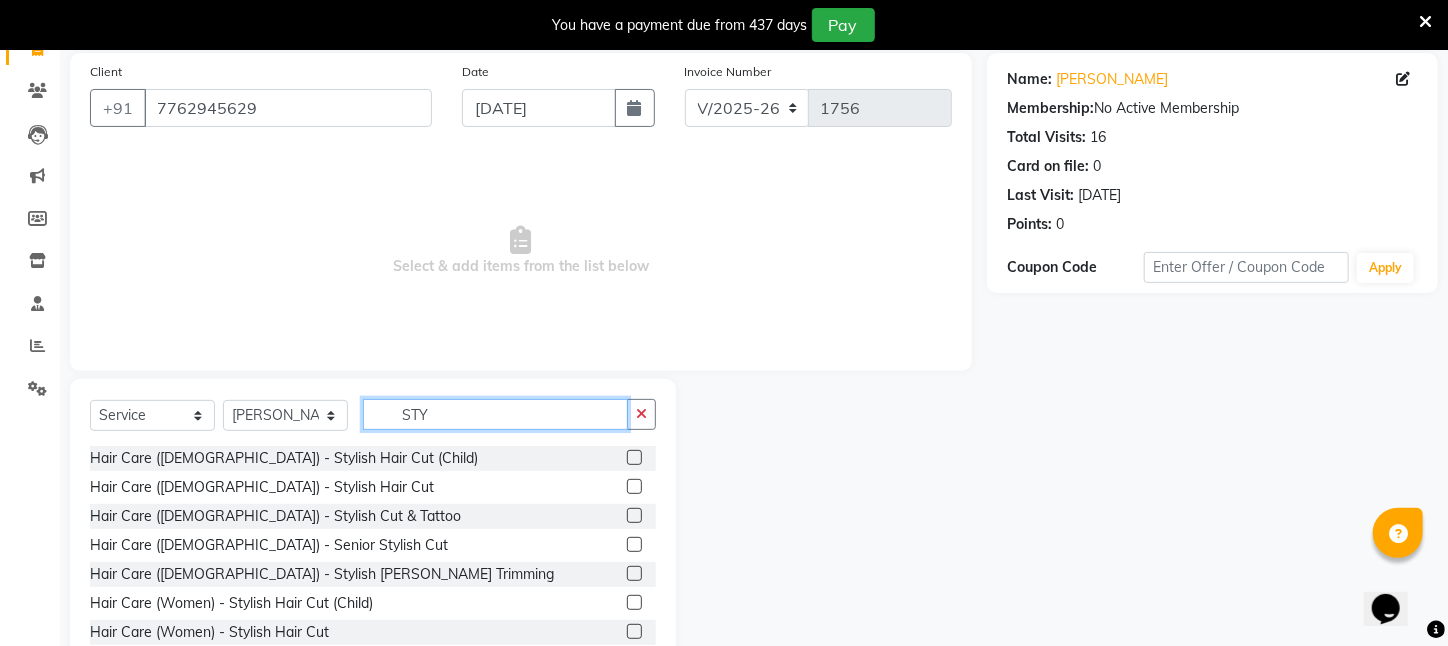 scroll, scrollTop: 204, scrollLeft: 0, axis: vertical 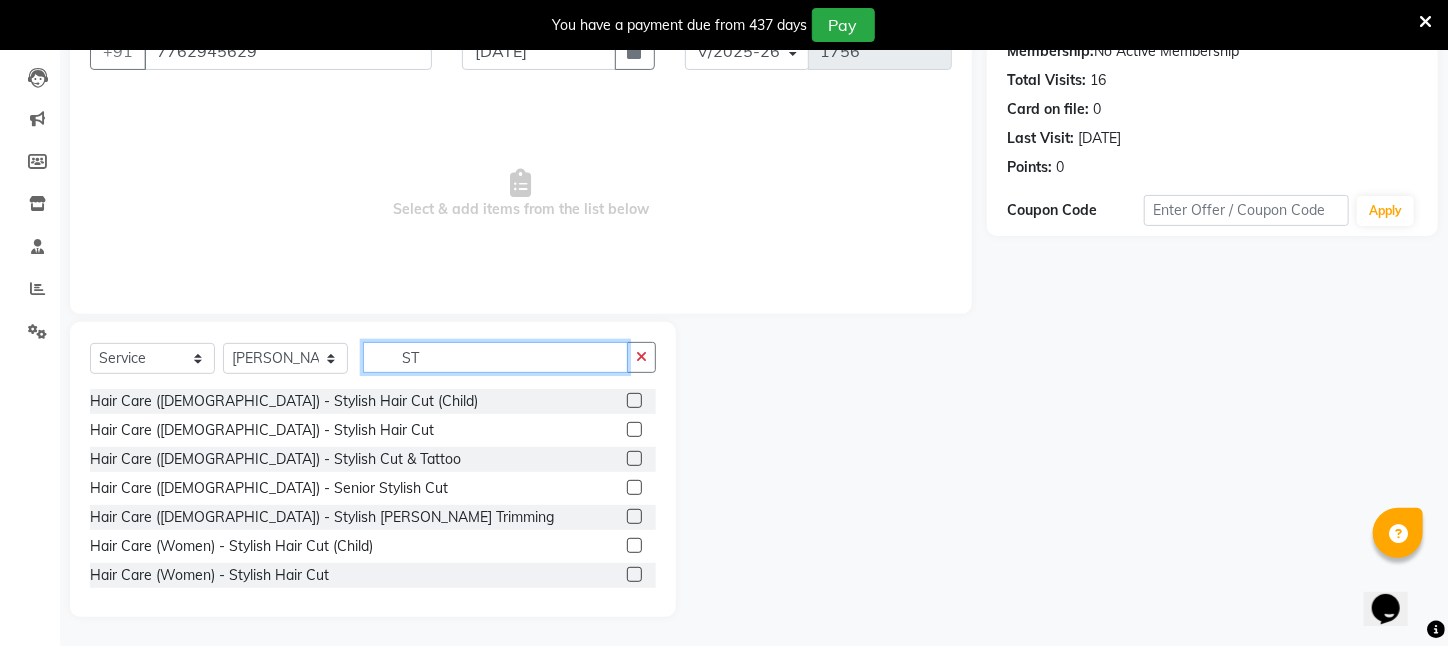 type on "S" 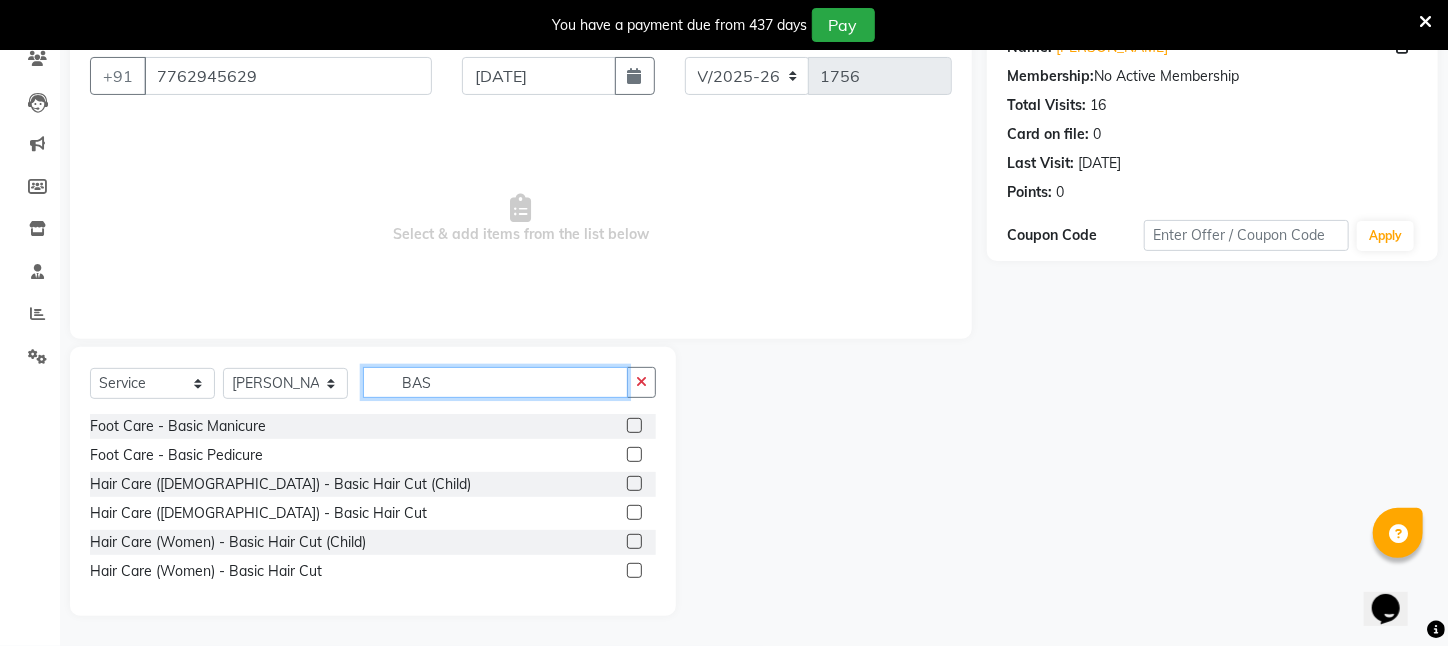 scroll, scrollTop: 179, scrollLeft: 0, axis: vertical 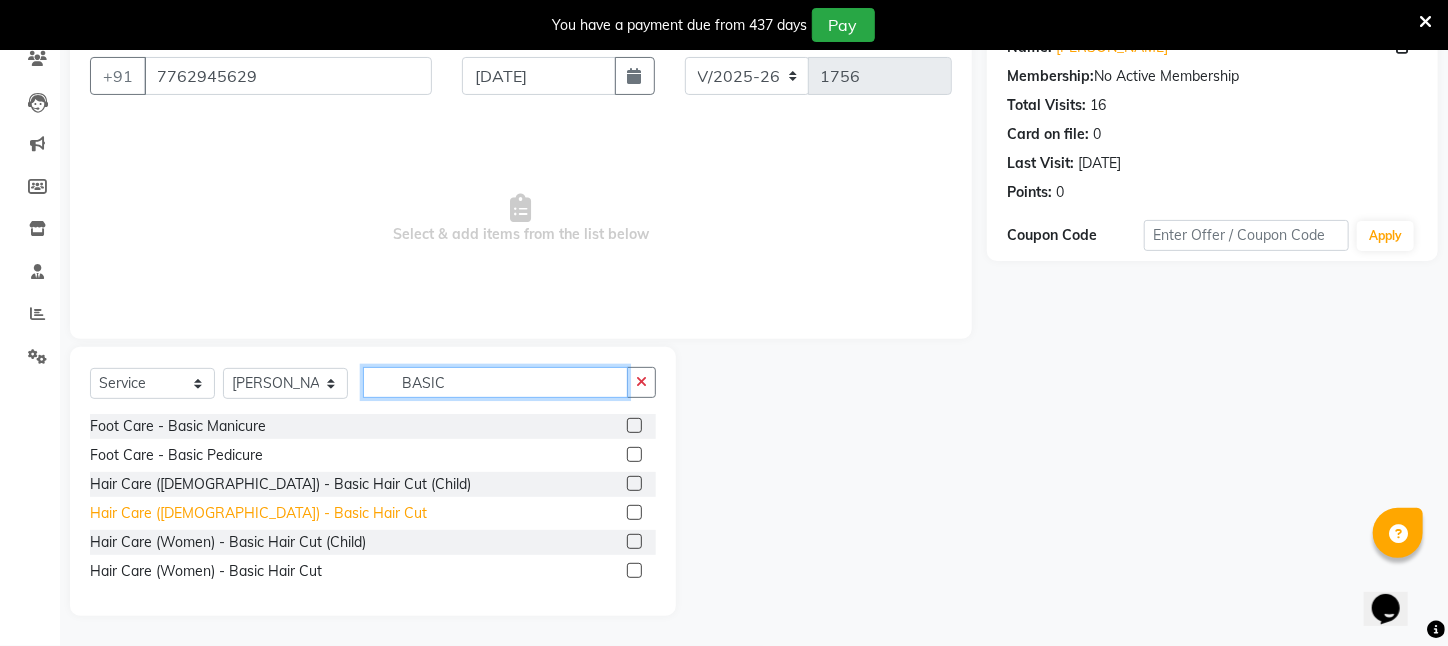 type on "BASIC" 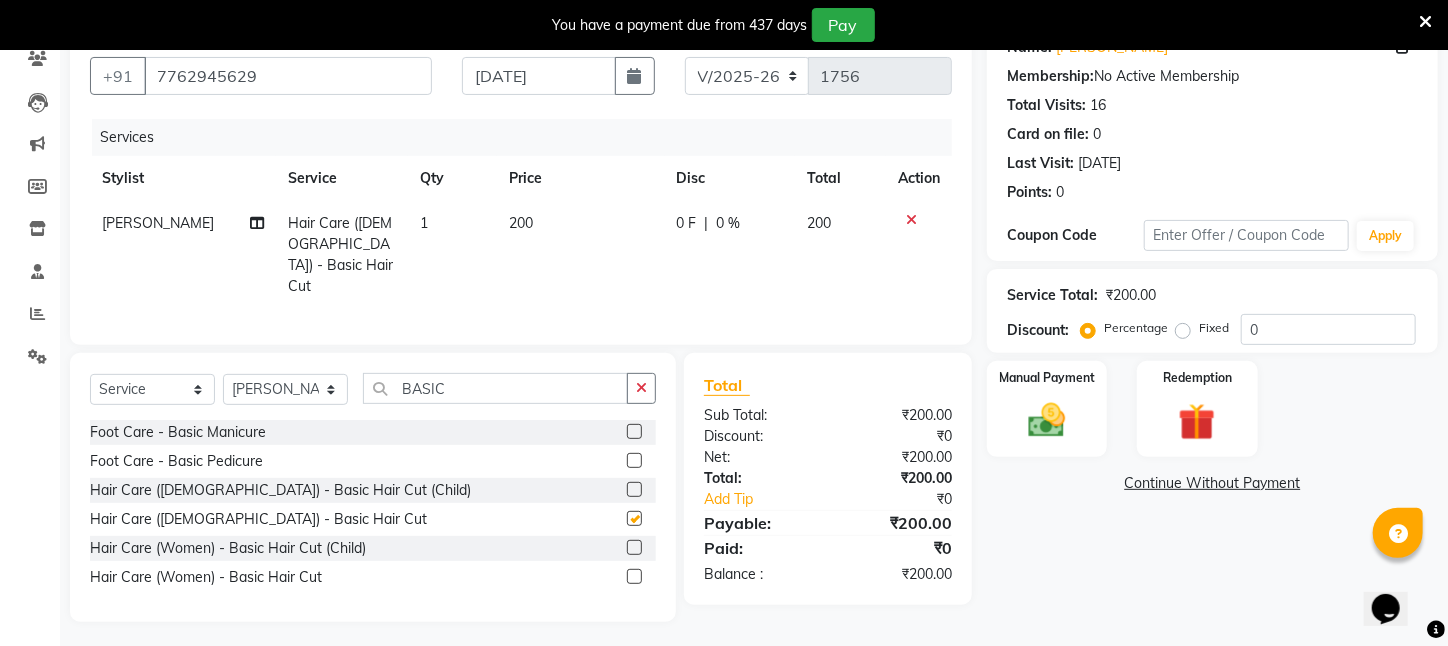 checkbox on "false" 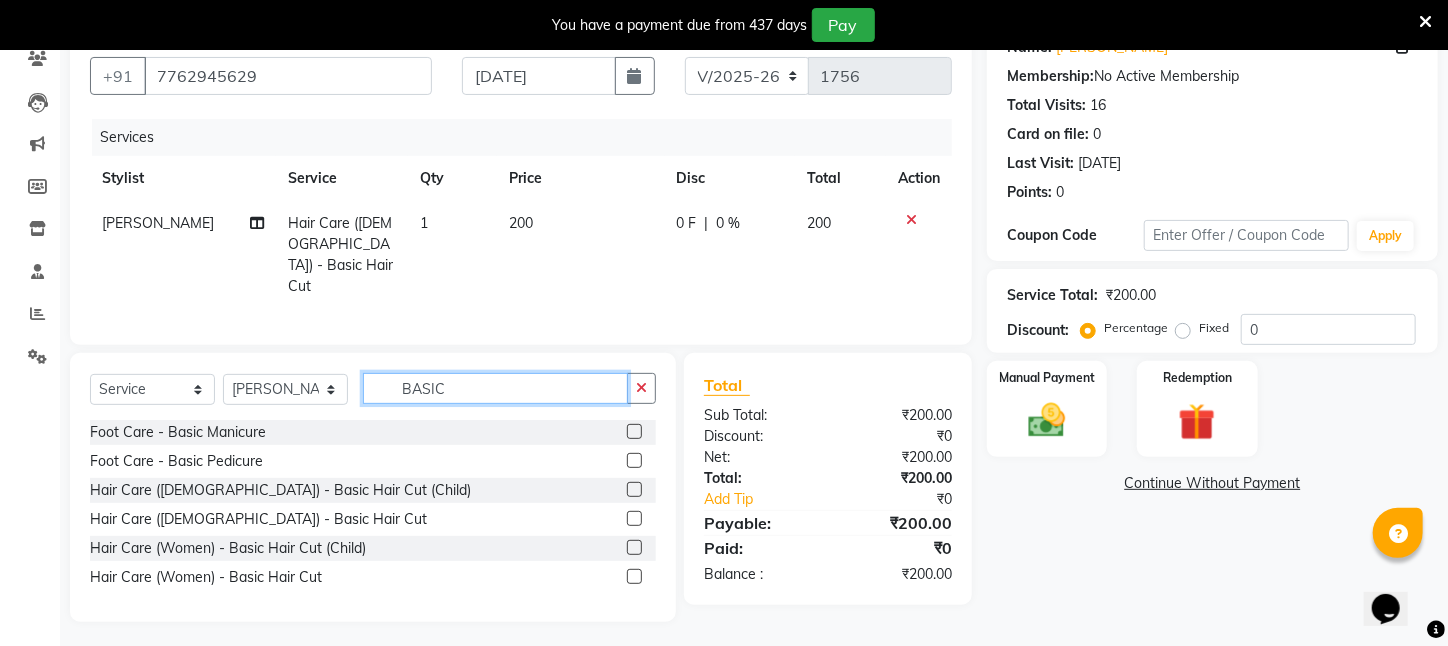 drag, startPoint x: 502, startPoint y: 376, endPoint x: 189, endPoint y: 378, distance: 313.00638 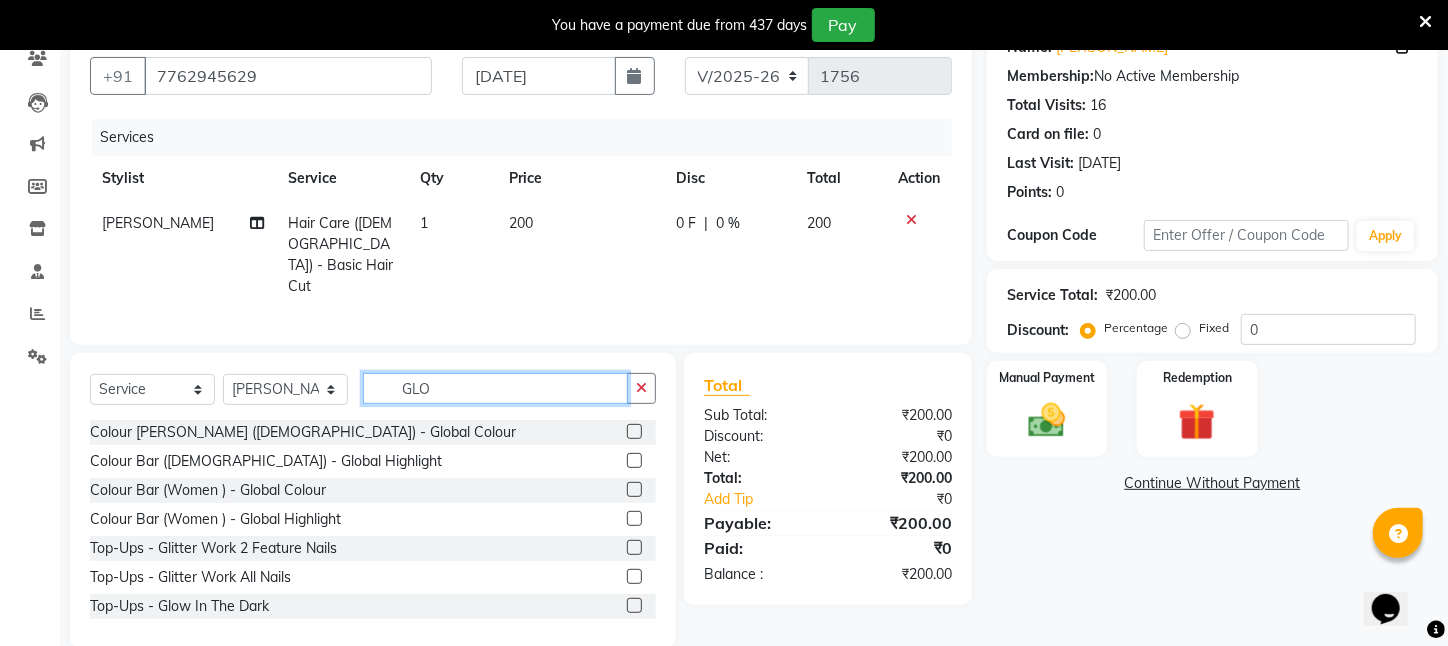 scroll, scrollTop: 161, scrollLeft: 0, axis: vertical 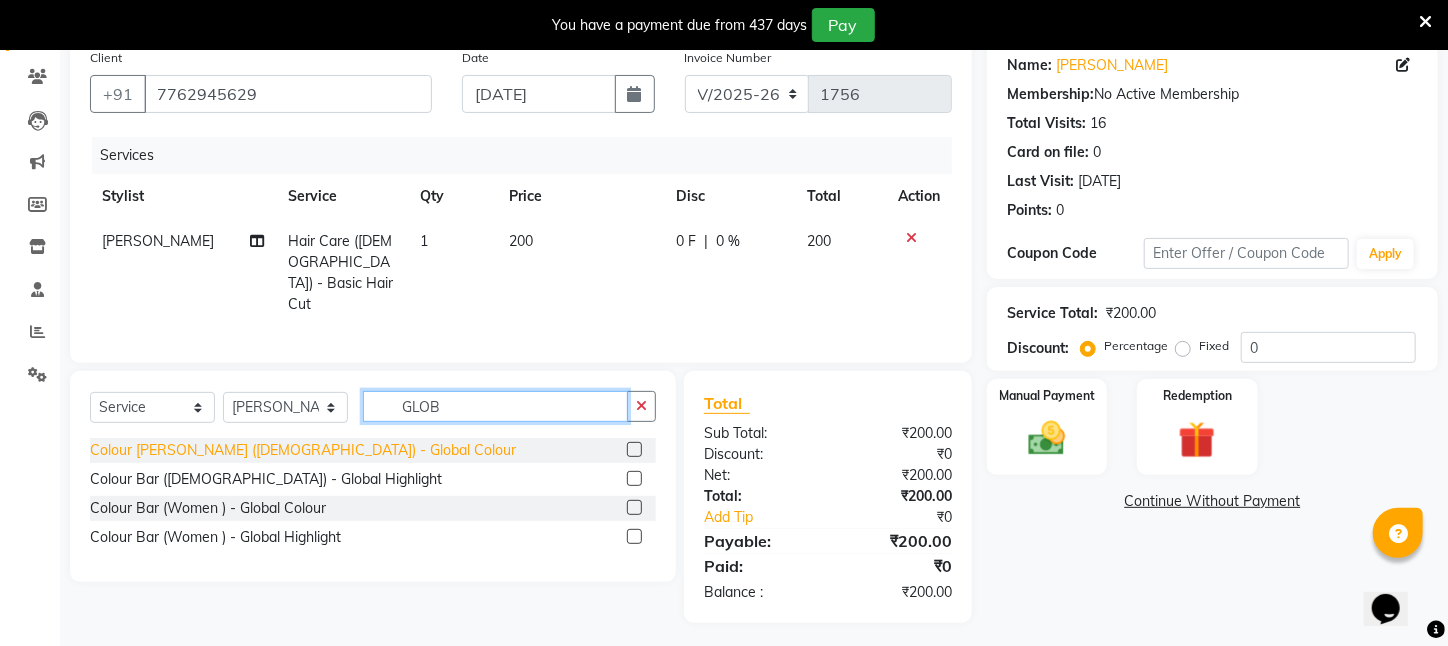 type on "GLOB" 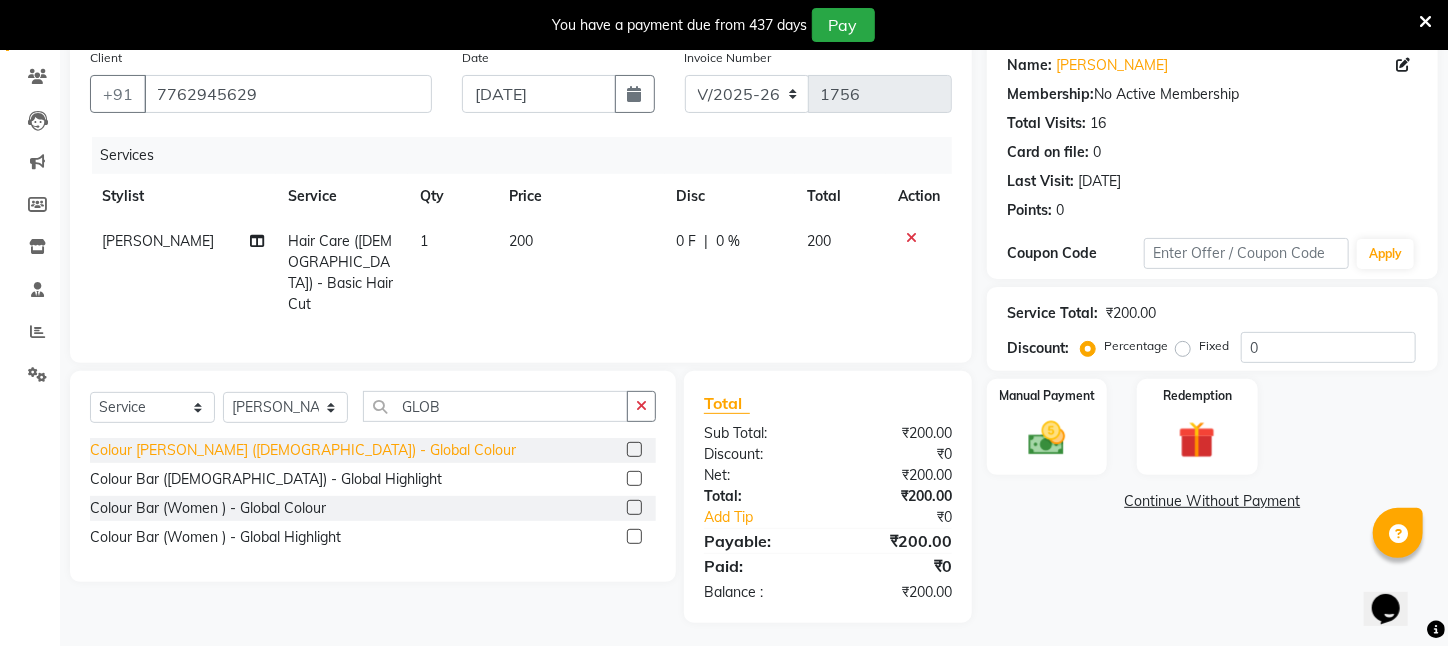 click on "Colour [PERSON_NAME] ([DEMOGRAPHIC_DATA])   -   Global Colour" 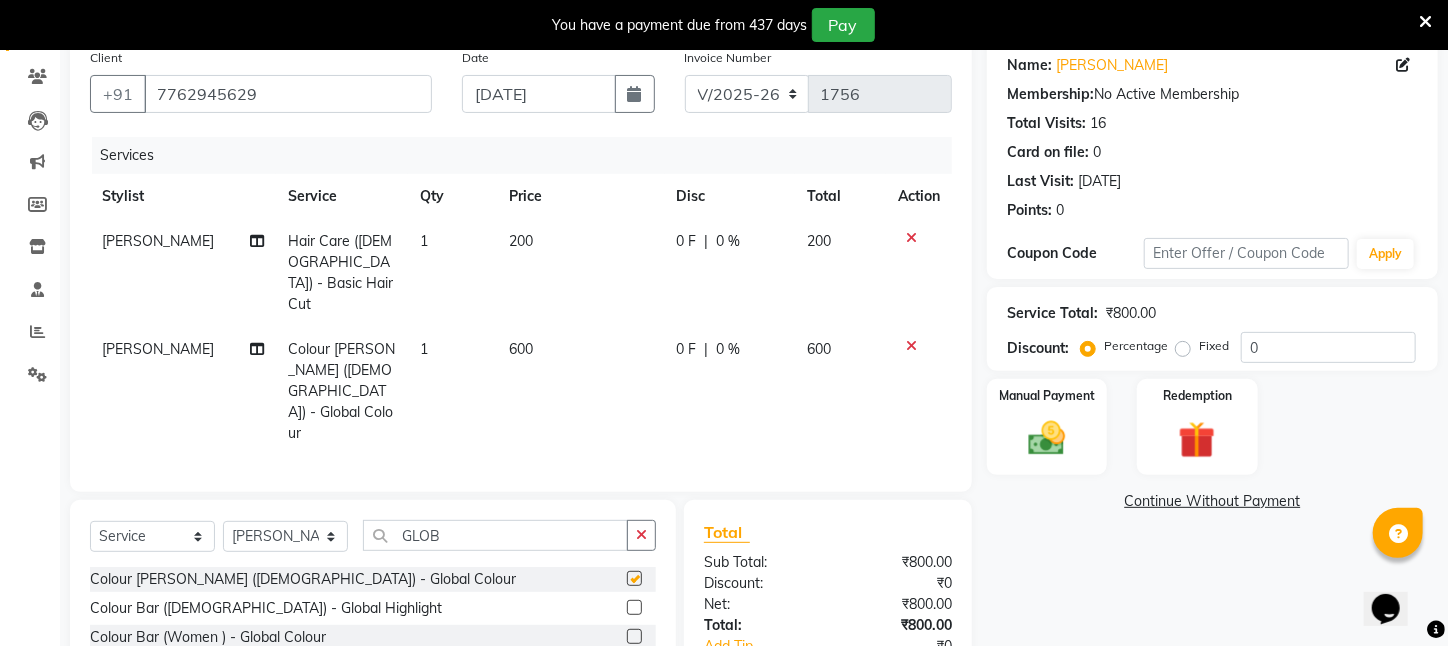 checkbox on "false" 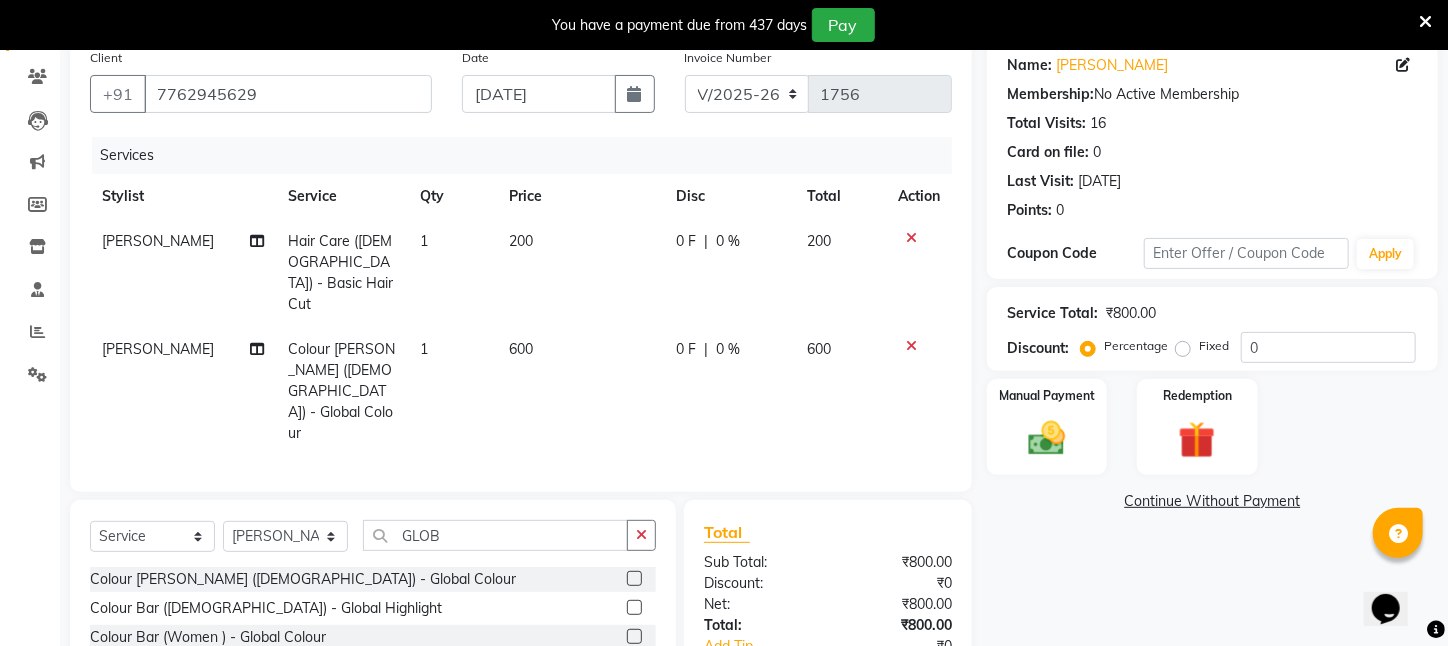 click on "600" 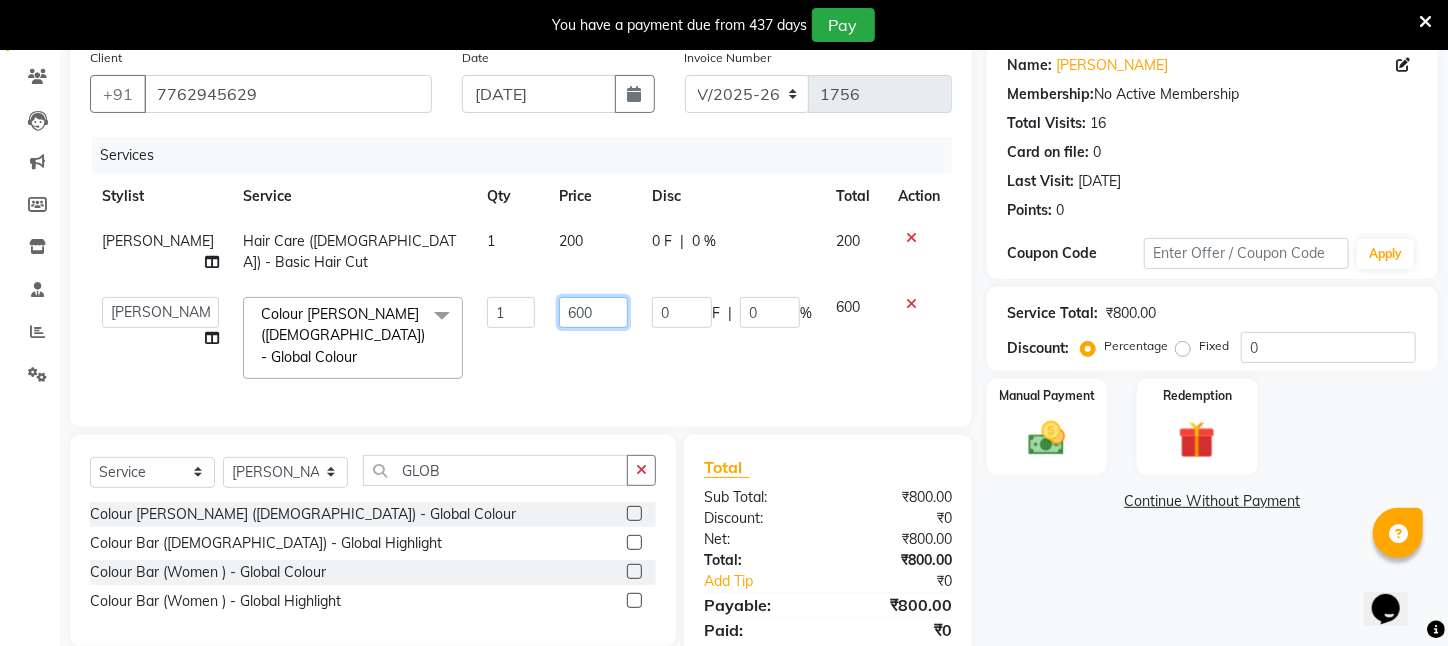 drag, startPoint x: 582, startPoint y: 308, endPoint x: 486, endPoint y: 310, distance: 96.02083 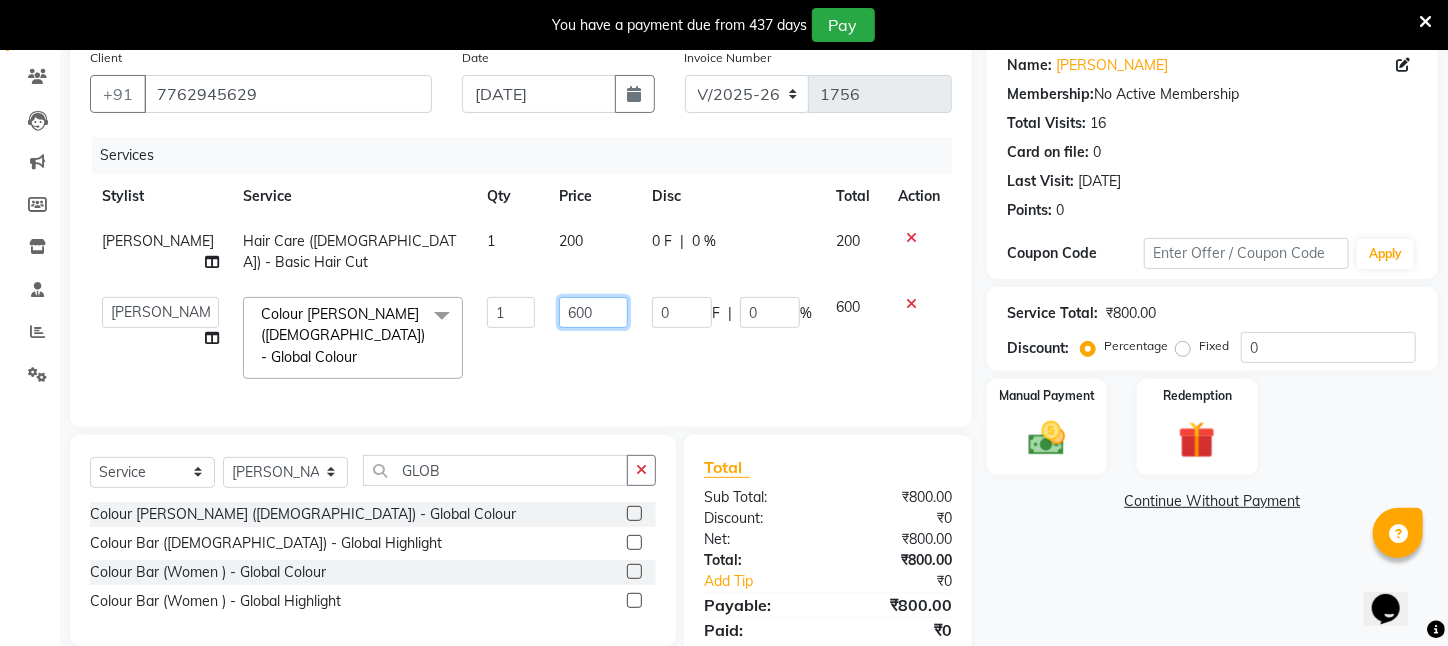 click on "[PERSON_NAME]   [PERSON_NAME]   DEEPIKA   [PERSON_NAME]   [PERSON_NAME]   kharagpur   Mahadev [PERSON_NAME]   [PERSON_NAME]   NEHA   [PERSON_NAME]   [PERSON_NAME]   [PERSON_NAME]   [PERSON_NAME]   [PERSON_NAME]  Colour [PERSON_NAME] ([DEMOGRAPHIC_DATA])   -   Global Colour  x Wax - Normal    -   Under Arms Wax - Normal    -   Full Face Wax - Normal    -   Half Hand Wax - Normal    -   Half Leg Wax - Normal    -   Front Stomach Wax - Normal    -   Back Side Wax - Normal    -   Full Hand Wax - Normal    -   Full Leg Wax - Normal    -   Brazilian Wax Wax - Normal    -   Full Body Wax Mole Remove HEAD MASSAGE  DERMA SAGE LOTUS FACIAL THRENDING [DEMOGRAPHIC_DATA] CHIN THREDING [DEMOGRAPHIC_DATA] CHIK SPELTEN HAIR CUT WOMEN ICE CREAM PADICURE  ICE CREAM MANICURE cv anti angine facial SEA BUTTER TREATMENT spelteen cut  CV PIGMENTATION BRIGHTENING FACIAL [DEMOGRAPHIC_DATA] FULL BODY TRIMING HAIR SPA COMBO OFFER FACIAL COMBO OFFER FACE MASSAGE COMBO OFFER CLEANUP OFFER CHIN WOMEN WAX [MEDICAL_DATA] remoVE HAIR WIG SERVICE CUTTING COMBO OFFER [DEMOGRAPHIC_DATA] HAIR CUT/SPA/DETAN/FACIAL/BREAD [DEMOGRAPHIC_DATA] HALF HAND DE TAN  Mole Remove" 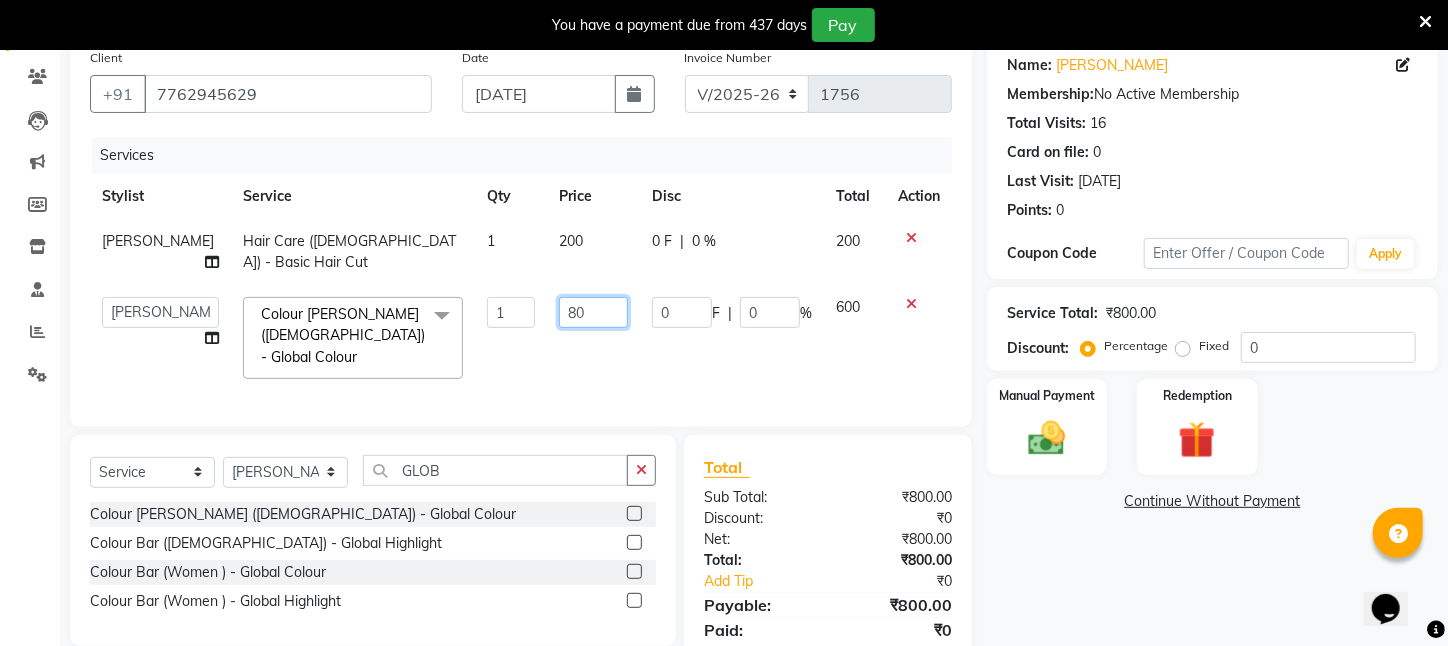 type on "800" 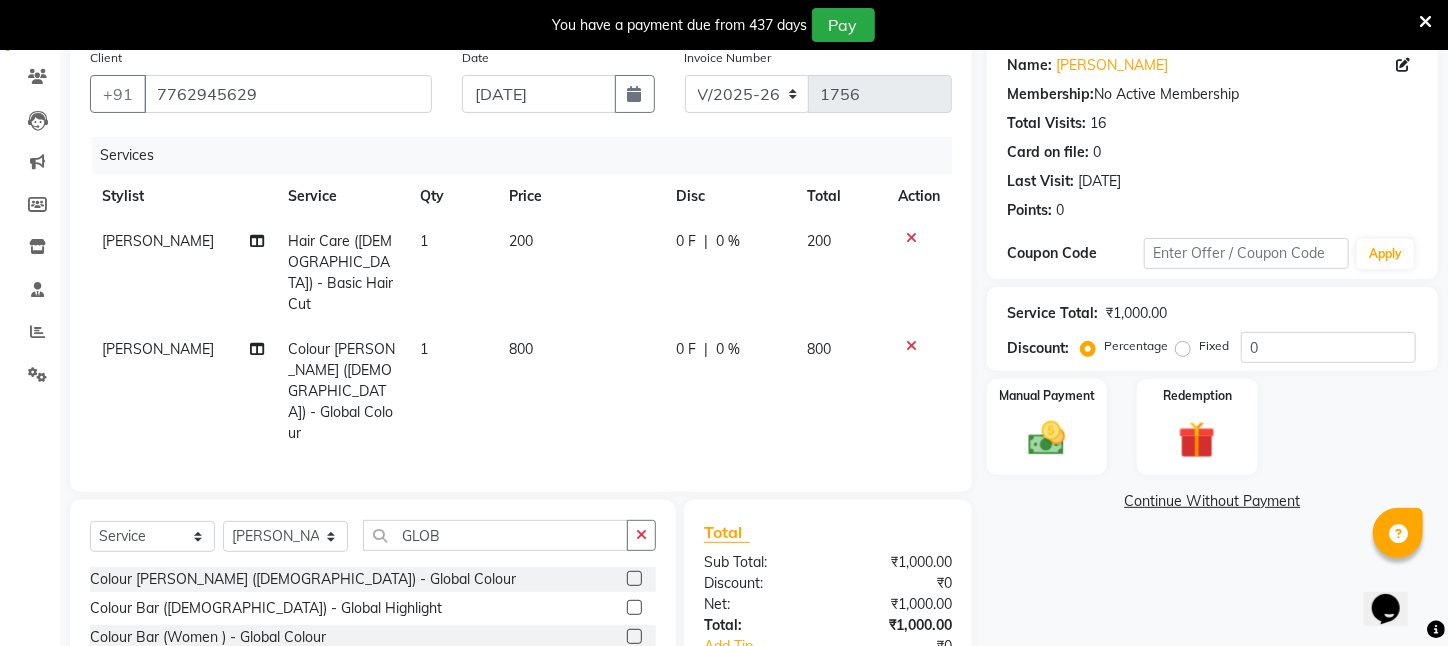 drag, startPoint x: 550, startPoint y: 327, endPoint x: 551, endPoint y: 350, distance: 23.021729 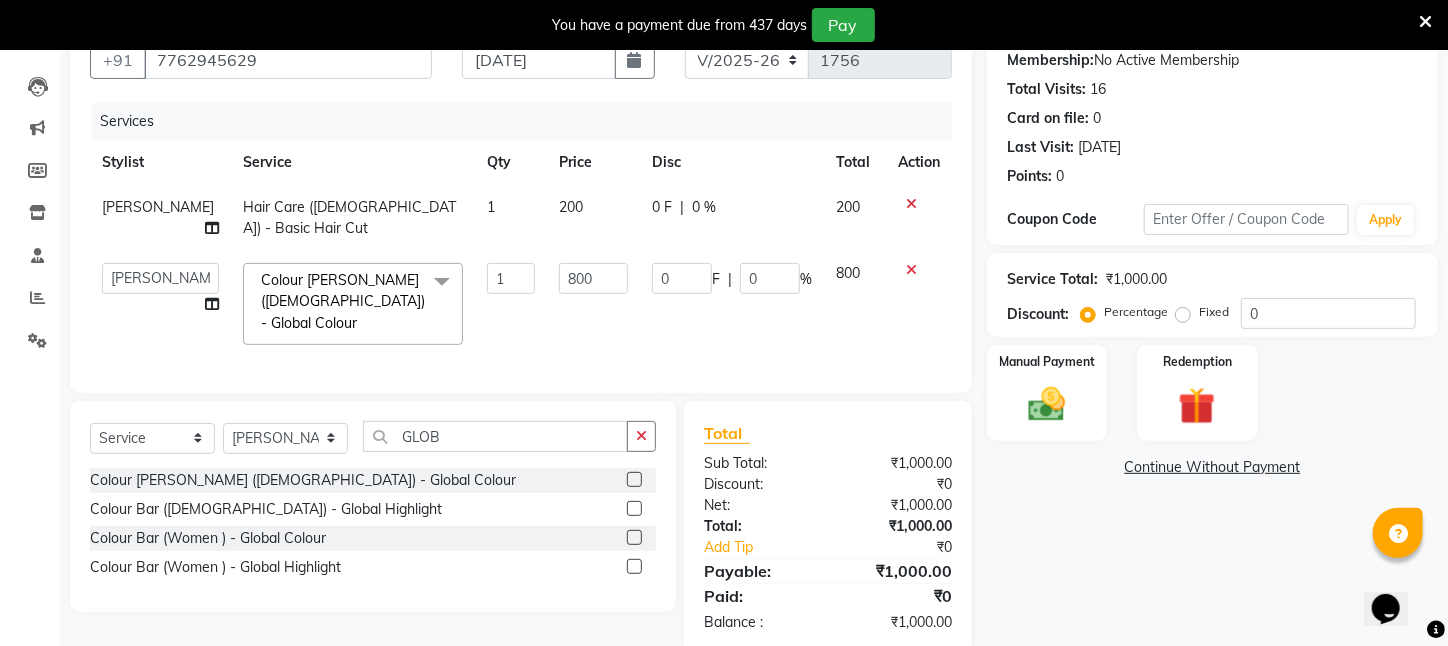 scroll, scrollTop: 224, scrollLeft: 0, axis: vertical 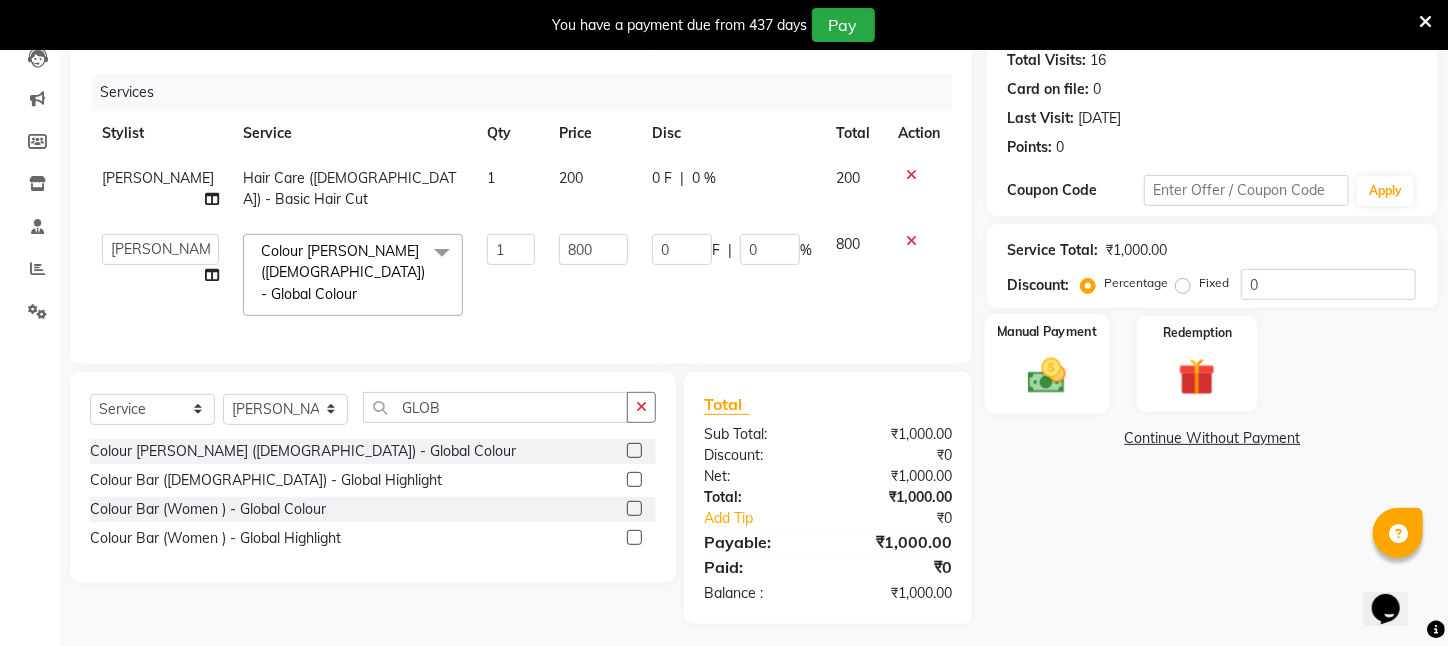 click on "Manual Payment" 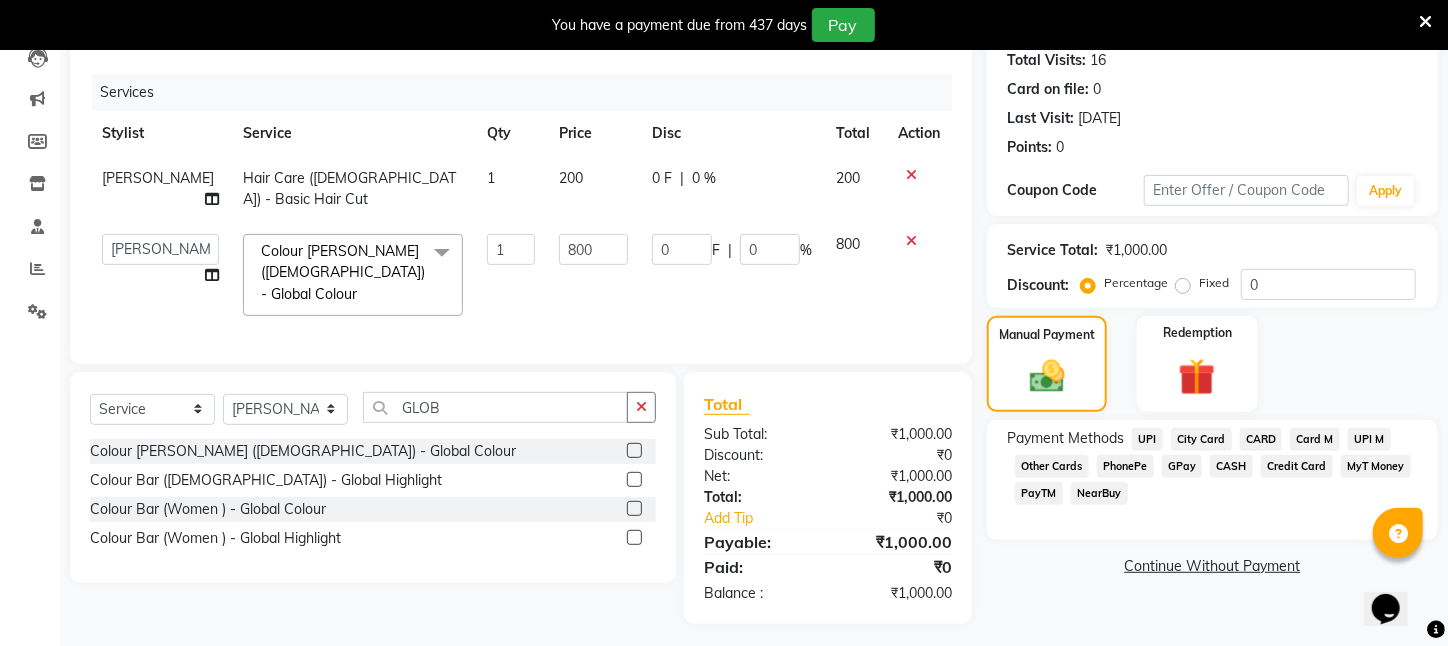click on "UPI" 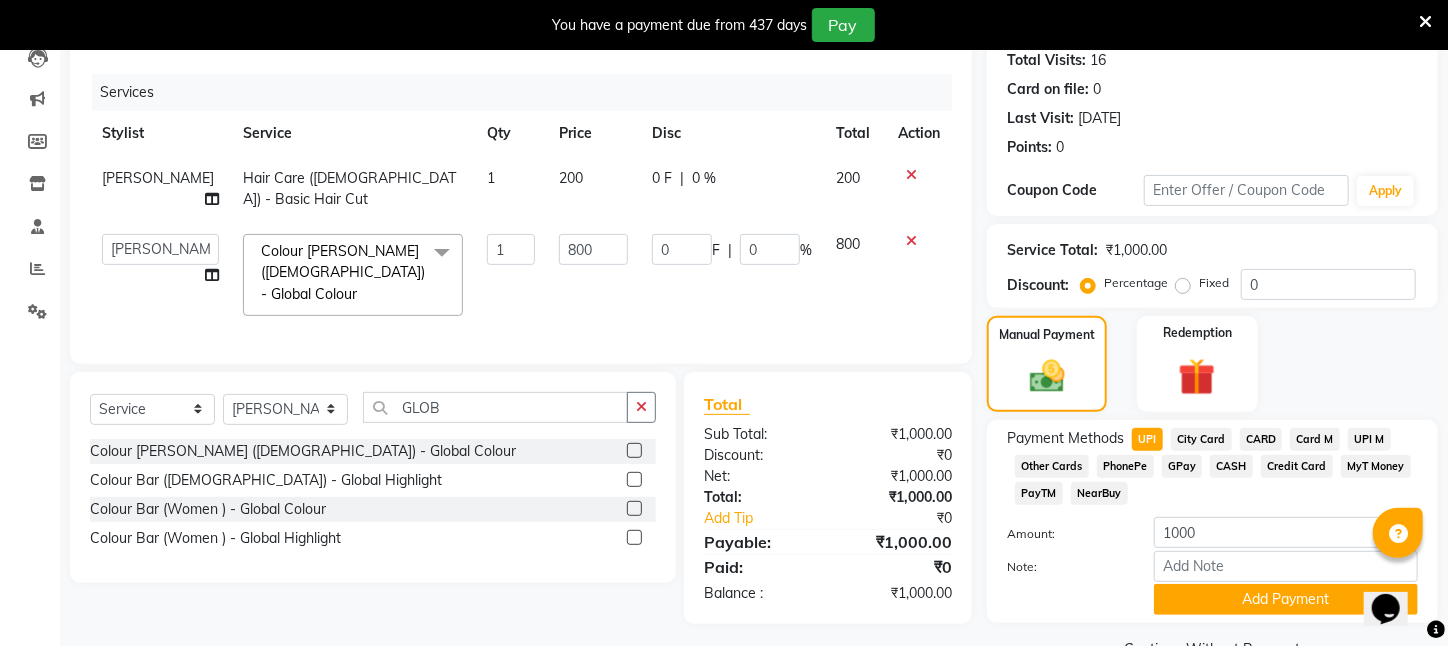 scroll, scrollTop: 293, scrollLeft: 0, axis: vertical 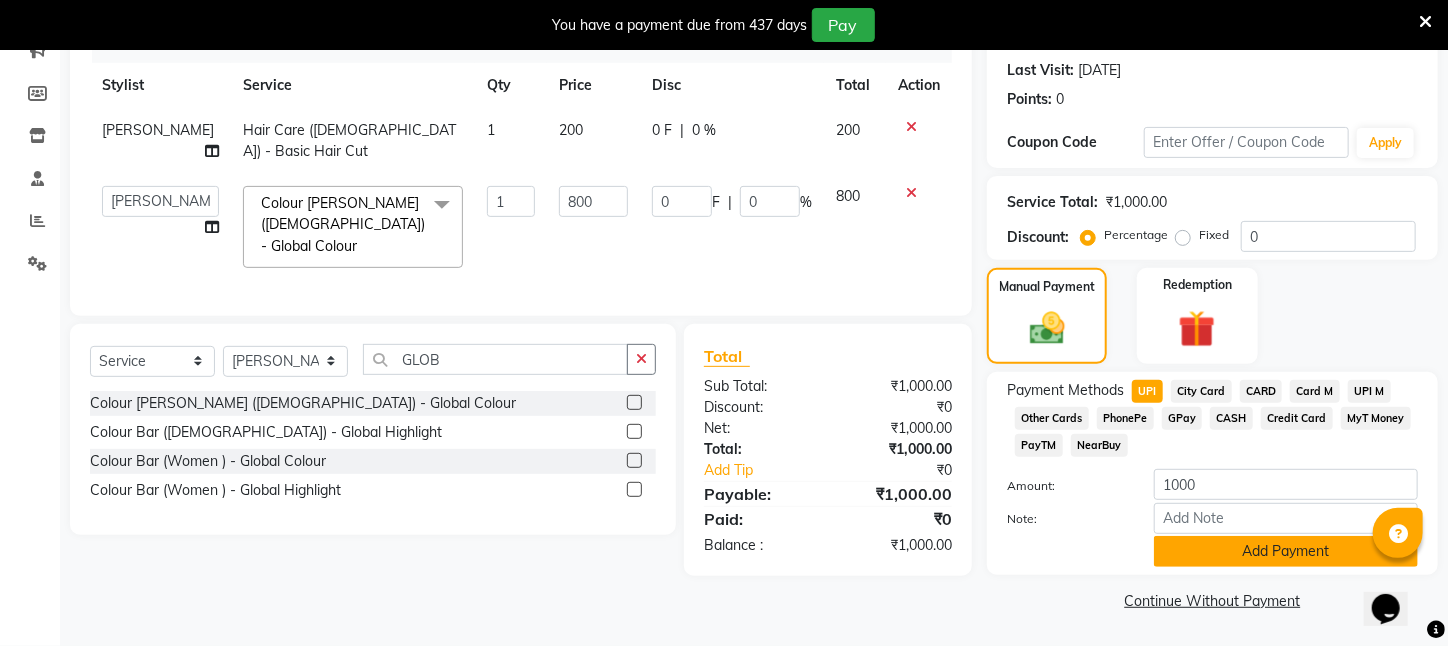 click on "Add Payment" 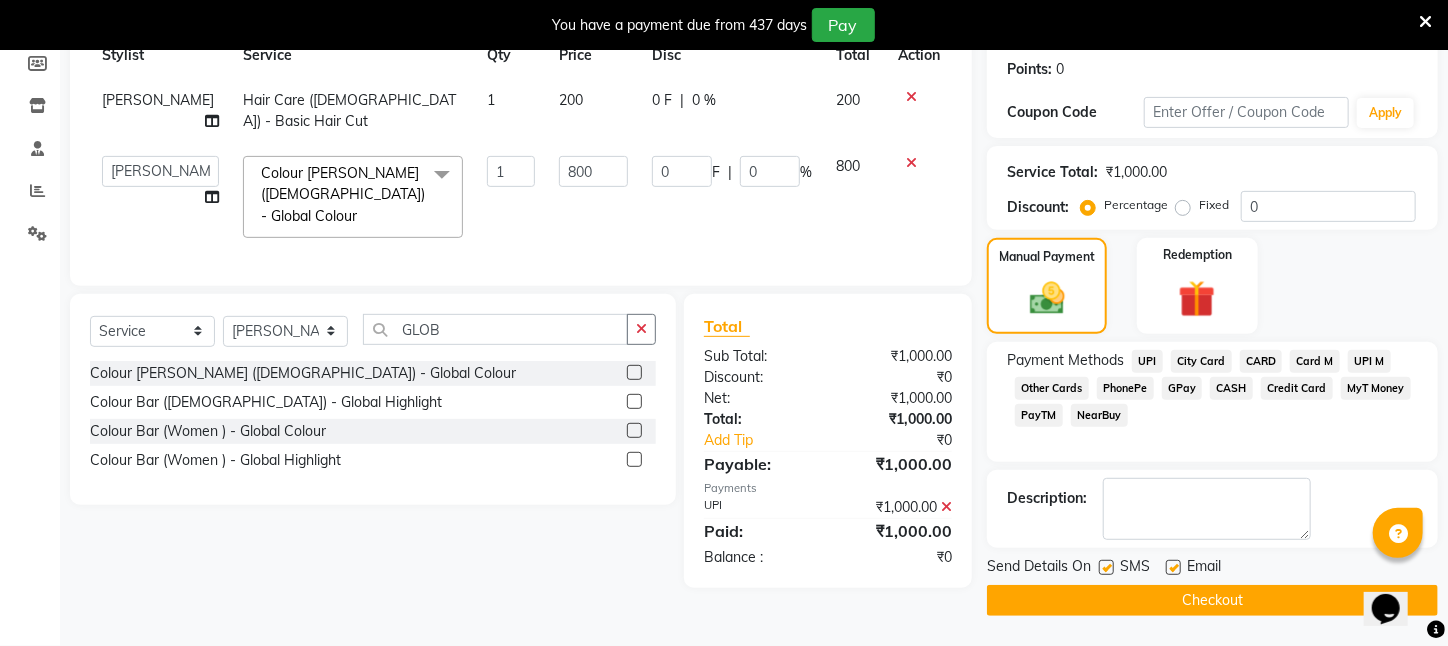 scroll, scrollTop: 323, scrollLeft: 0, axis: vertical 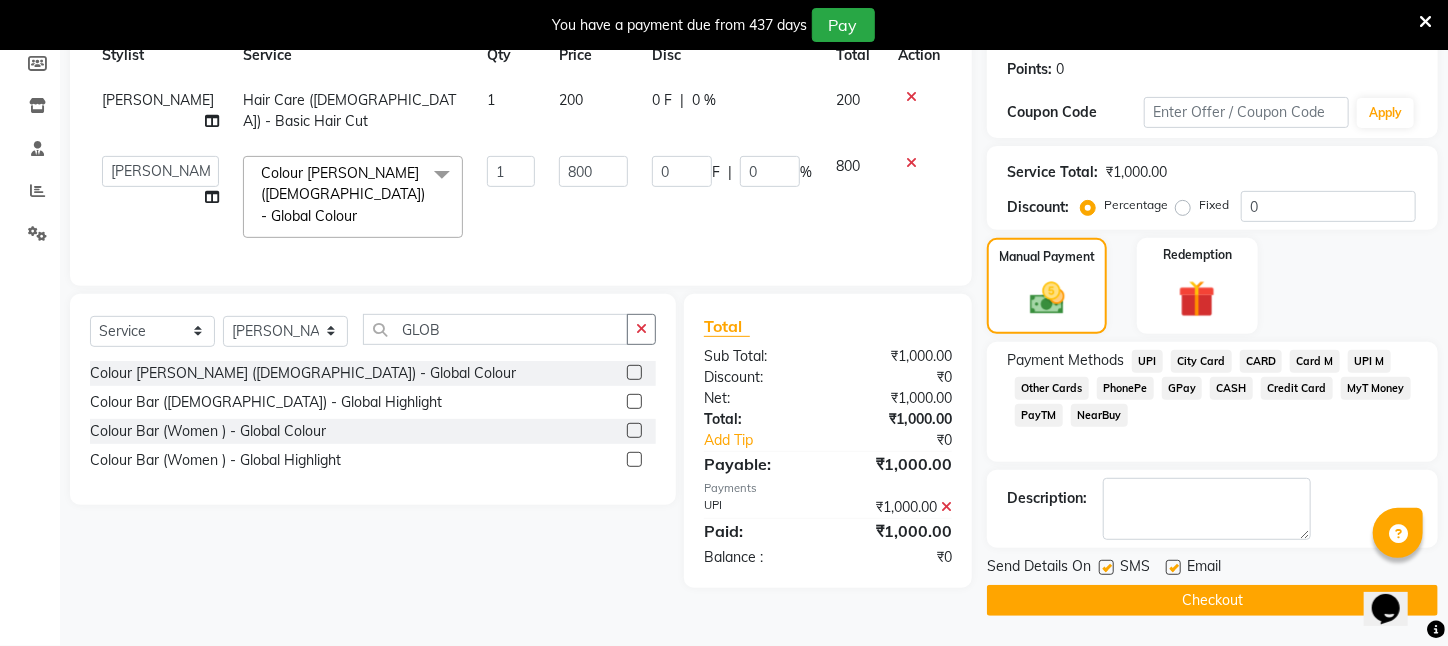 click on "Checkout" 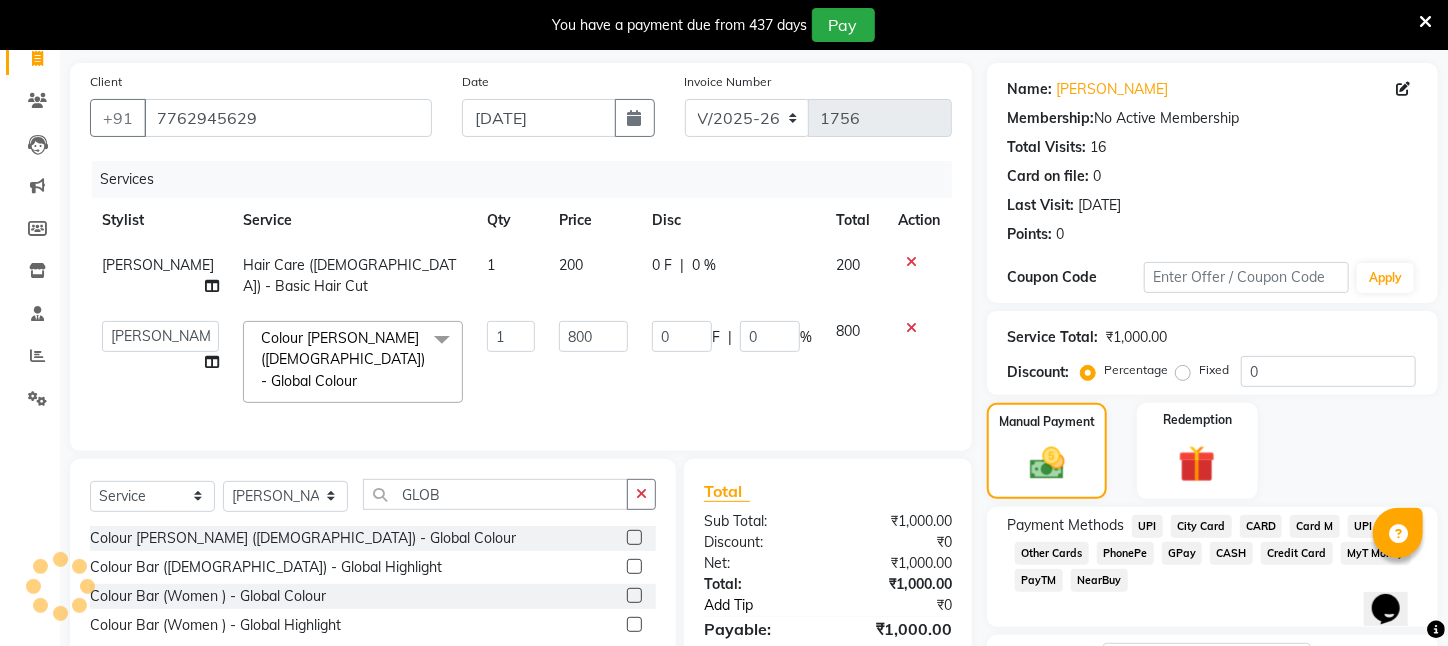scroll, scrollTop: 0, scrollLeft: 0, axis: both 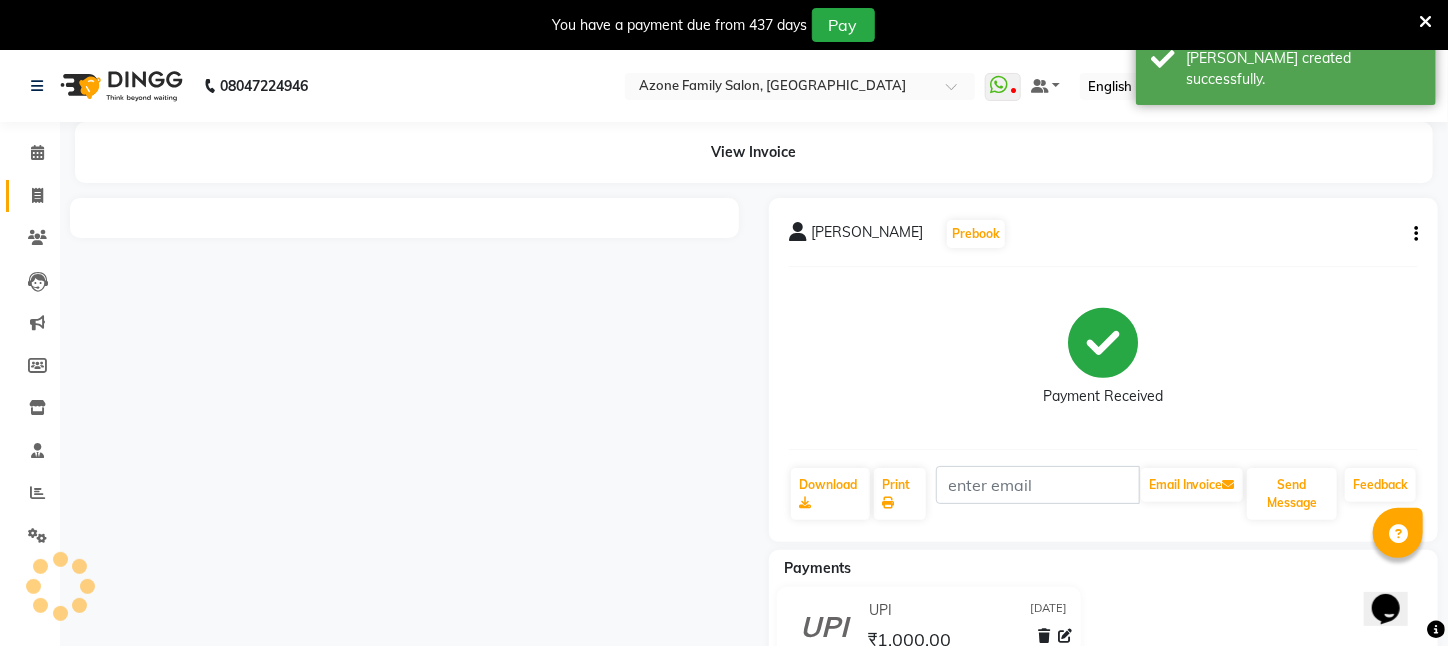 click on "Invoice" 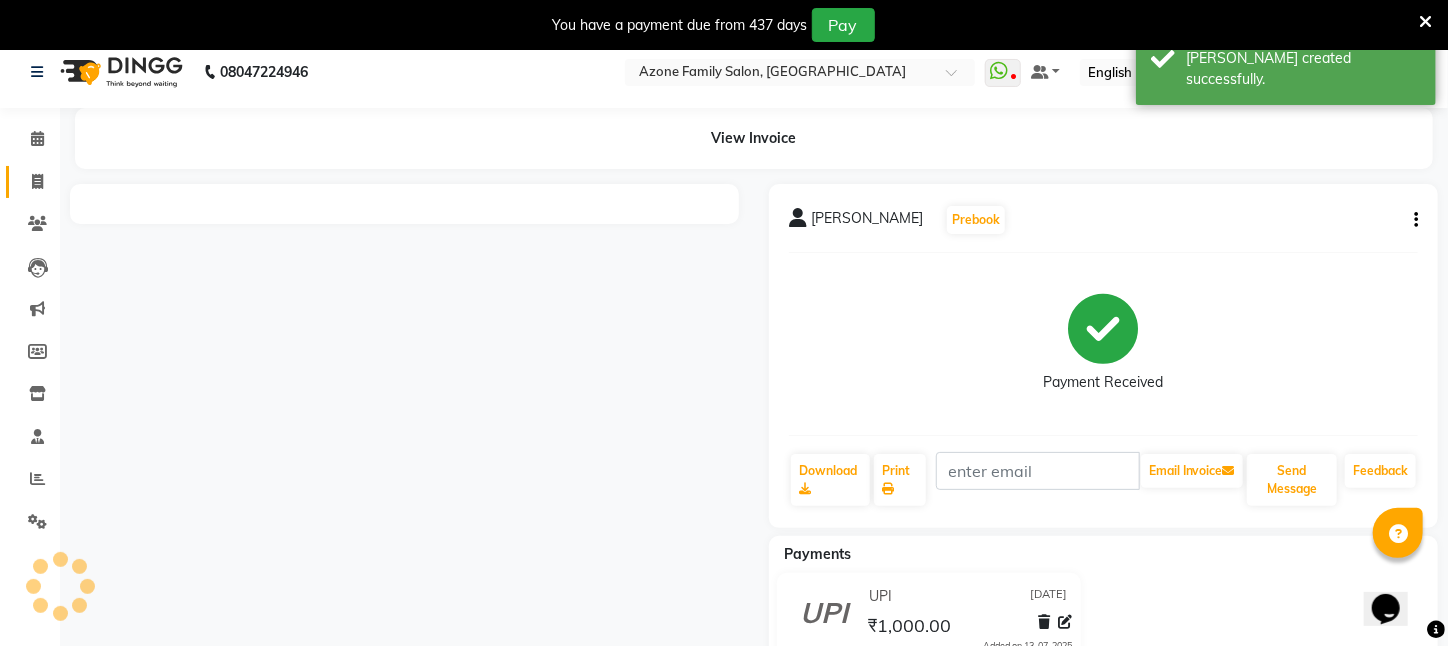 select on "service" 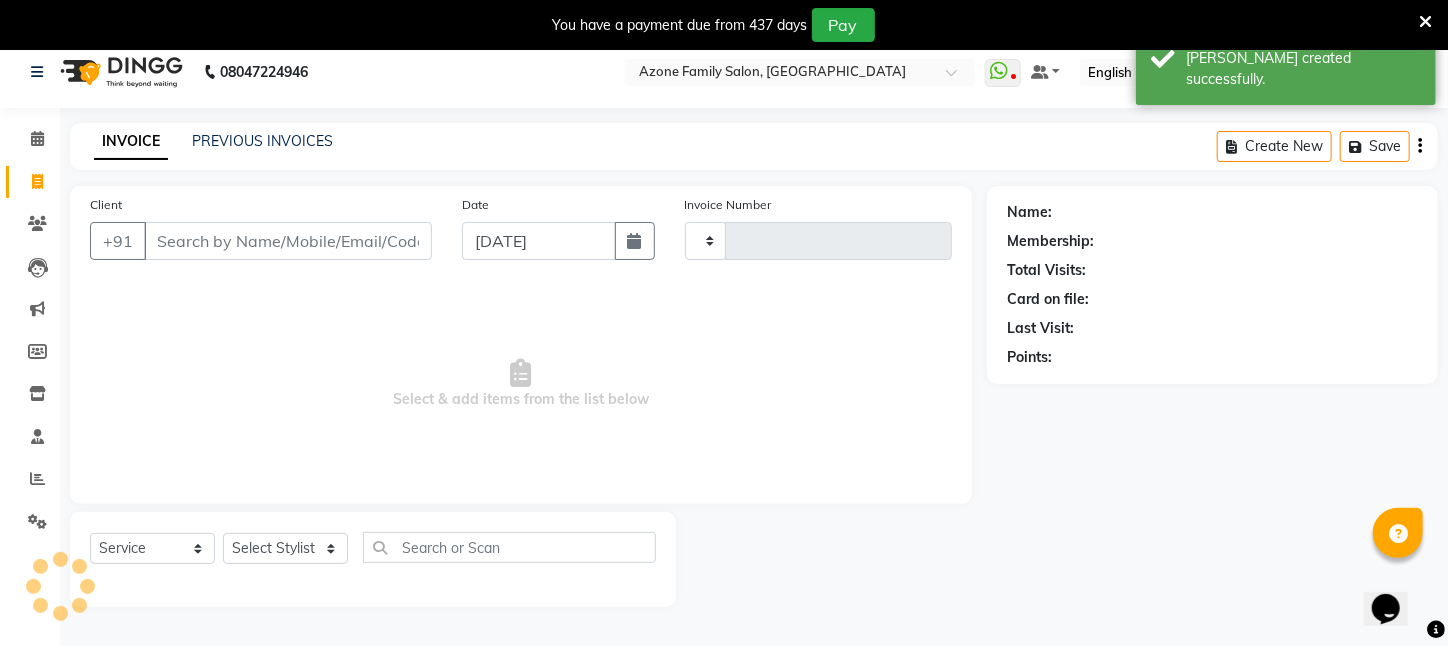 scroll, scrollTop: 50, scrollLeft: 0, axis: vertical 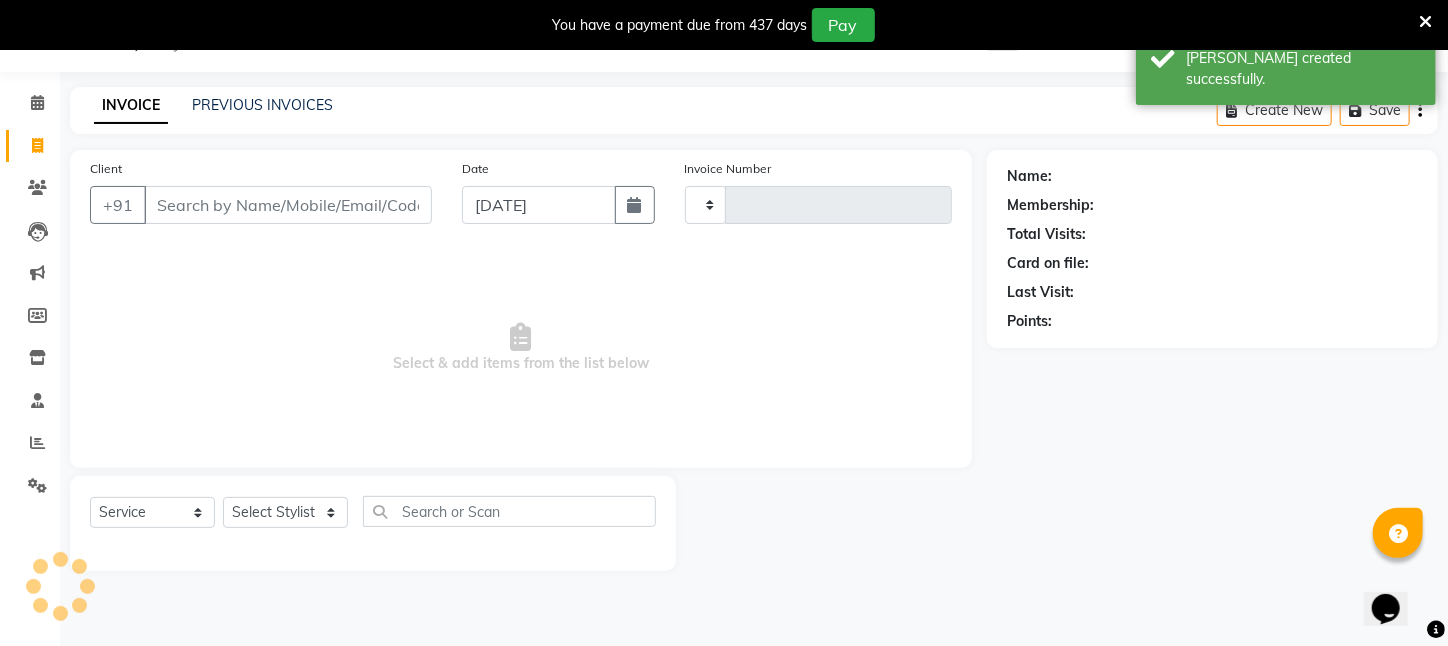 click on "Client" at bounding box center (288, 205) 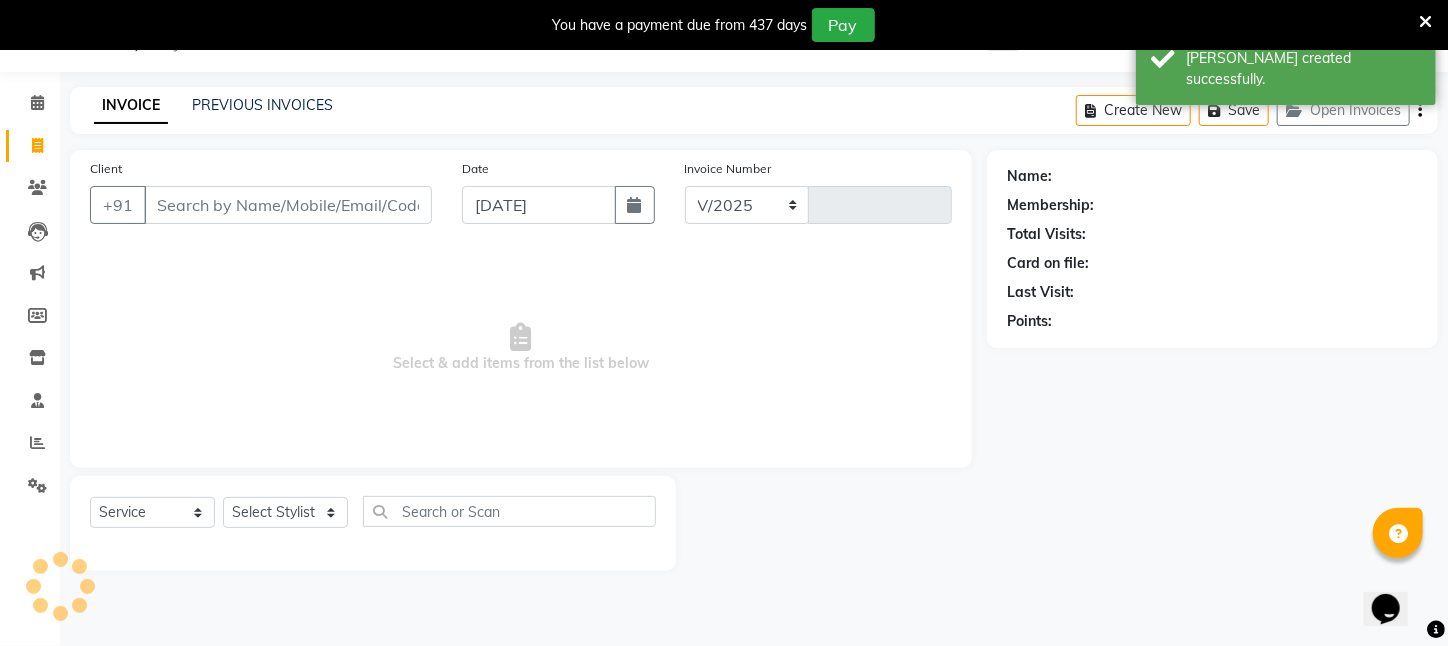 select on "4296" 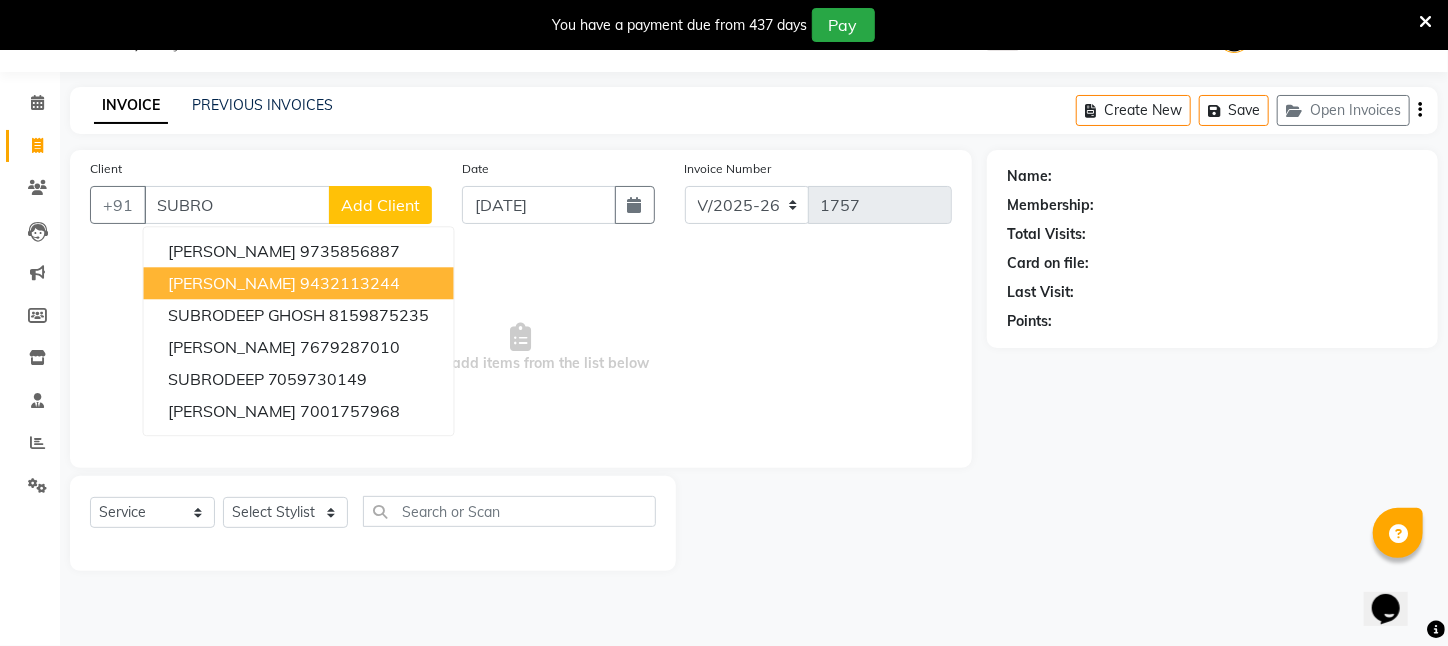 click on "[PERSON_NAME]" at bounding box center [232, 283] 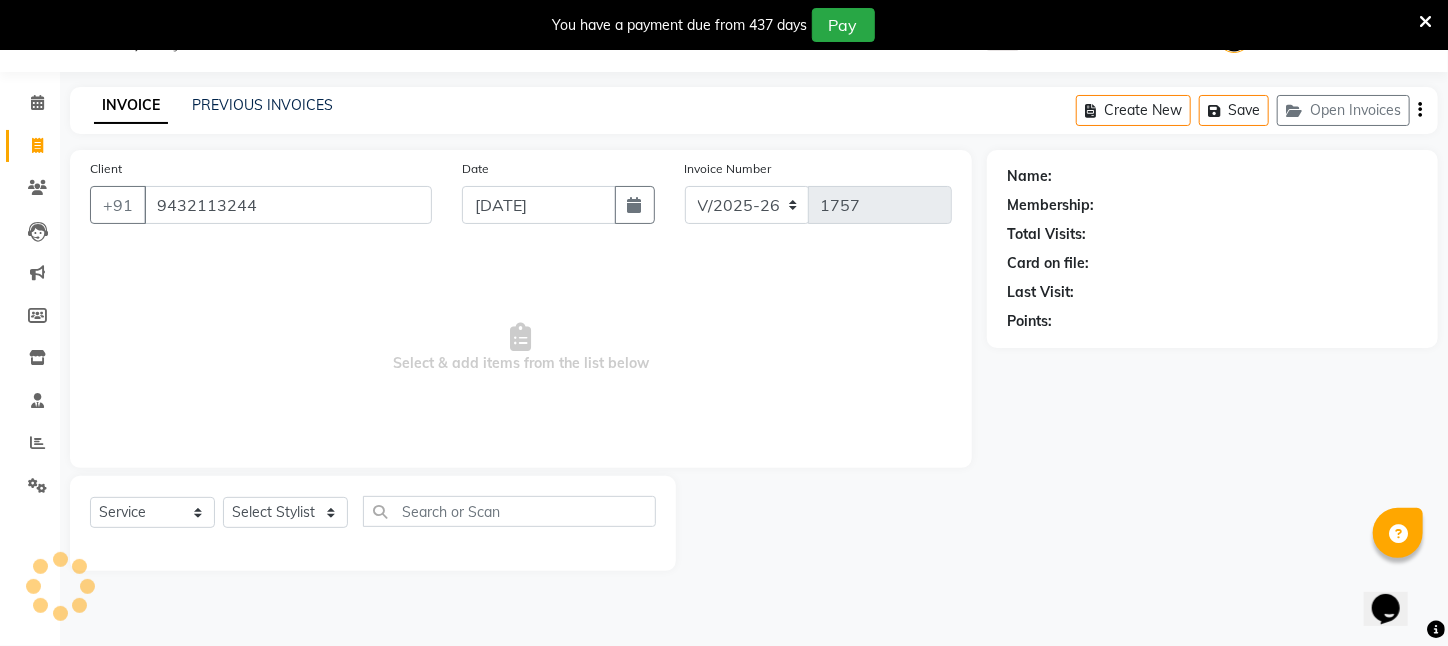 click on "Select & add items from the list below" at bounding box center [521, 348] 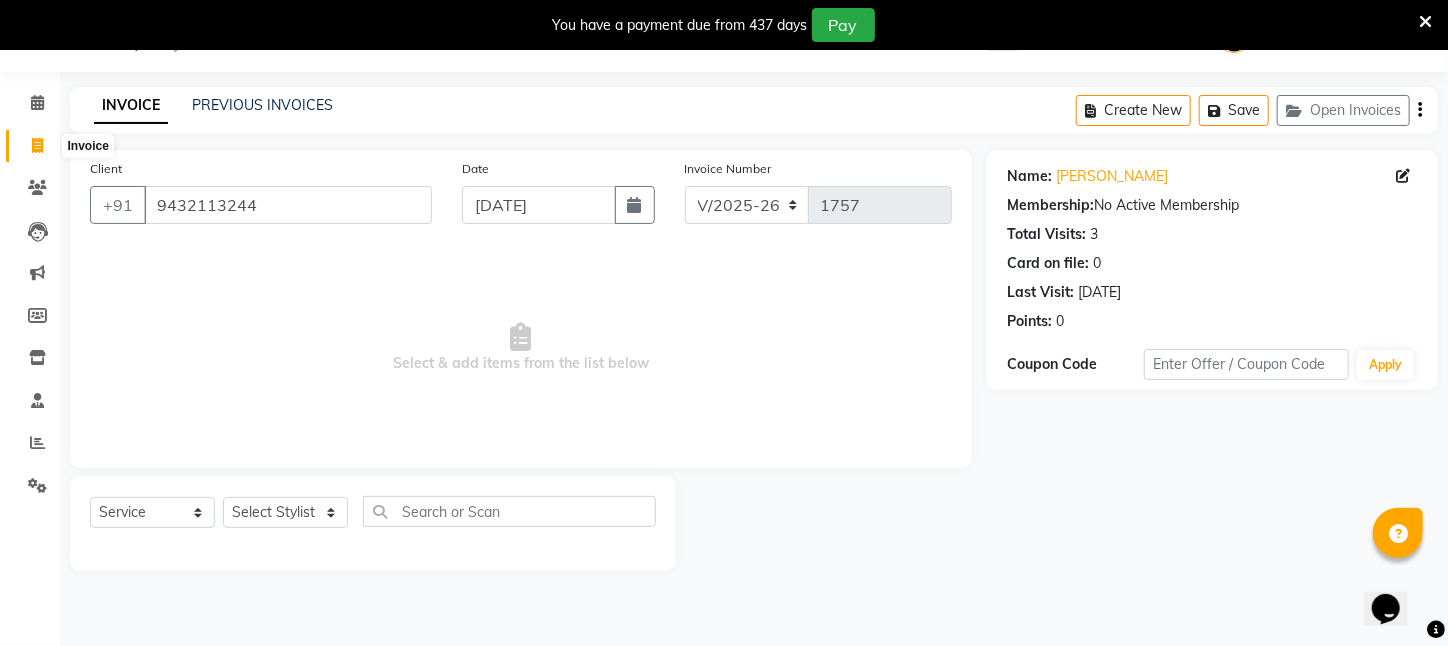click 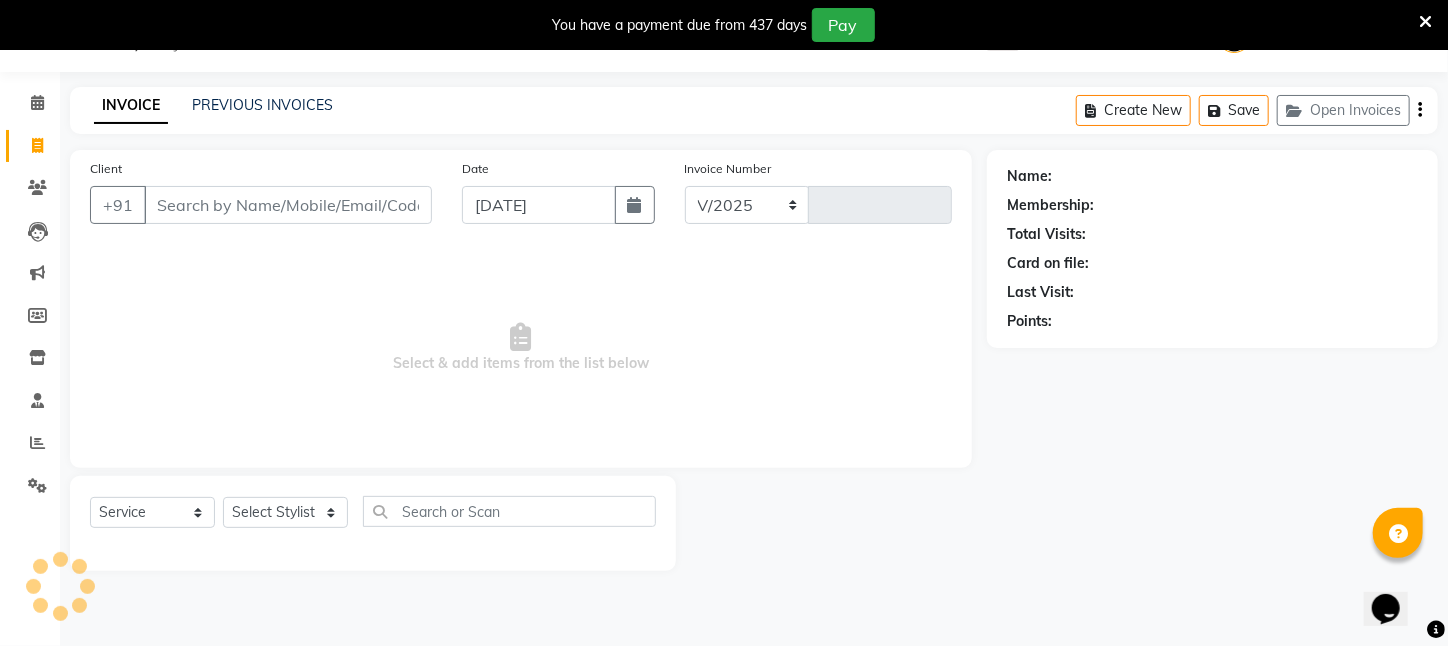 select on "4296" 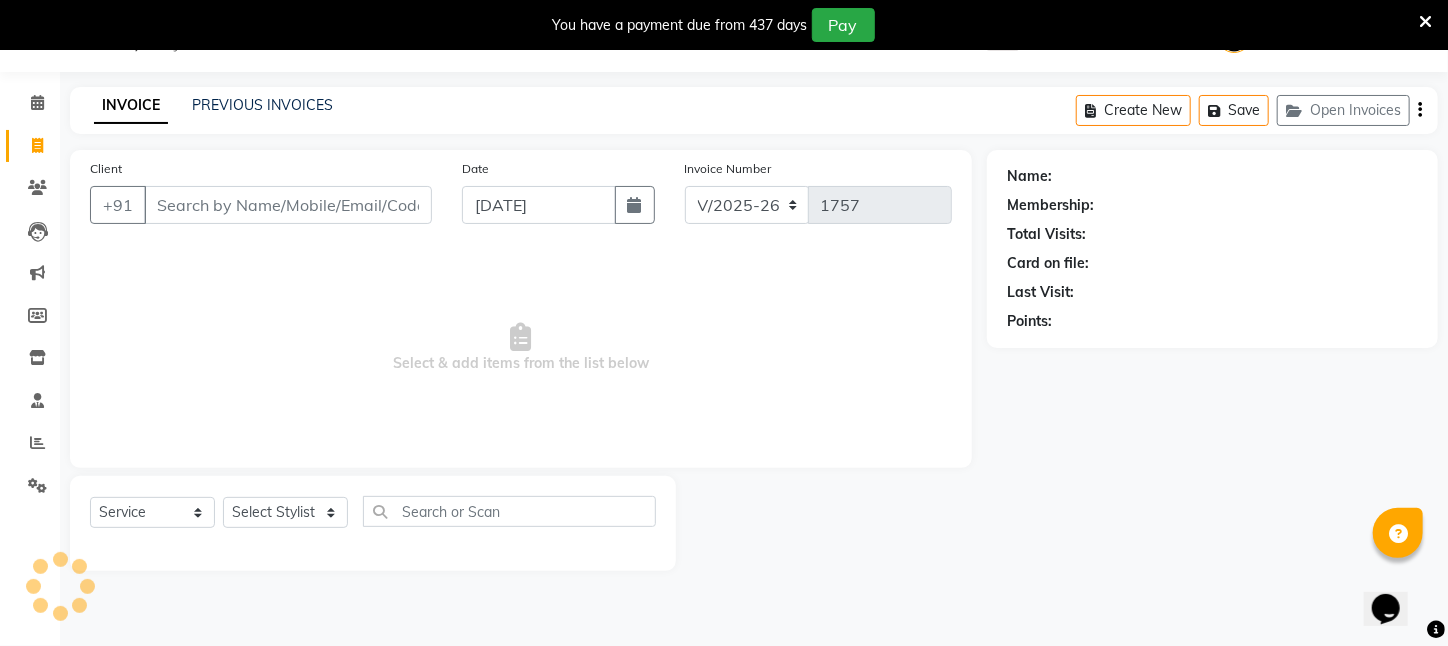 click on "Client" at bounding box center (288, 205) 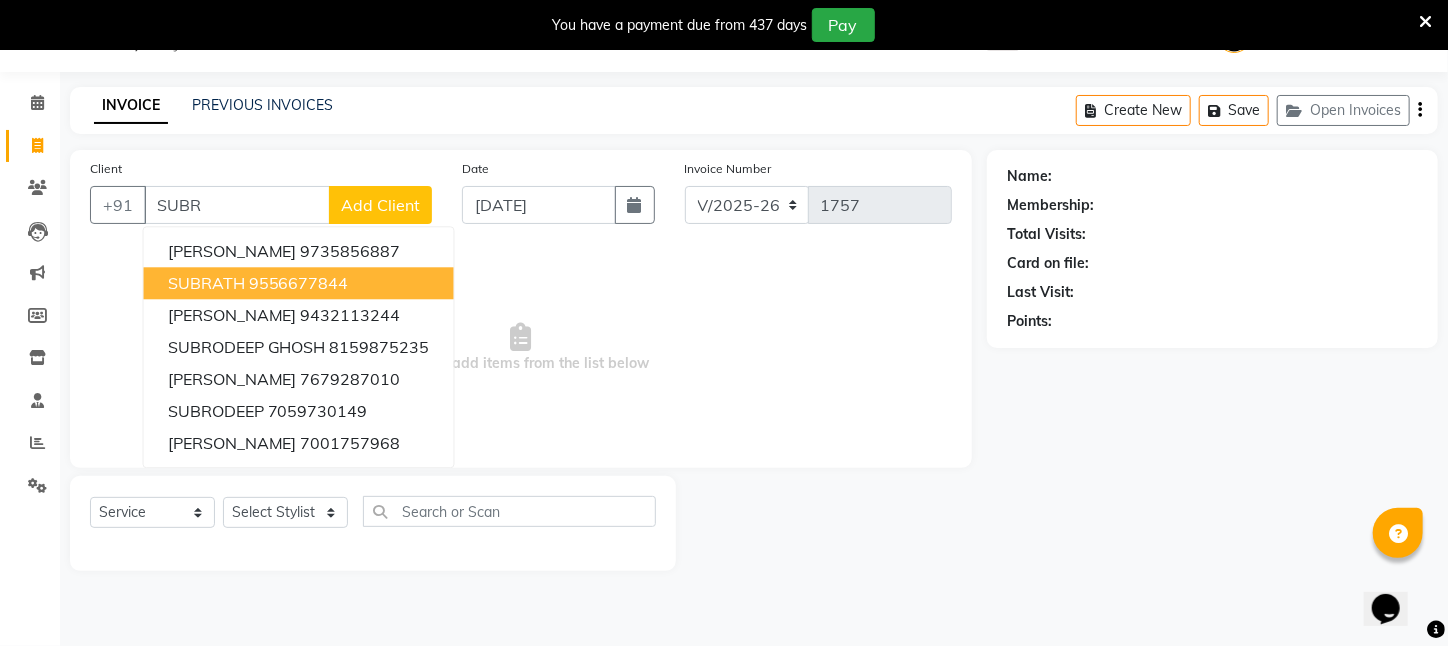 click on "9556677844" at bounding box center [299, 283] 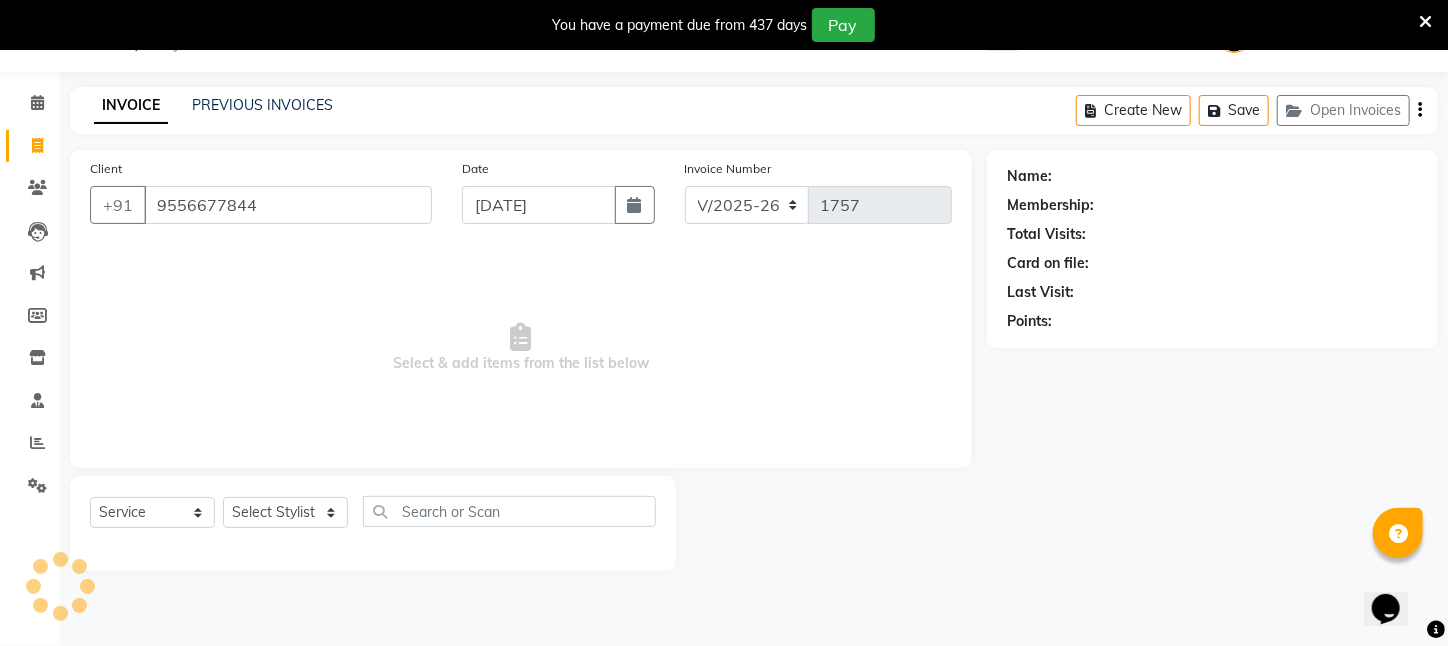 type on "9556677844" 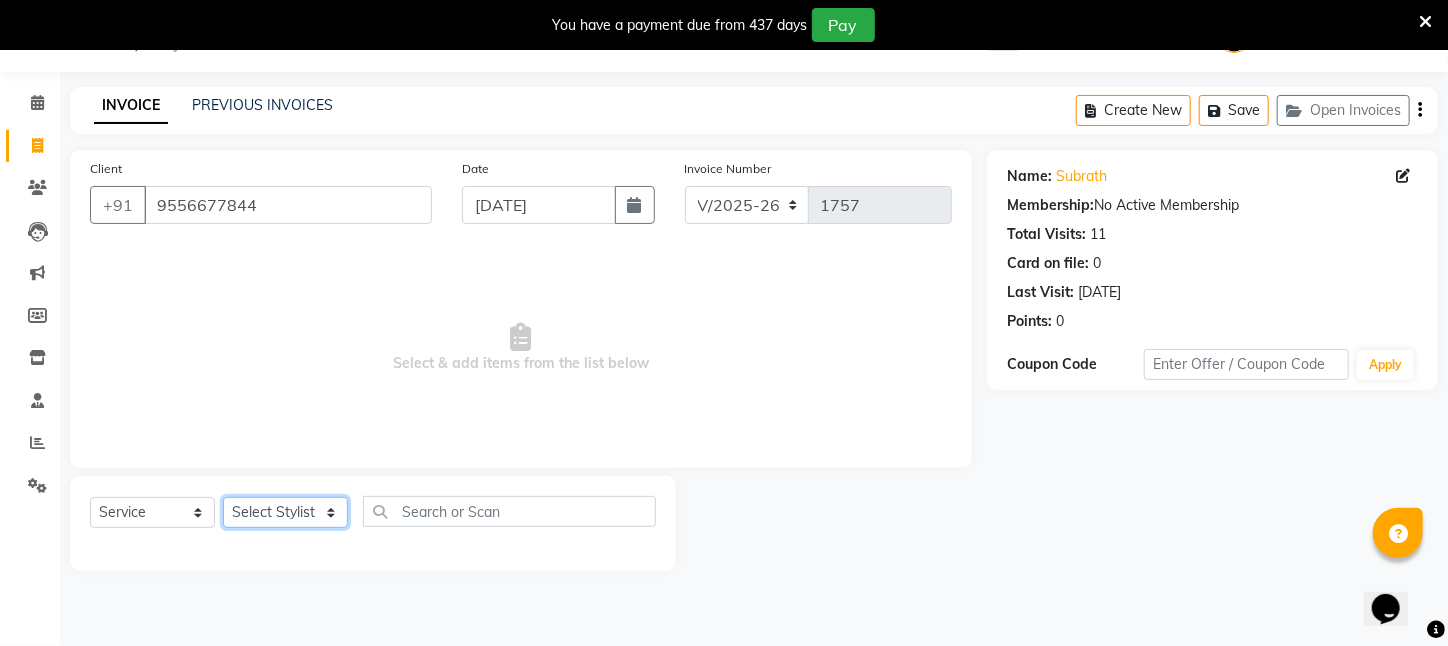click on "Select Stylist [PERSON_NAME] [PERSON_NAME] DEEPIKA [PERSON_NAME] [PERSON_NAME] kharagpur Mahadev [PERSON_NAME] [PERSON_NAME] NEHA [PERSON_NAME] [PERSON_NAME] [PERSON_NAME] [PERSON_NAME] [PERSON_NAME]" 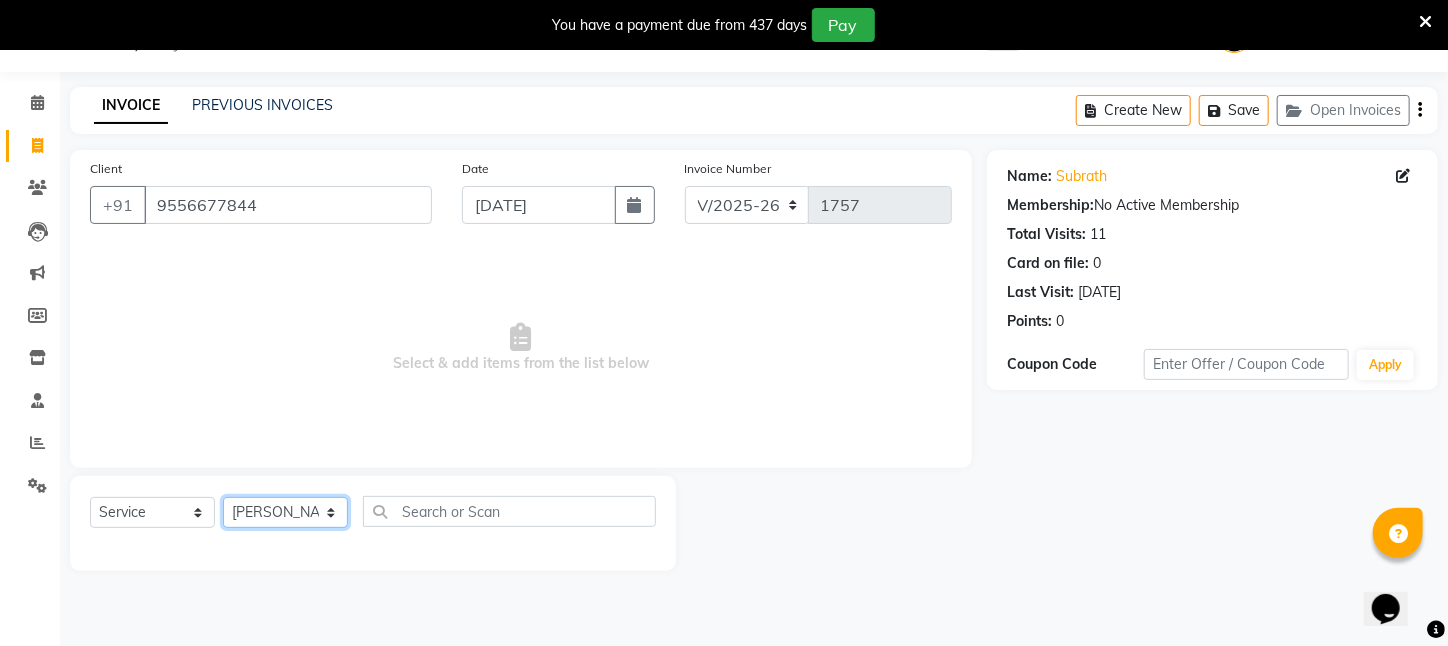 click on "Select Stylist [PERSON_NAME] [PERSON_NAME] DEEPIKA [PERSON_NAME] [PERSON_NAME] kharagpur Mahadev [PERSON_NAME] [PERSON_NAME] NEHA [PERSON_NAME] [PERSON_NAME] [PERSON_NAME] [PERSON_NAME] [PERSON_NAME]" 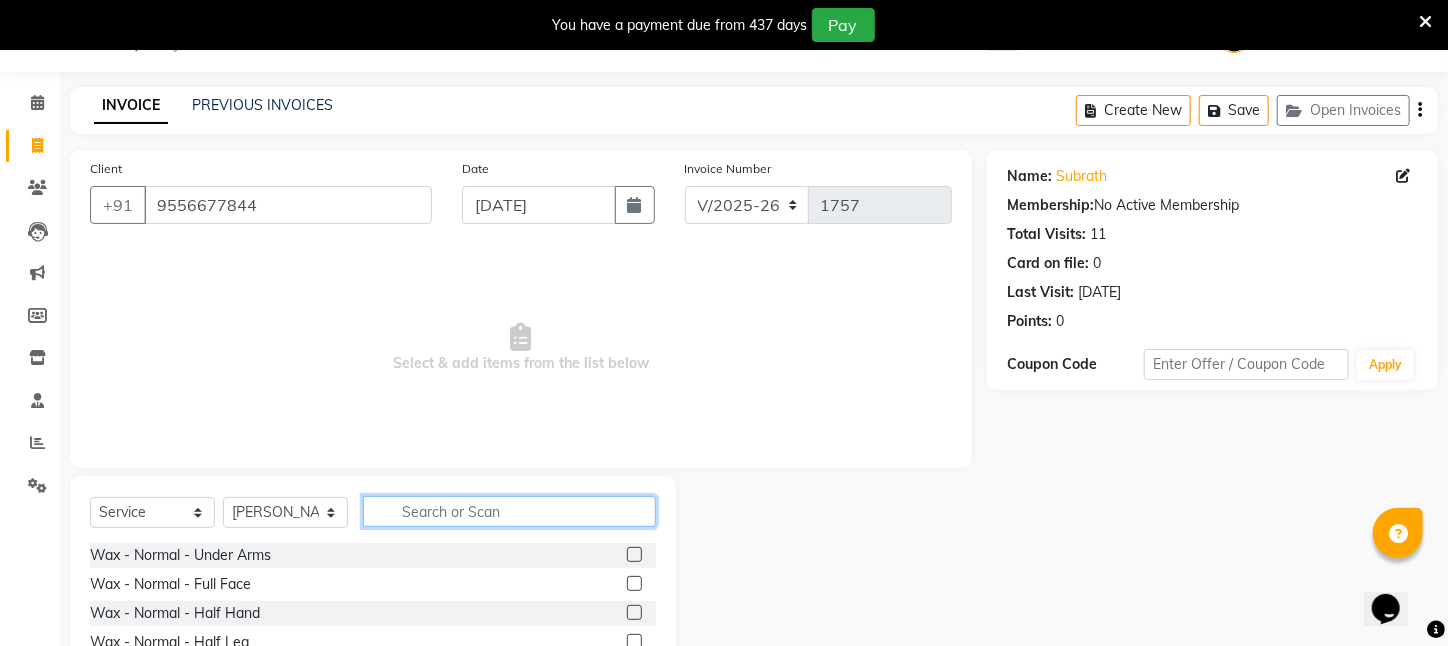 click 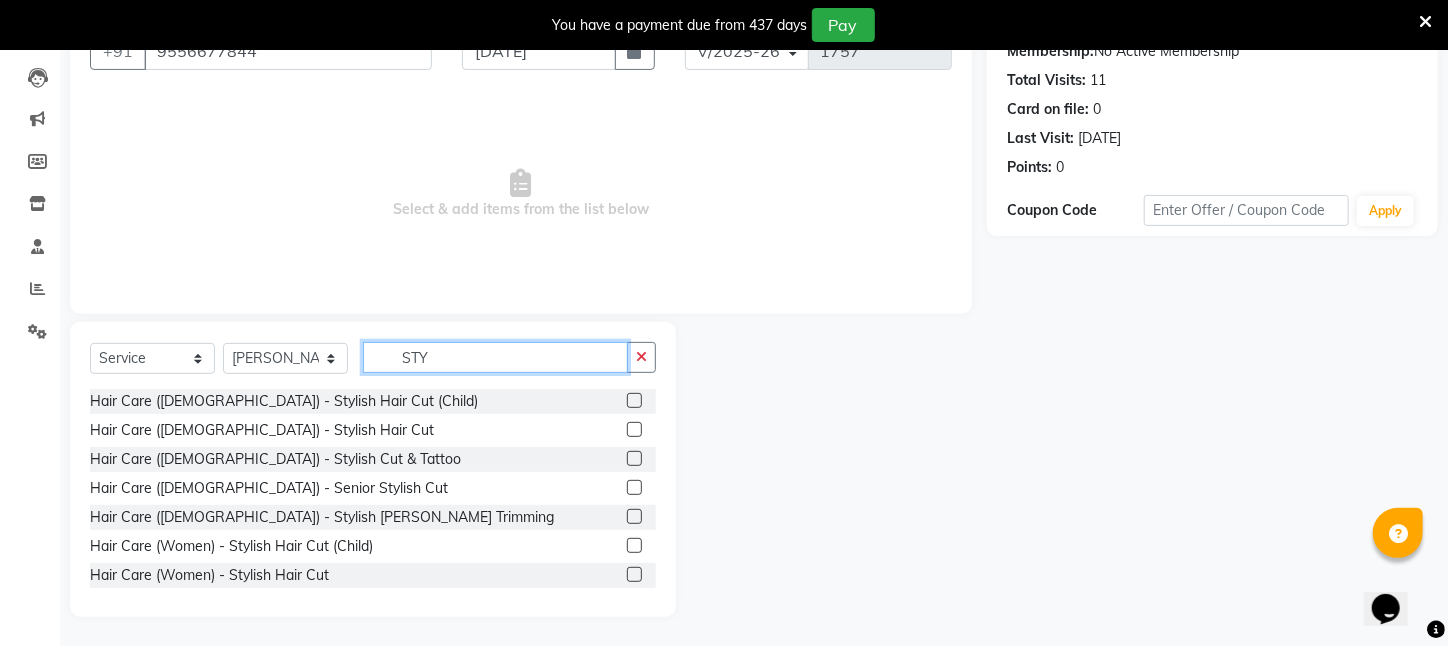 scroll, scrollTop: 204, scrollLeft: 0, axis: vertical 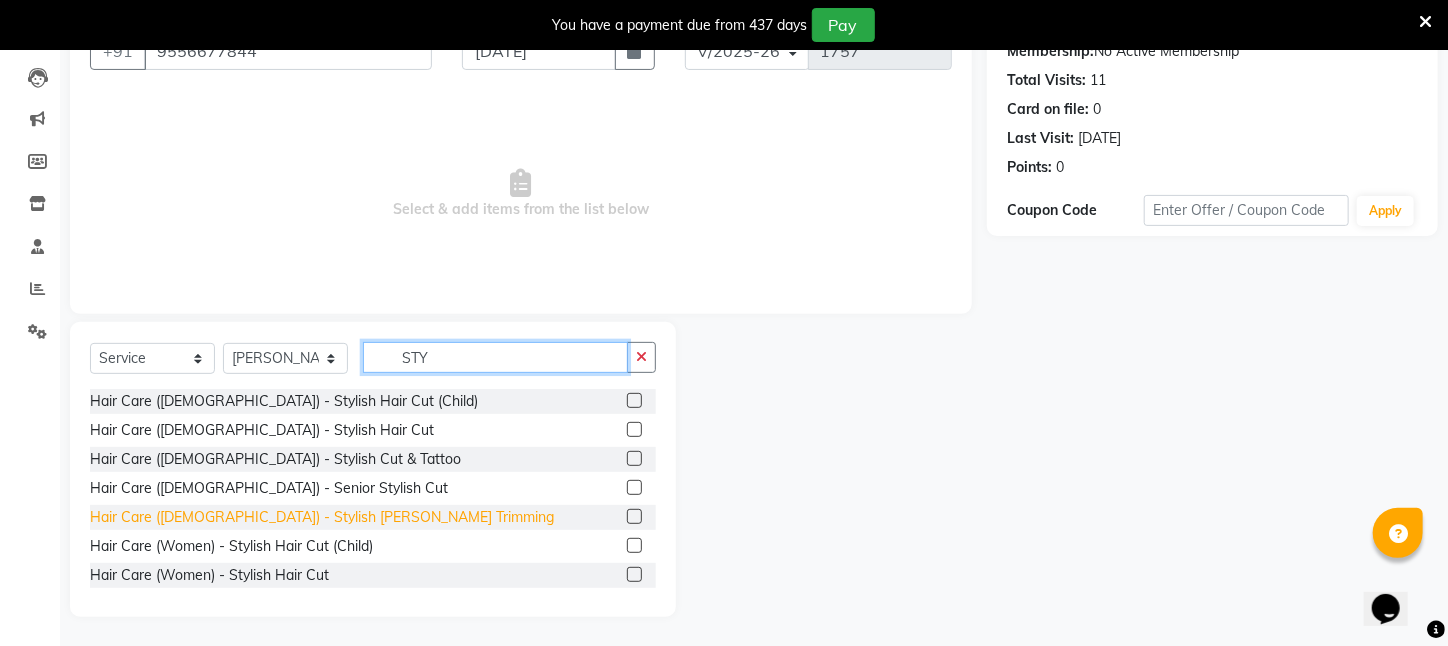 type on "STY" 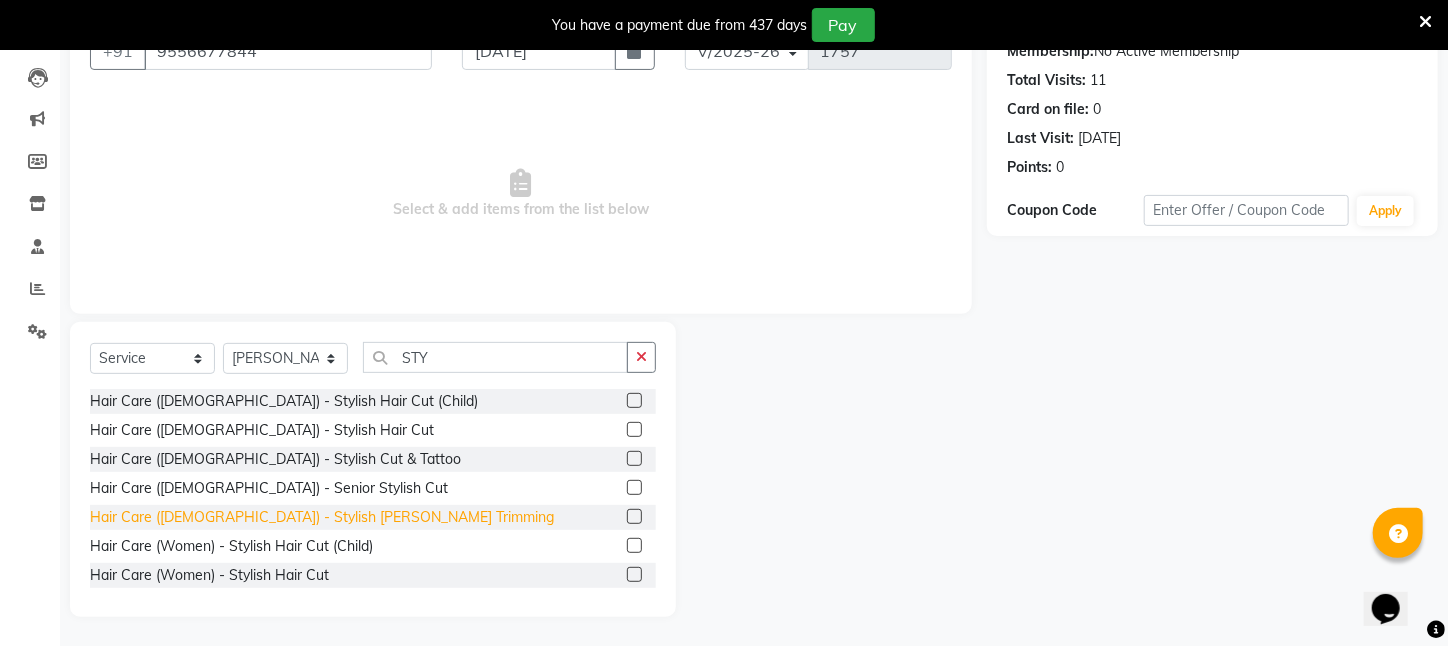 click on "Hair Care ([DEMOGRAPHIC_DATA])   -   Stylish [PERSON_NAME] Trimming" 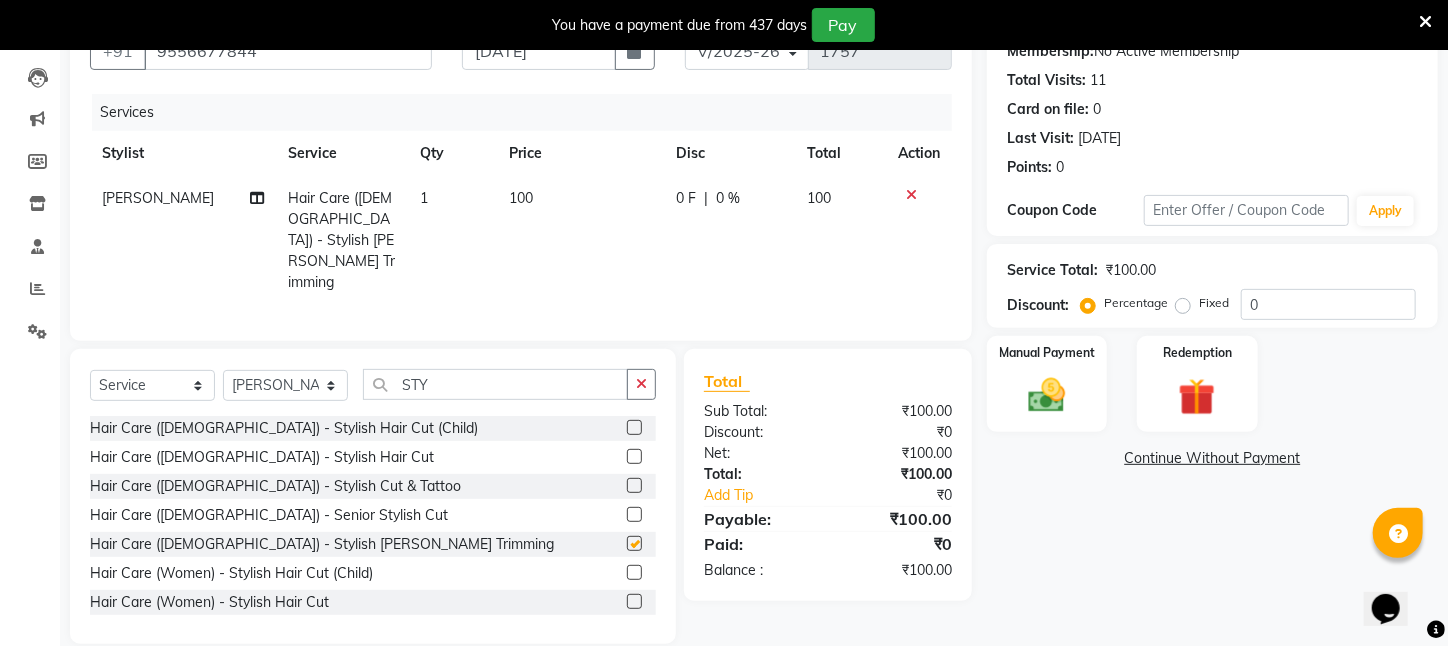 checkbox on "false" 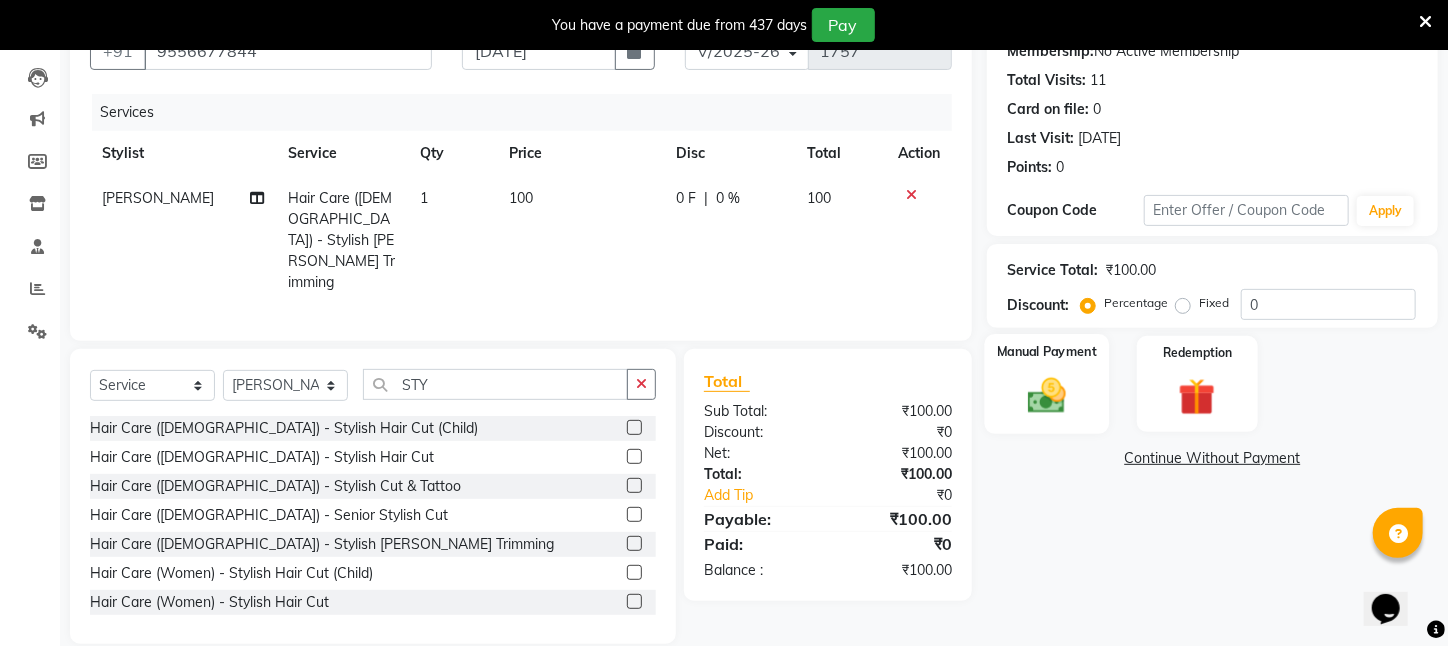 click 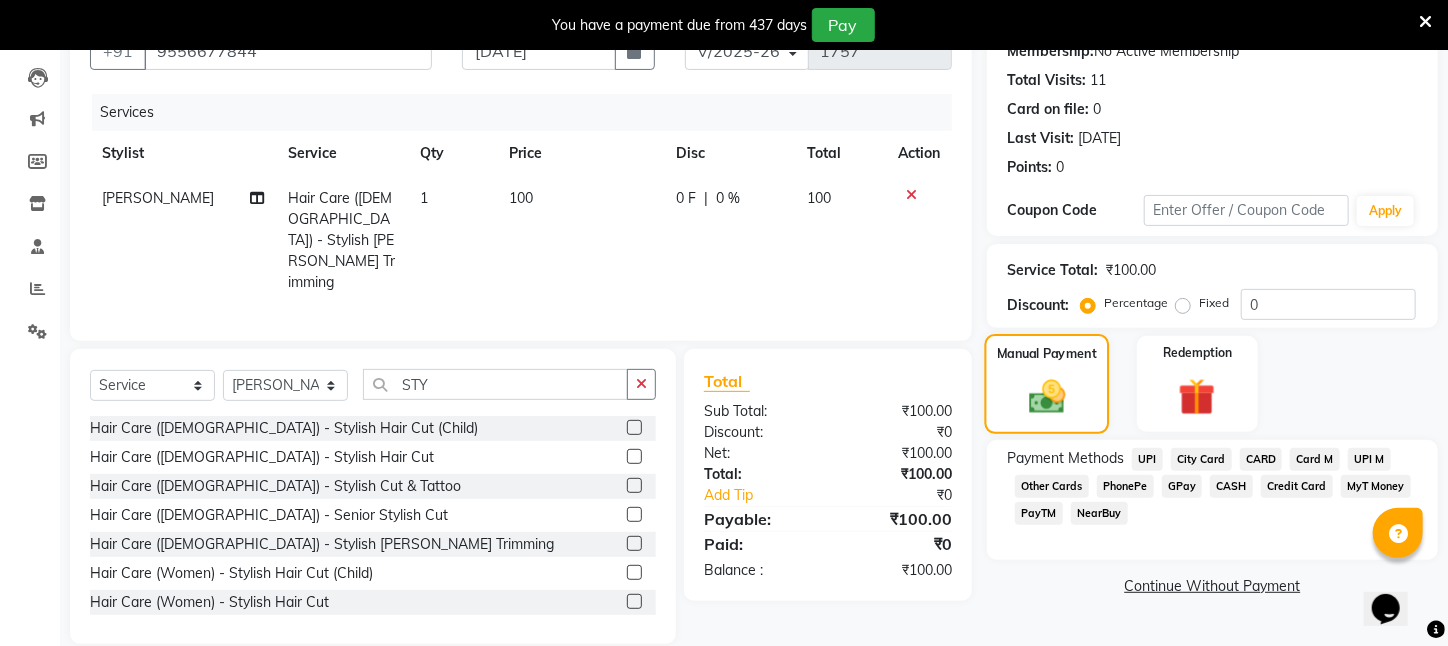 scroll, scrollTop: 211, scrollLeft: 0, axis: vertical 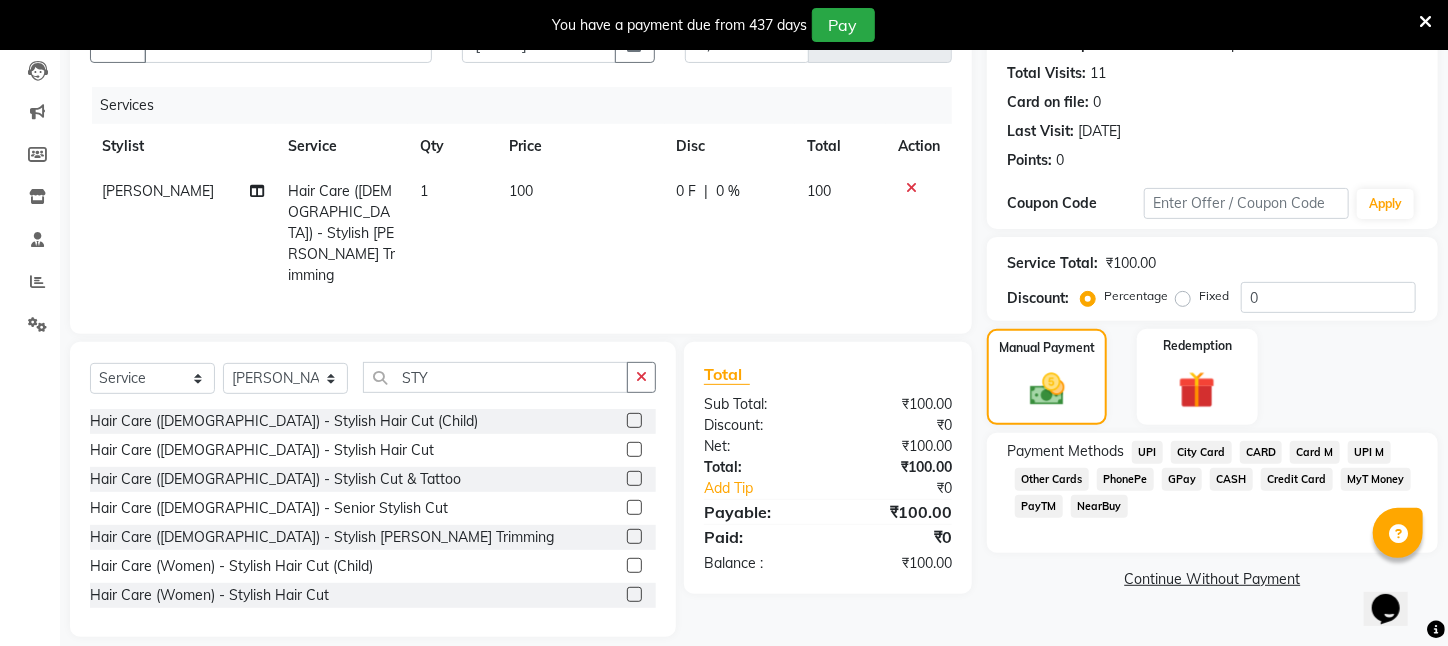 click on "[PERSON_NAME]" 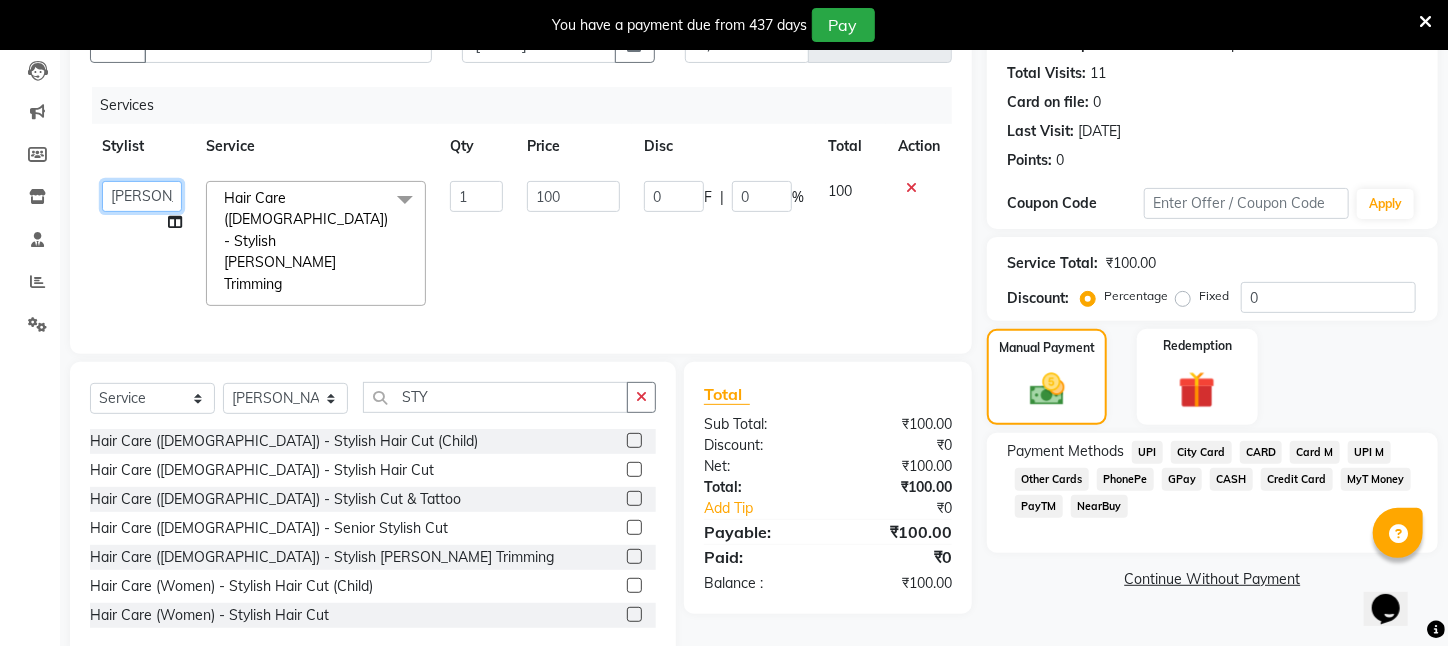 click on "[PERSON_NAME]   [PERSON_NAME]   DEEPIKA   [PERSON_NAME]   [PERSON_NAME]   kharagpur   Mahadev [PERSON_NAME]   [PERSON_NAME]   NEHA   [PERSON_NAME]   [PERSON_NAME]   [PERSON_NAME]   [PERSON_NAME]   [PERSON_NAME]" 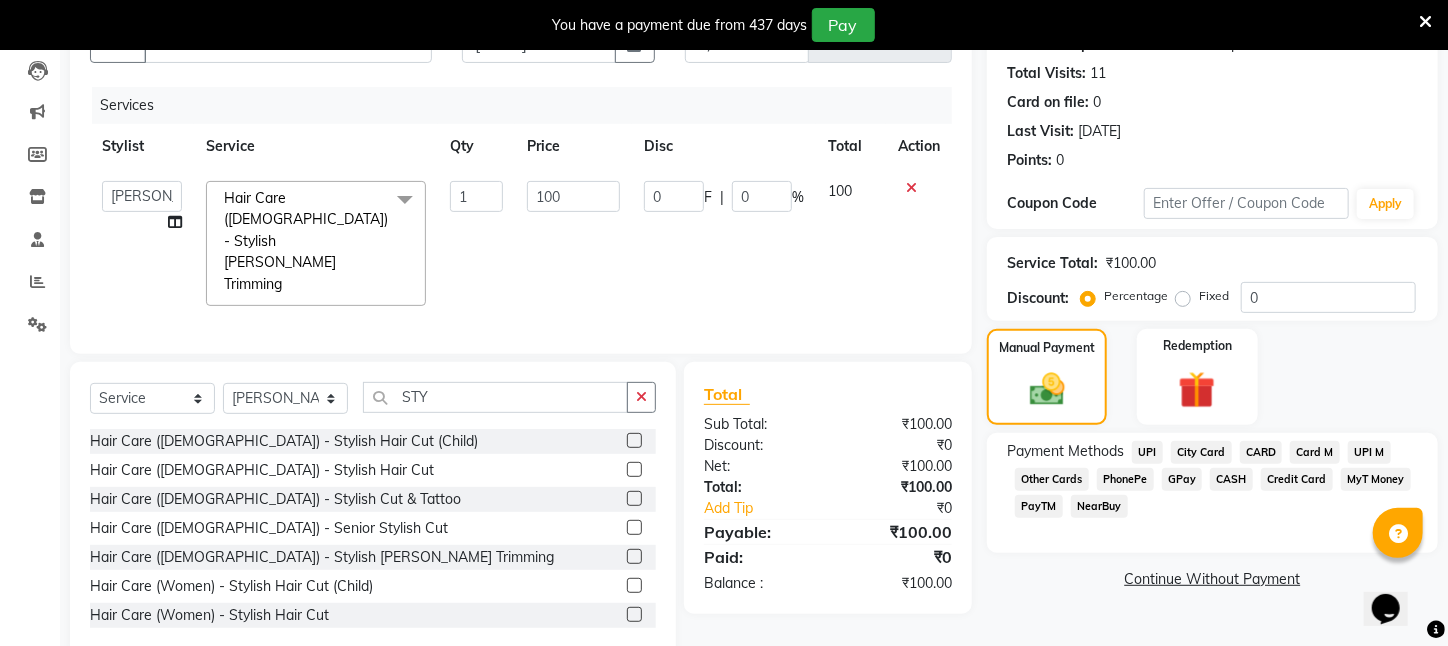 select on "65480" 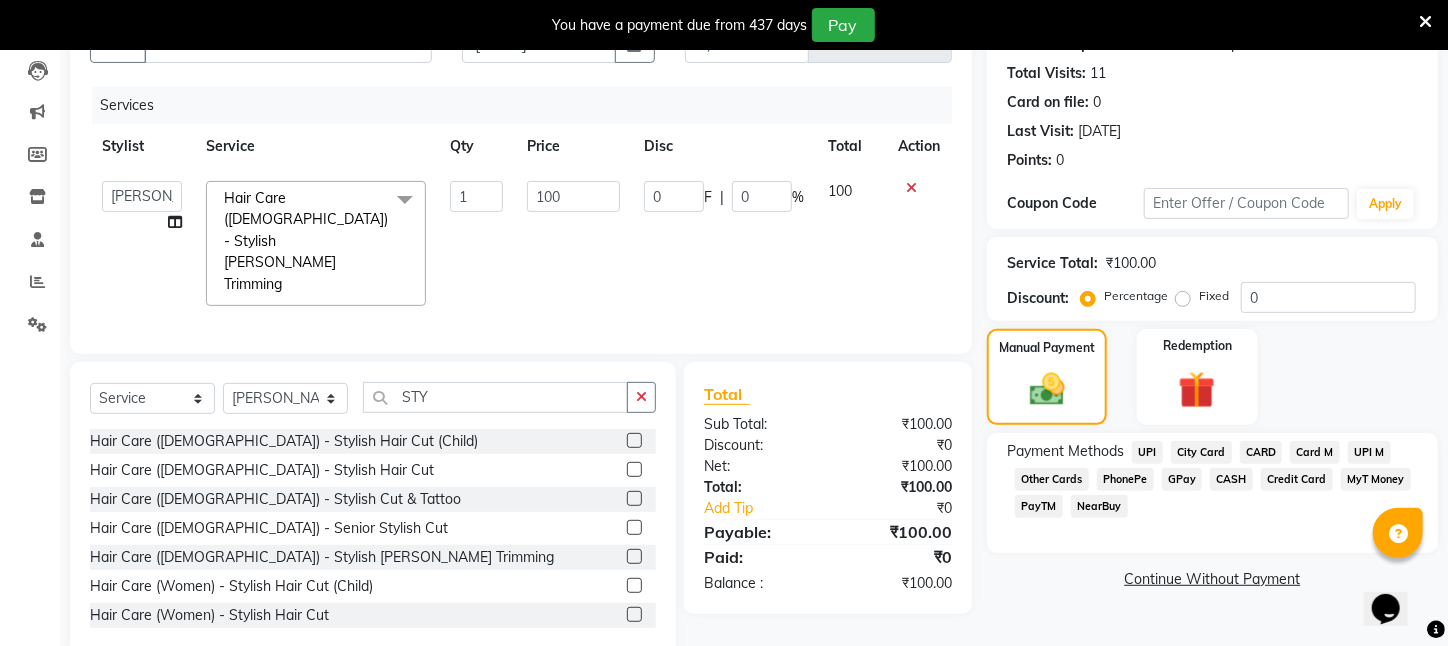 click on "UPI" 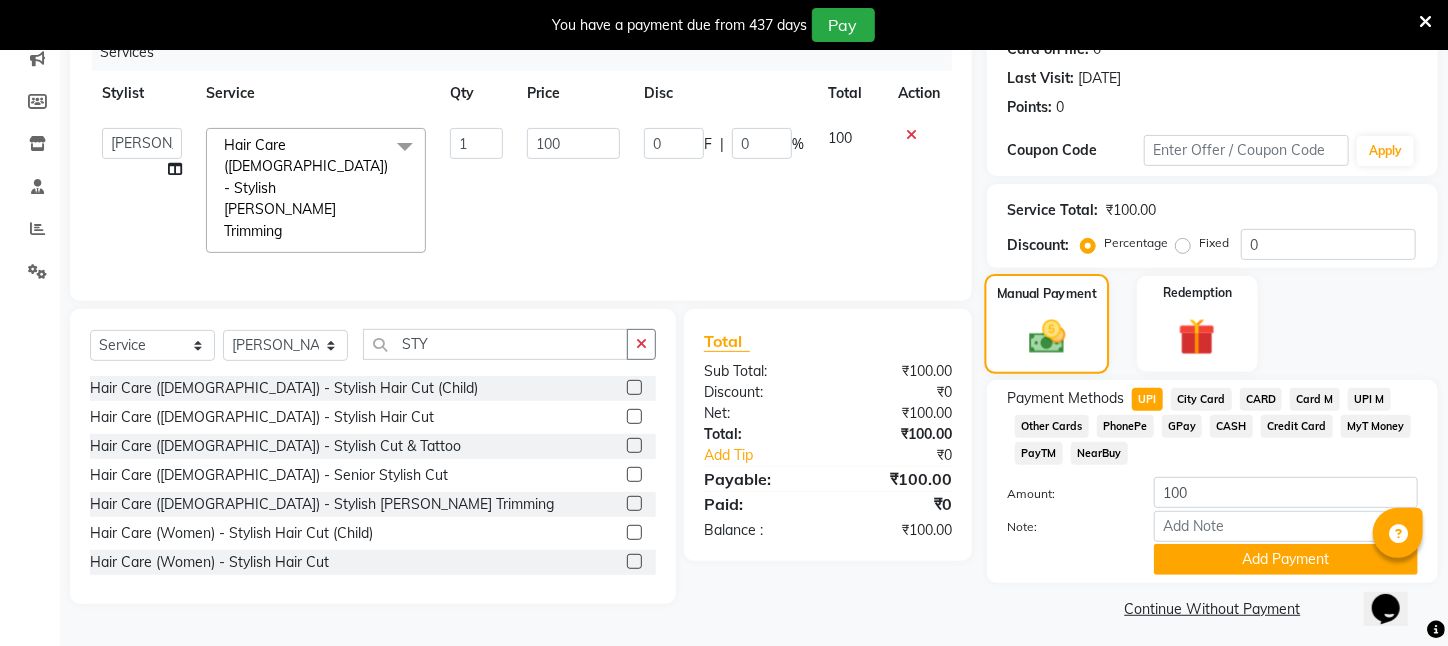 scroll, scrollTop: 293, scrollLeft: 0, axis: vertical 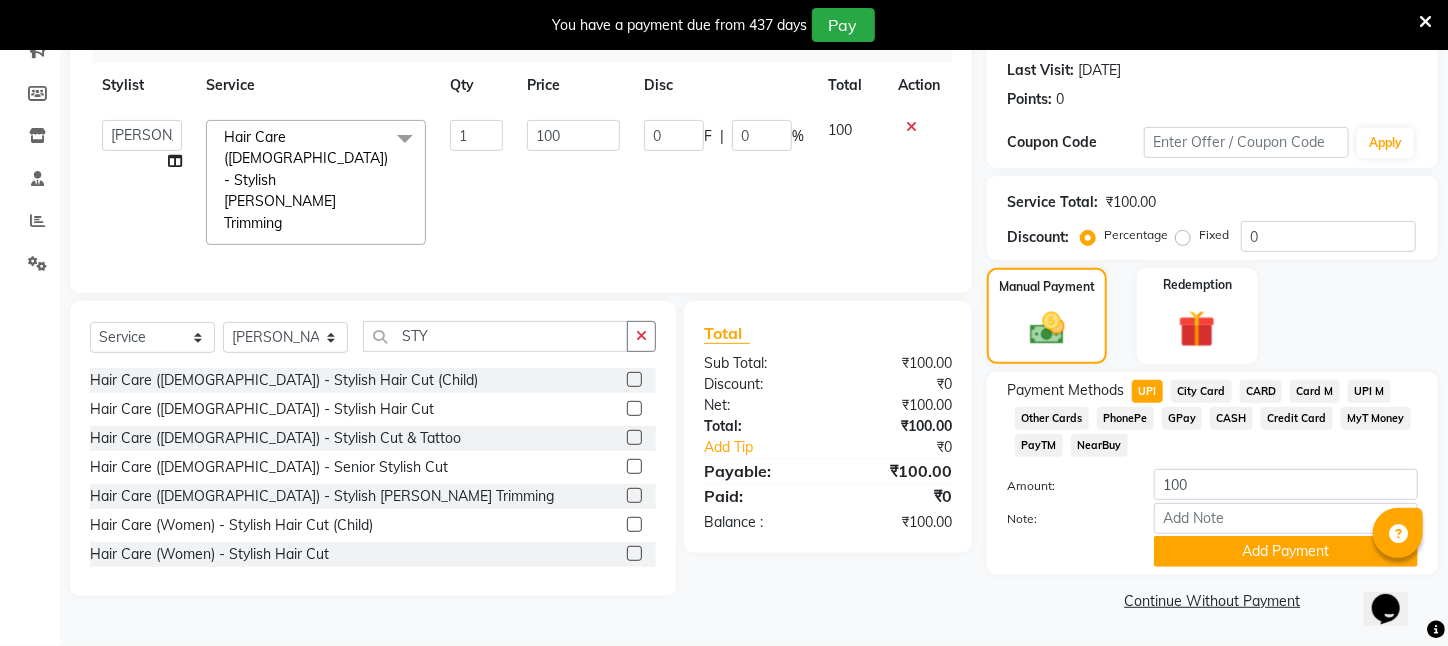 click on "PayTM" 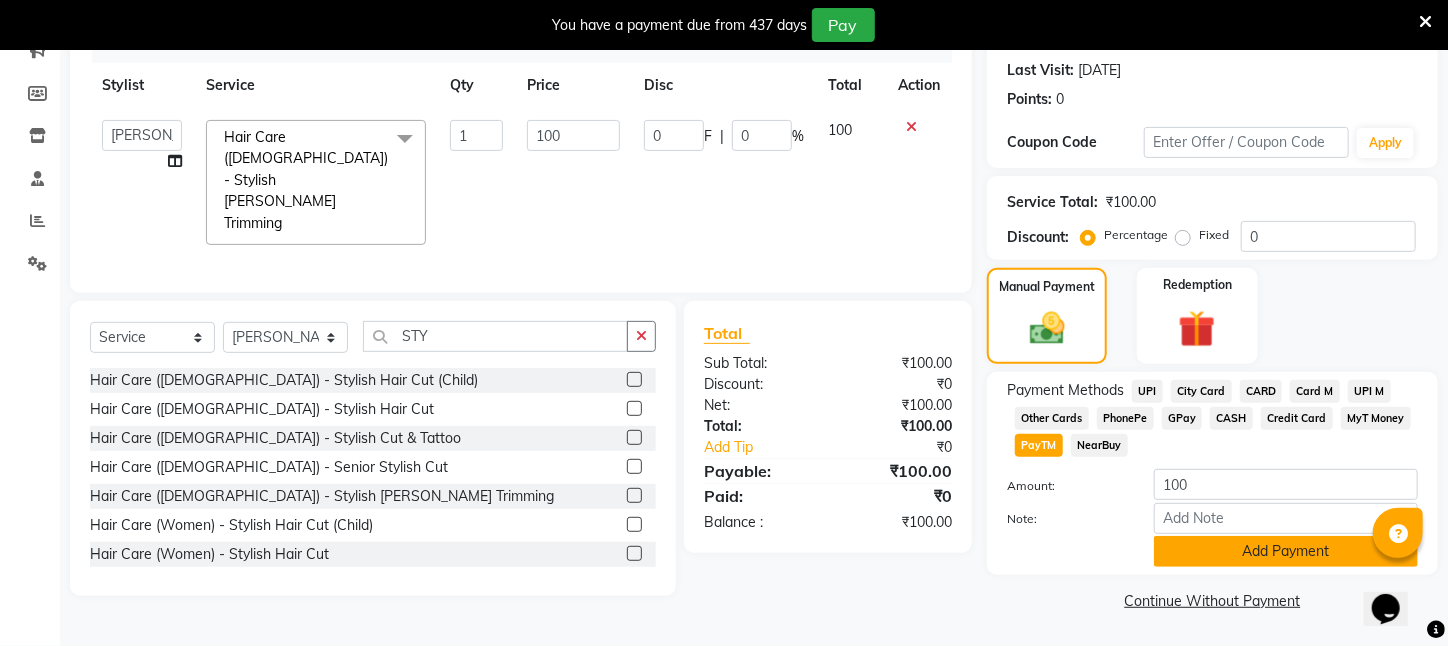 click on "Add Payment" 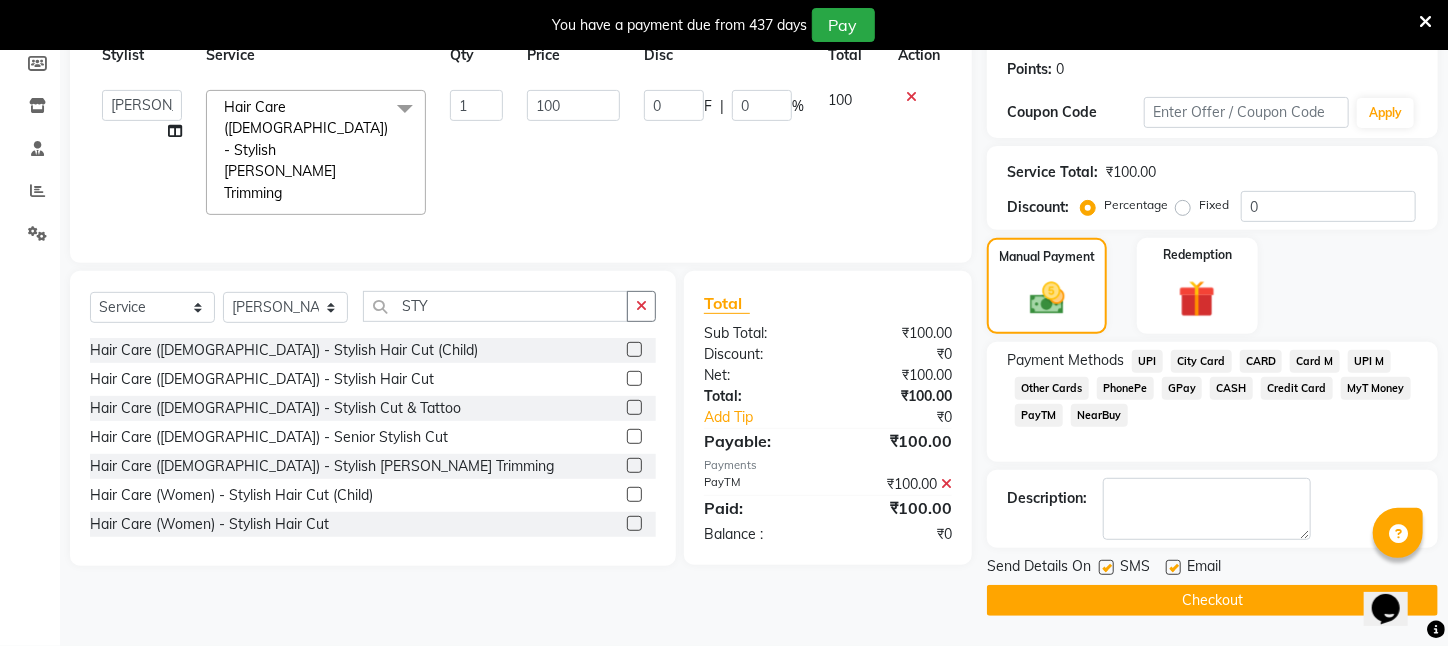 drag, startPoint x: 1052, startPoint y: 589, endPoint x: 1040, endPoint y: 580, distance: 15 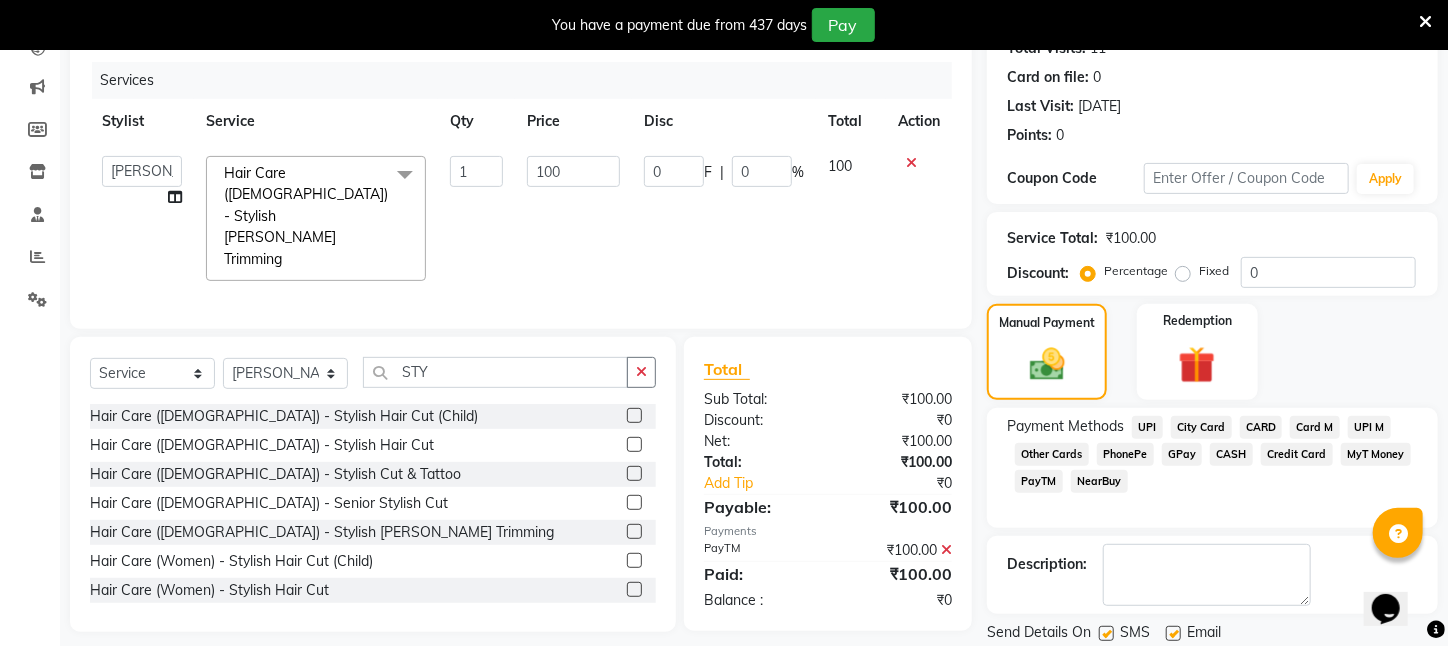 scroll, scrollTop: 323, scrollLeft: 0, axis: vertical 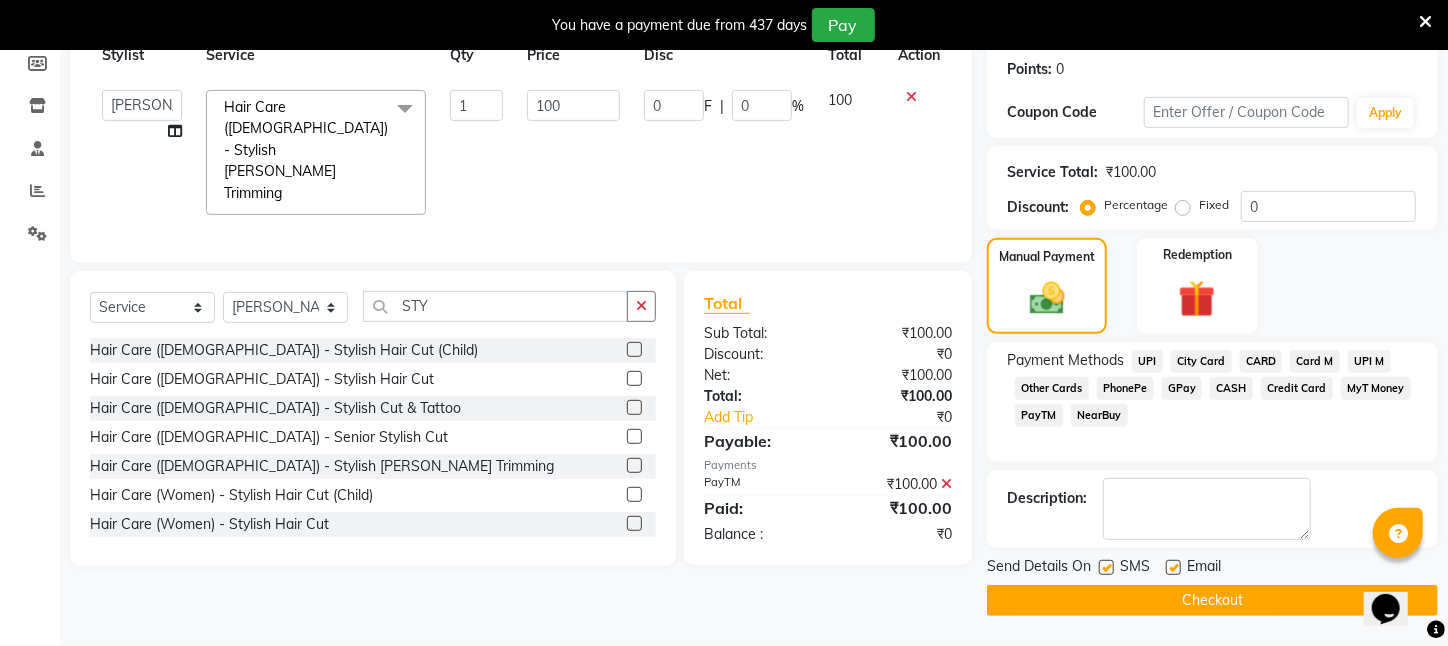 click on "Checkout" 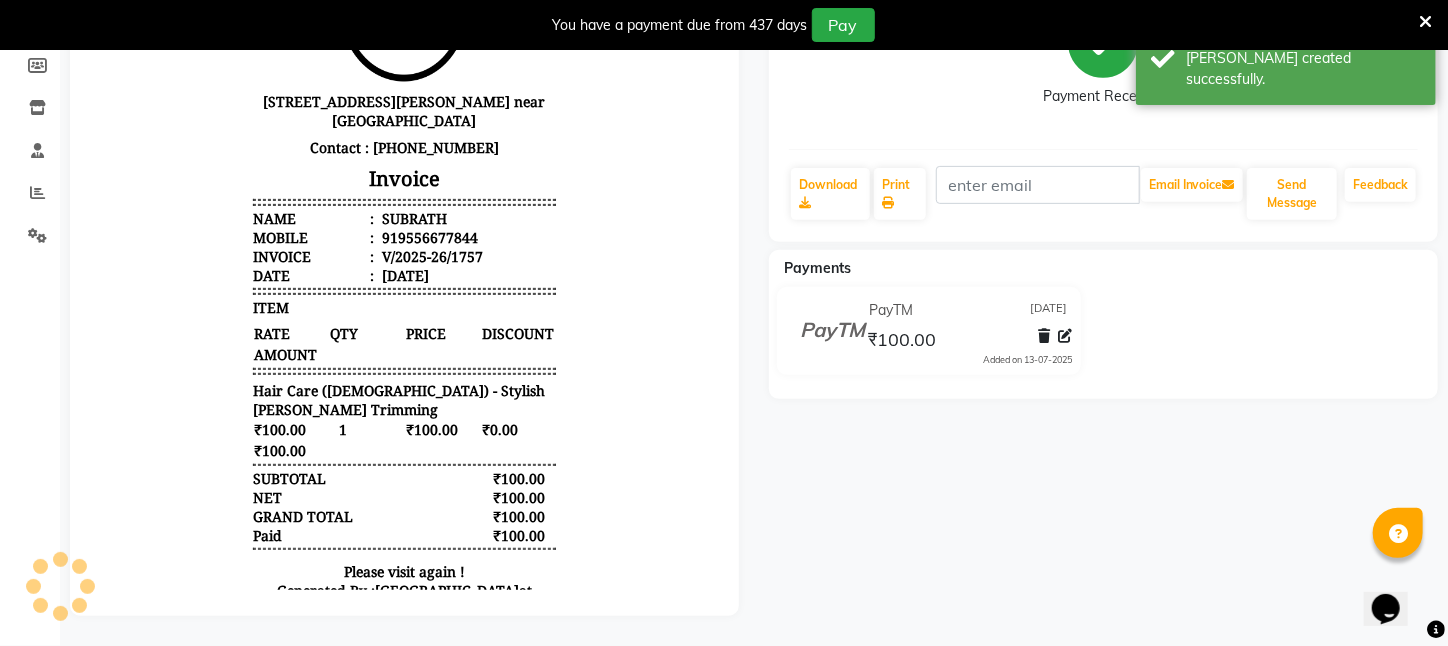 scroll, scrollTop: 0, scrollLeft: 0, axis: both 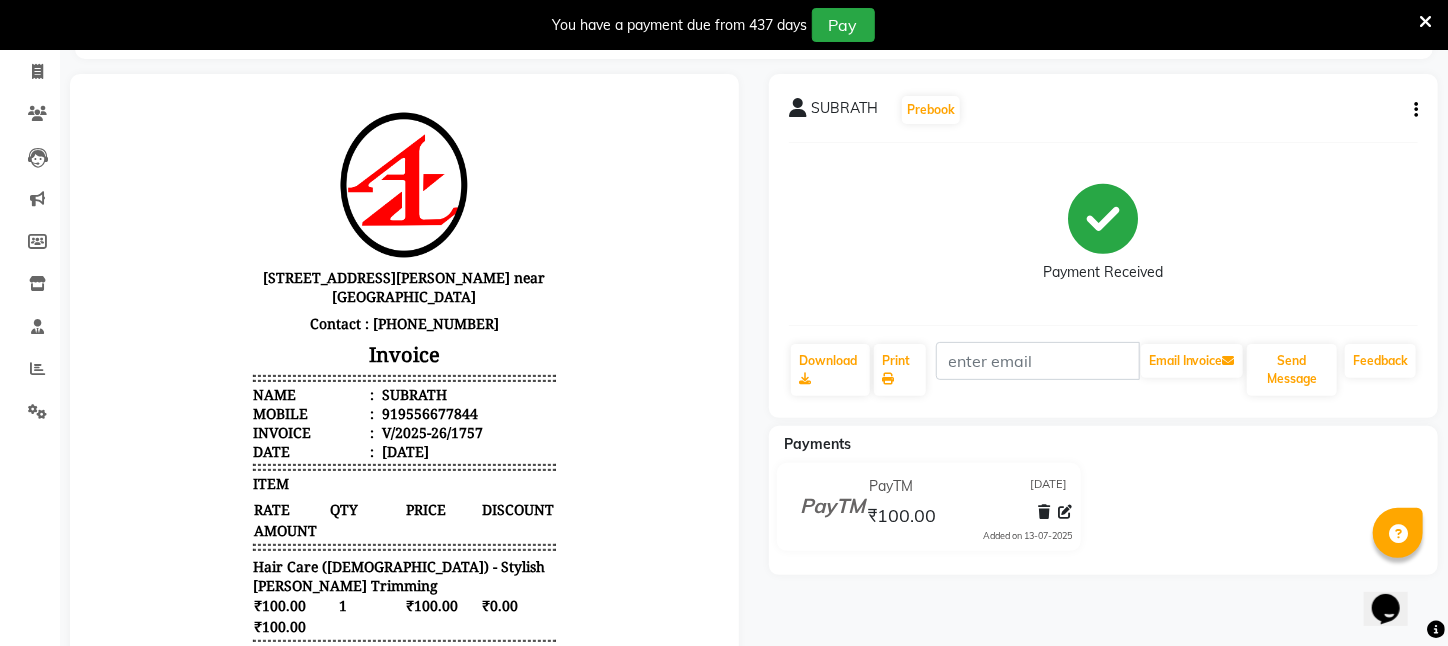 click on "SUBRATH   Prebook   Payment Received  Download  Print   Email Invoice   Send Message Feedback  Payments PayTM [DATE] ₹100.00  Added on [DATE]" 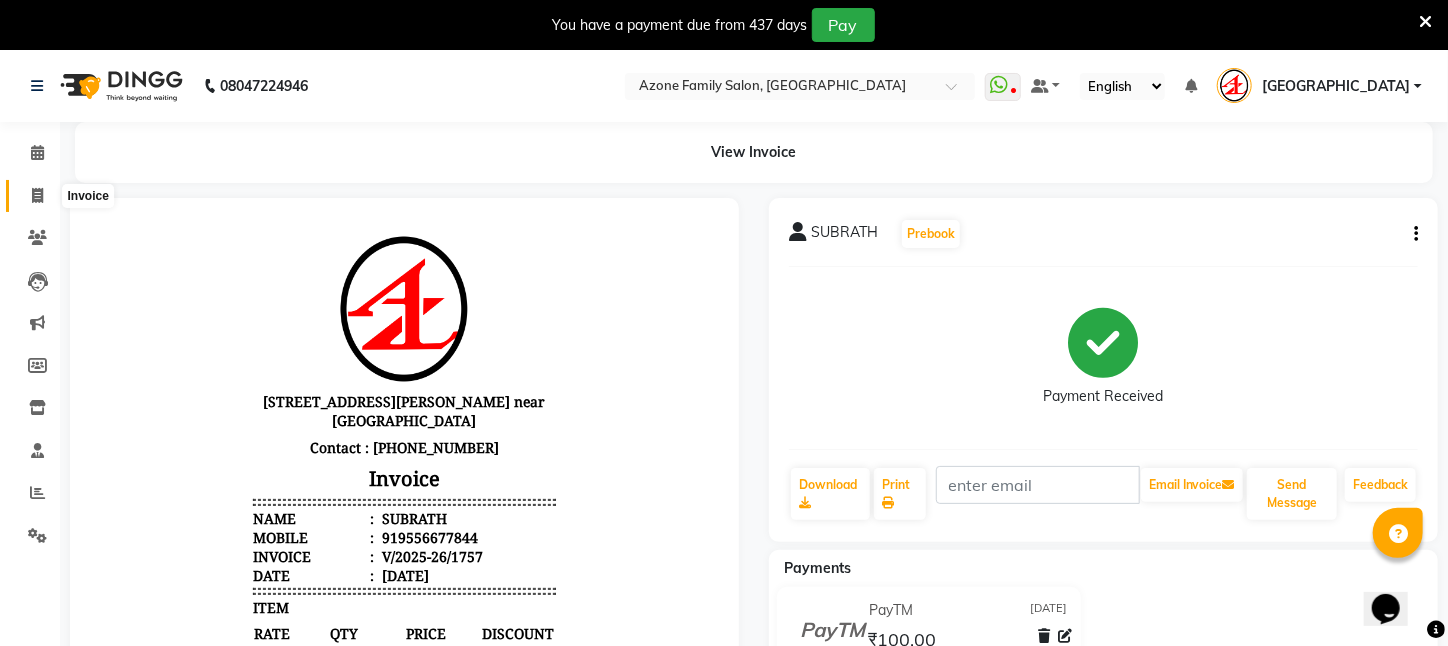 click 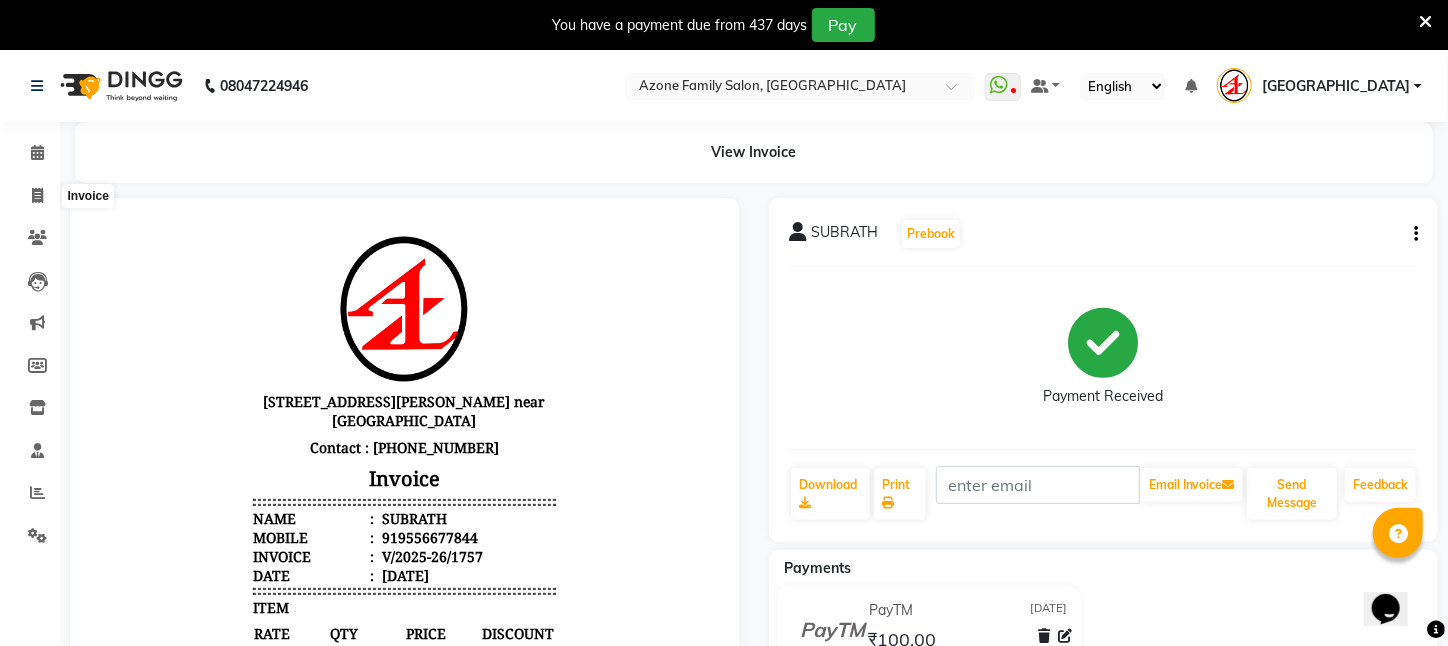 select on "service" 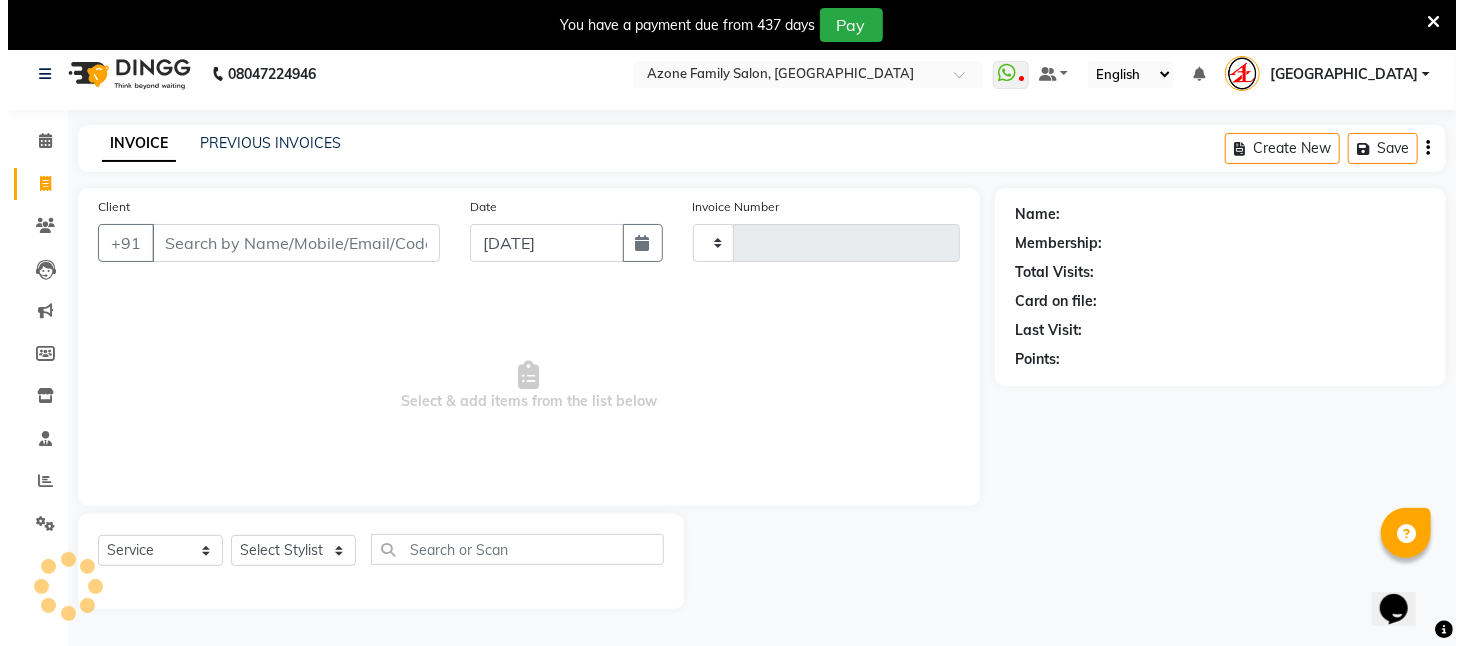 scroll, scrollTop: 50, scrollLeft: 0, axis: vertical 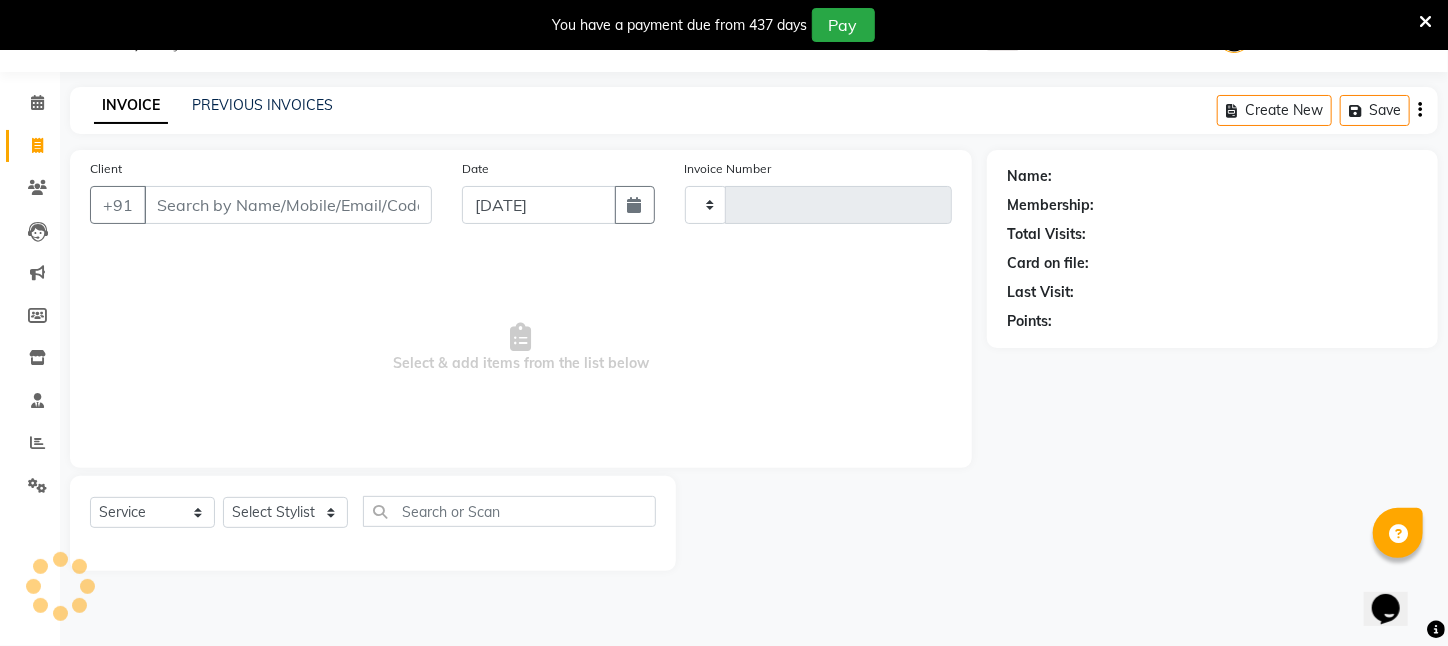 type on "1758" 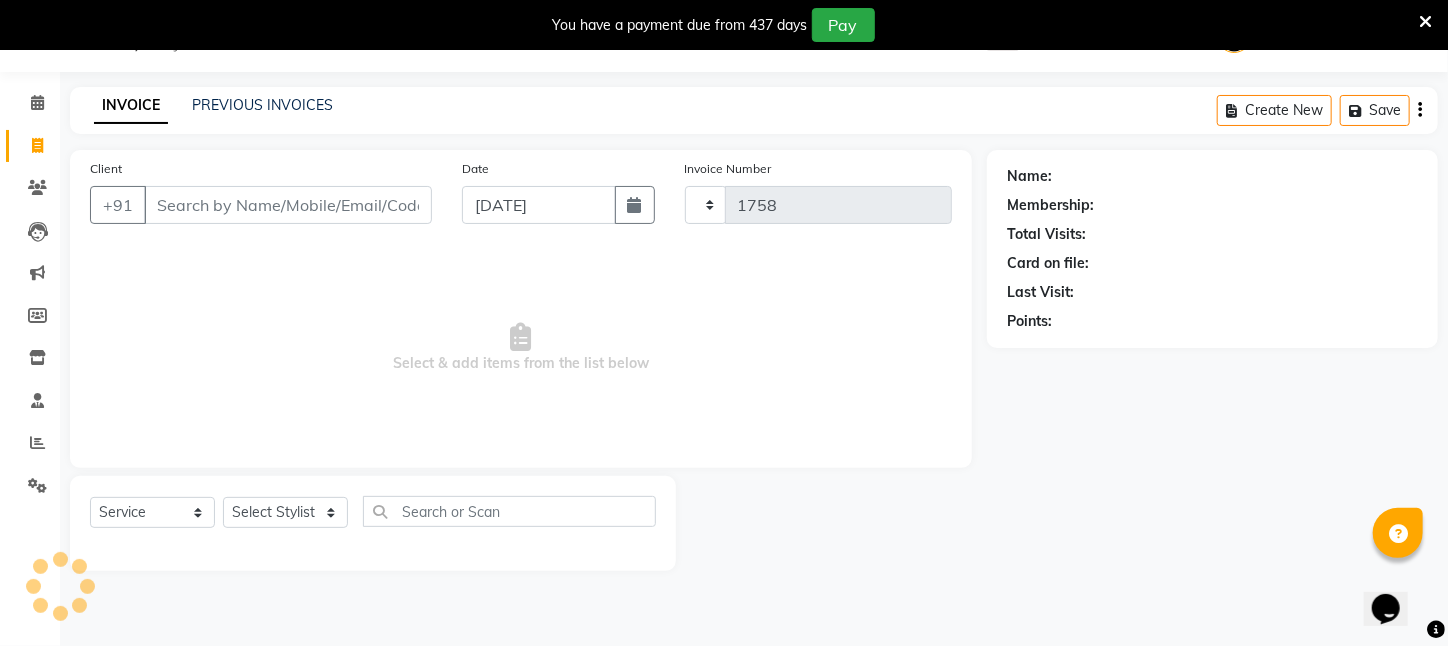 select on "4296" 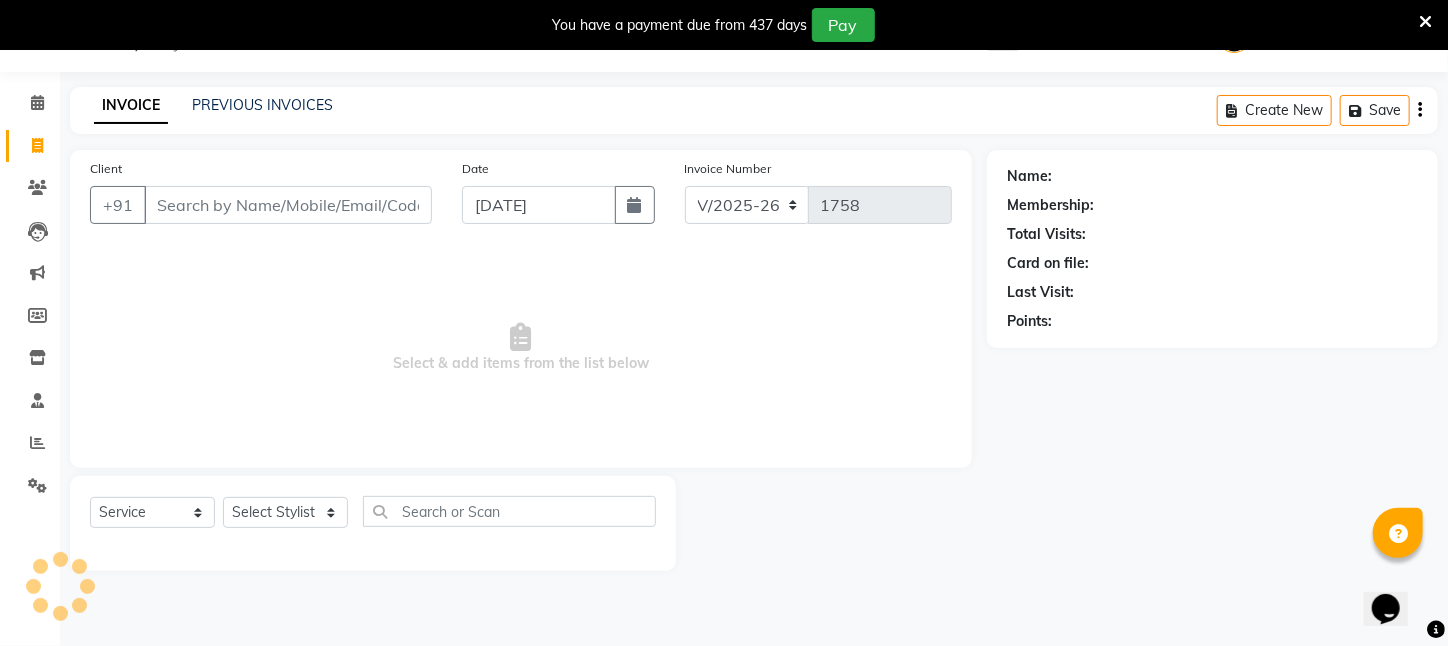 click on "Client" at bounding box center (288, 205) 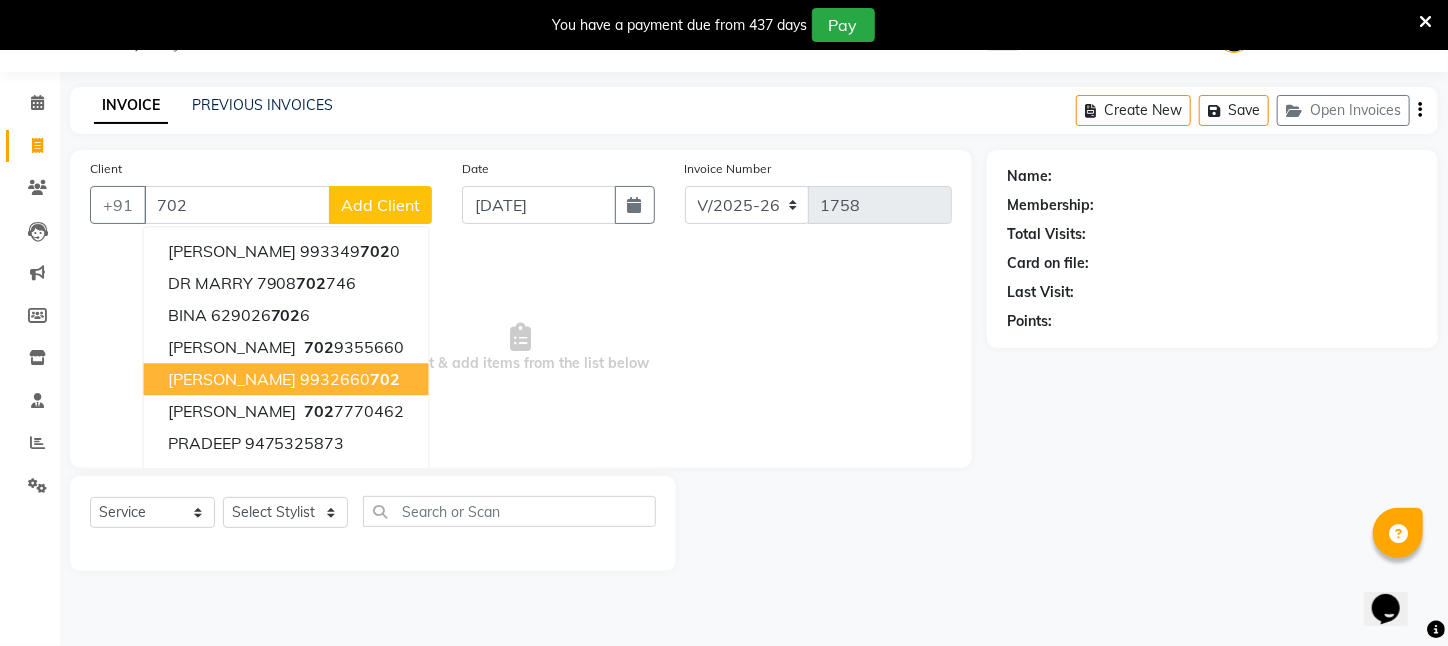 click on "9932660 702" at bounding box center (351, 379) 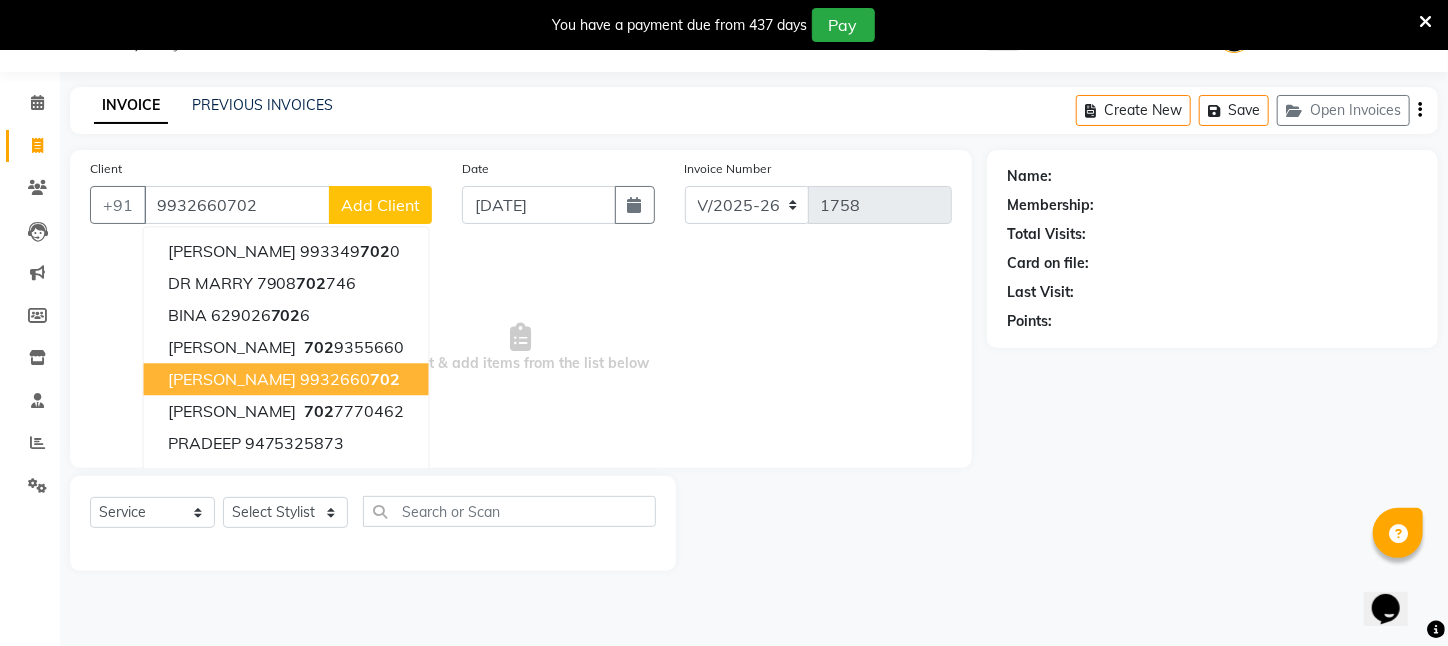 type on "9932660702" 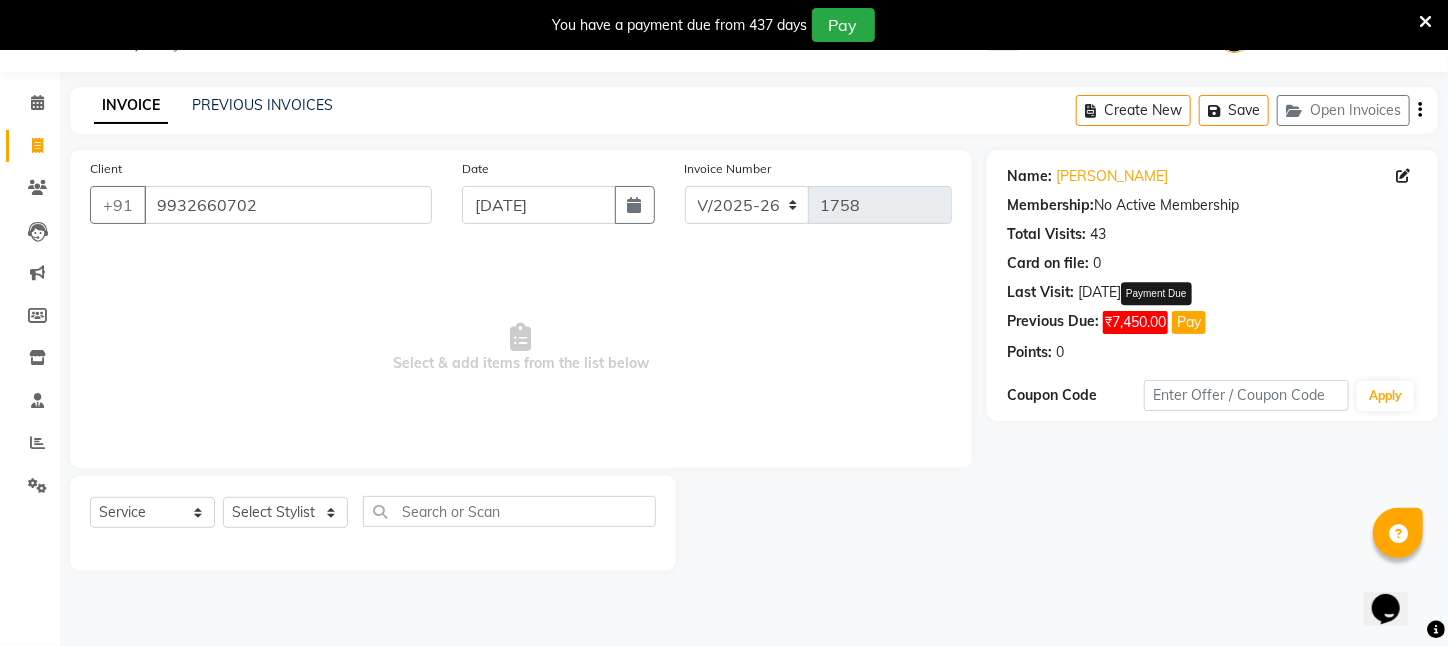 click on "Pay" 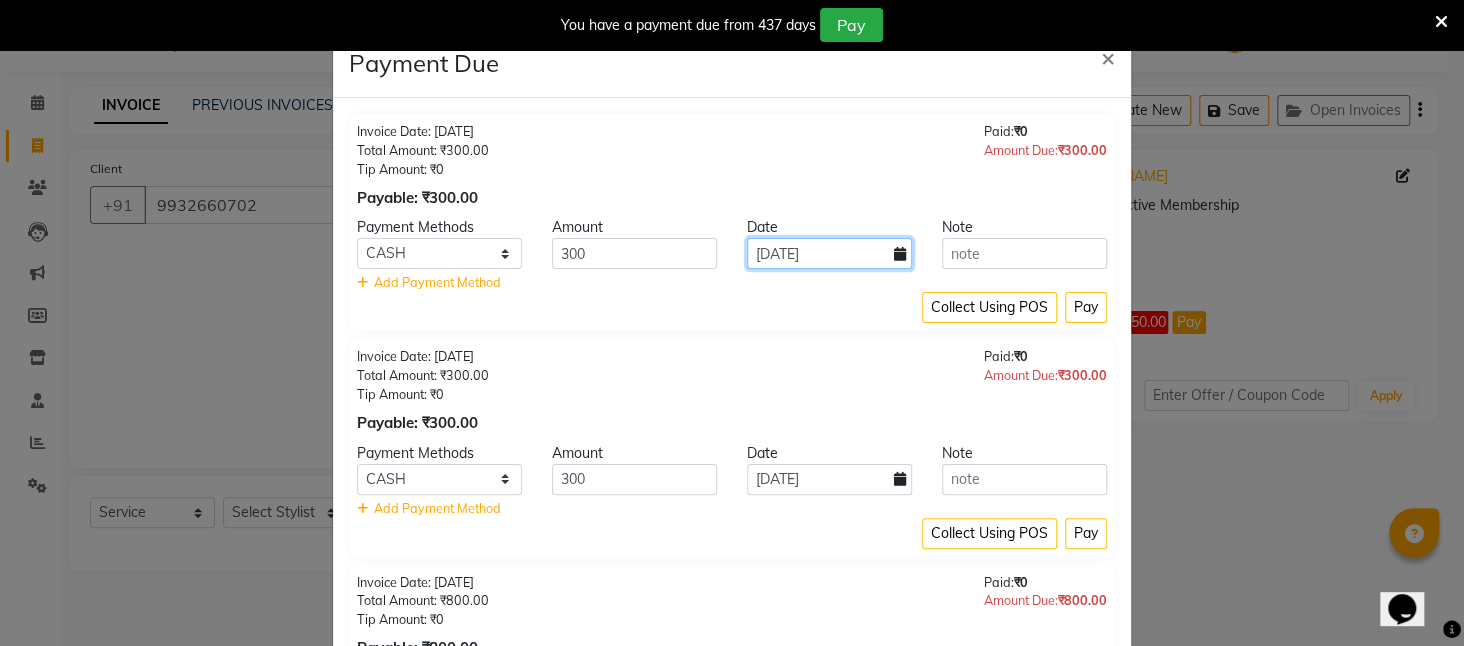 click on "[DATE]" 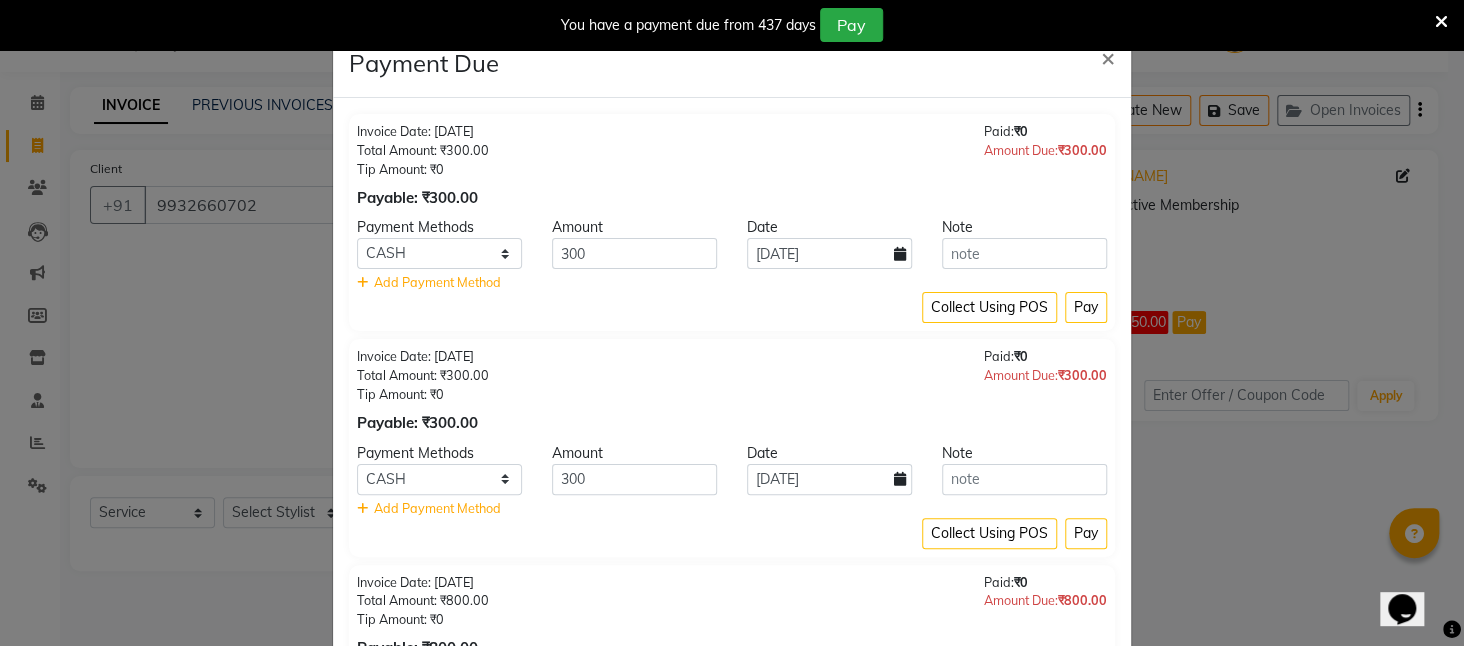 select on "7" 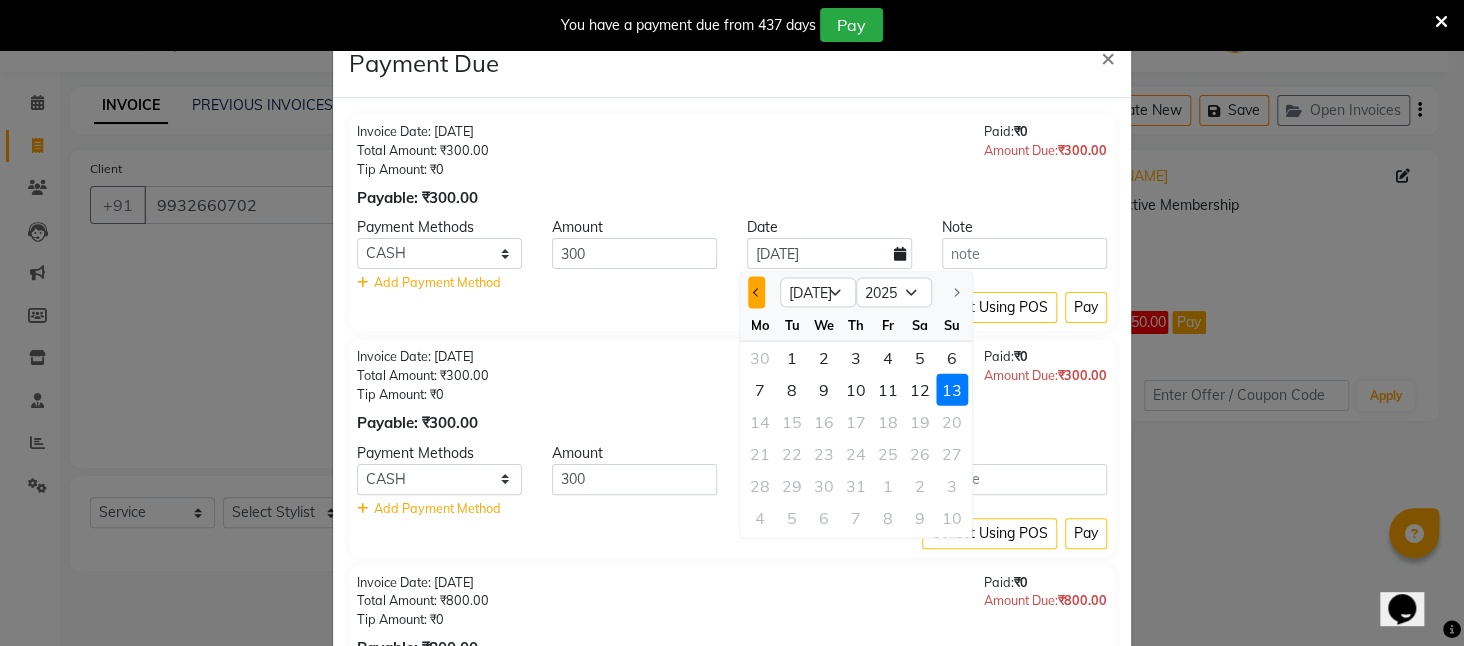 click 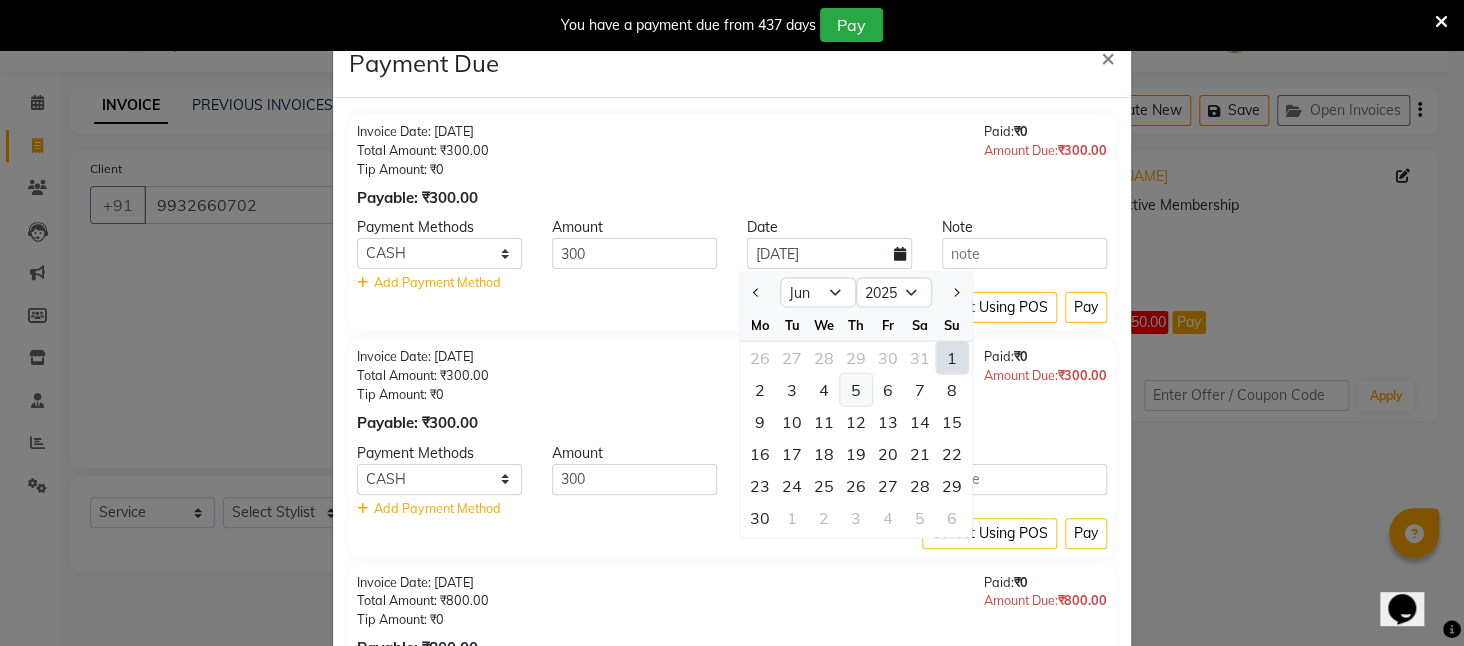 click on "5" 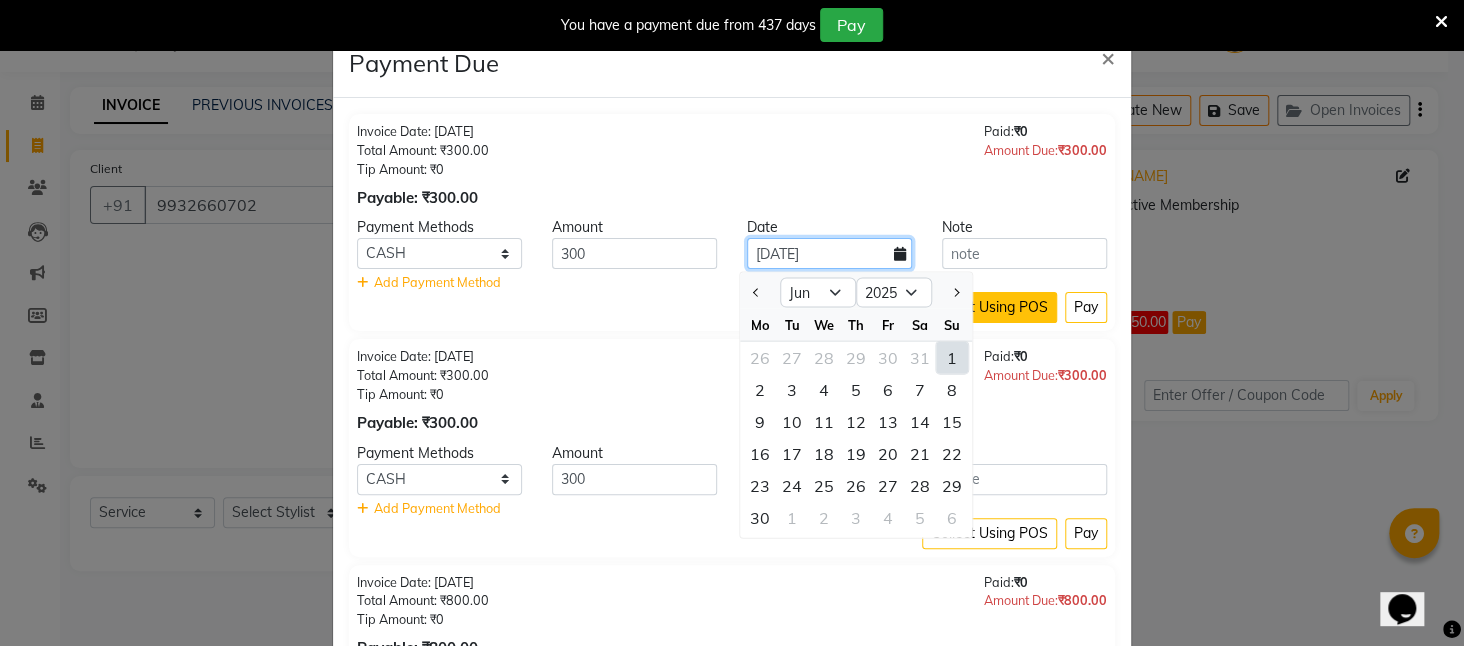 type on "[DATE]" 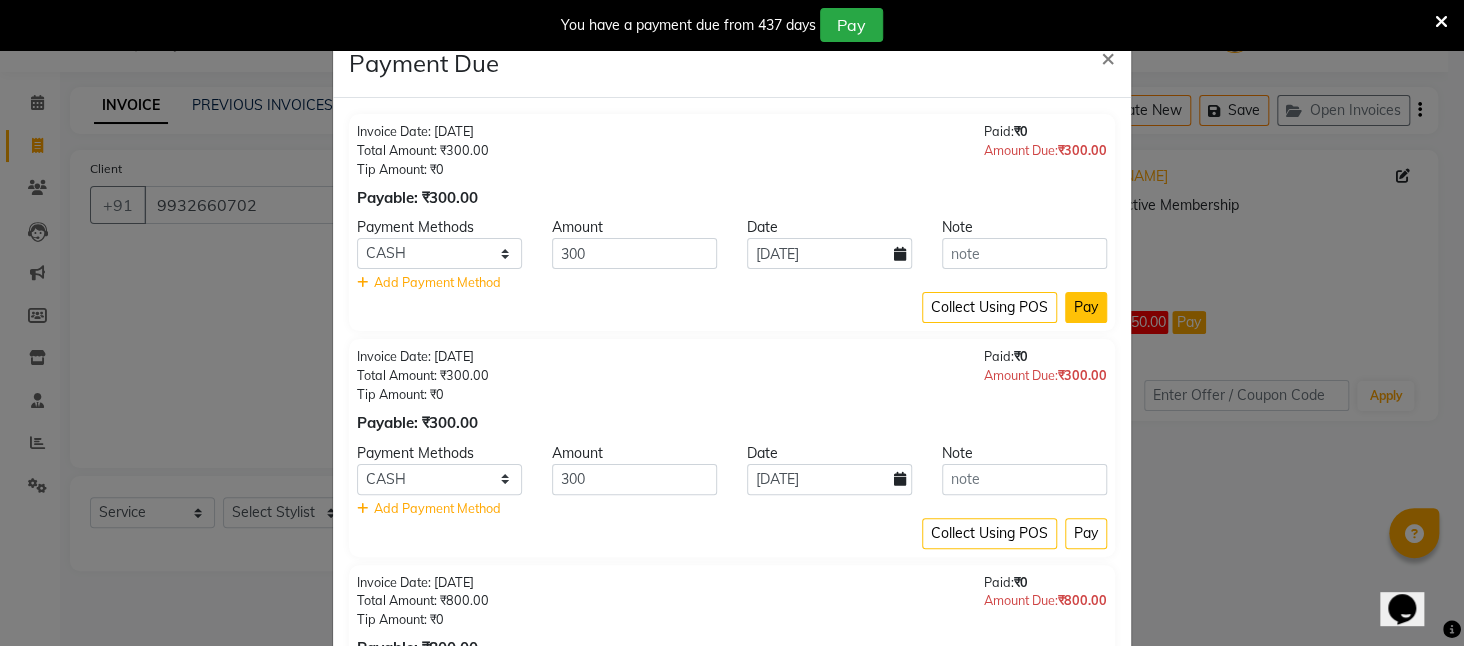 click on "Pay" 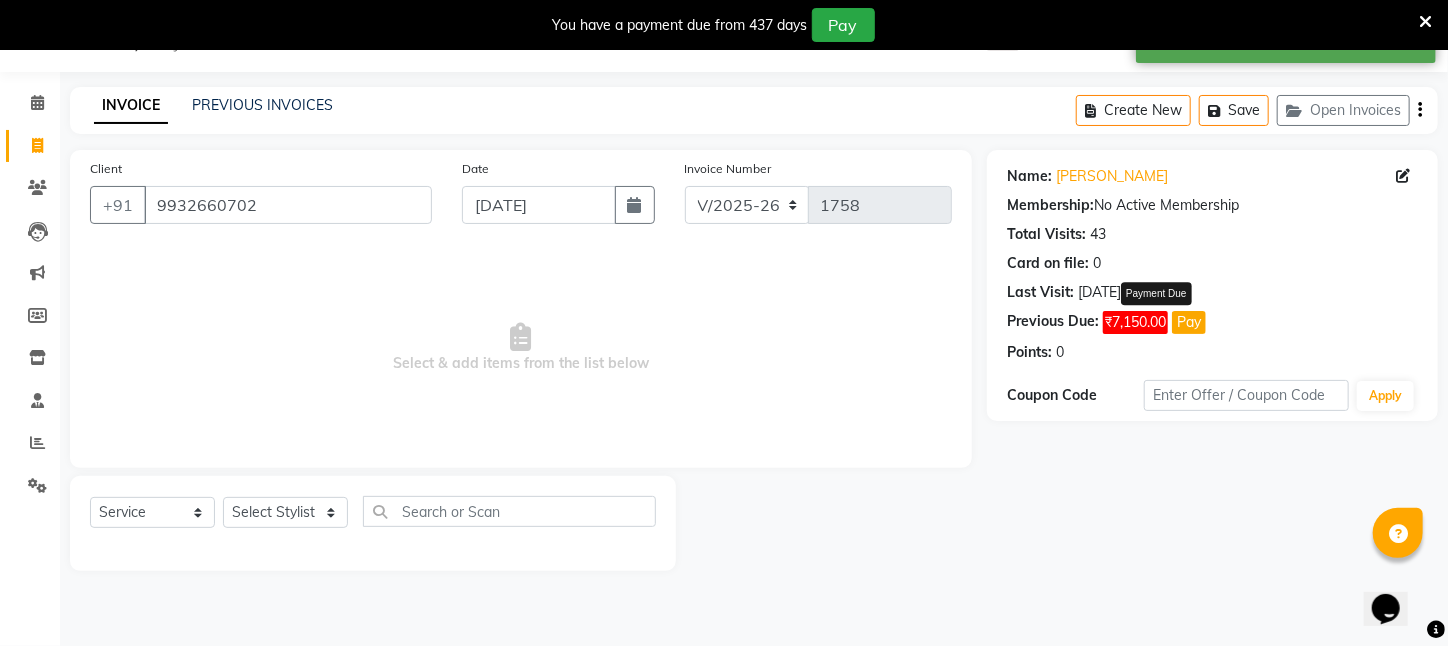 click on "Pay" 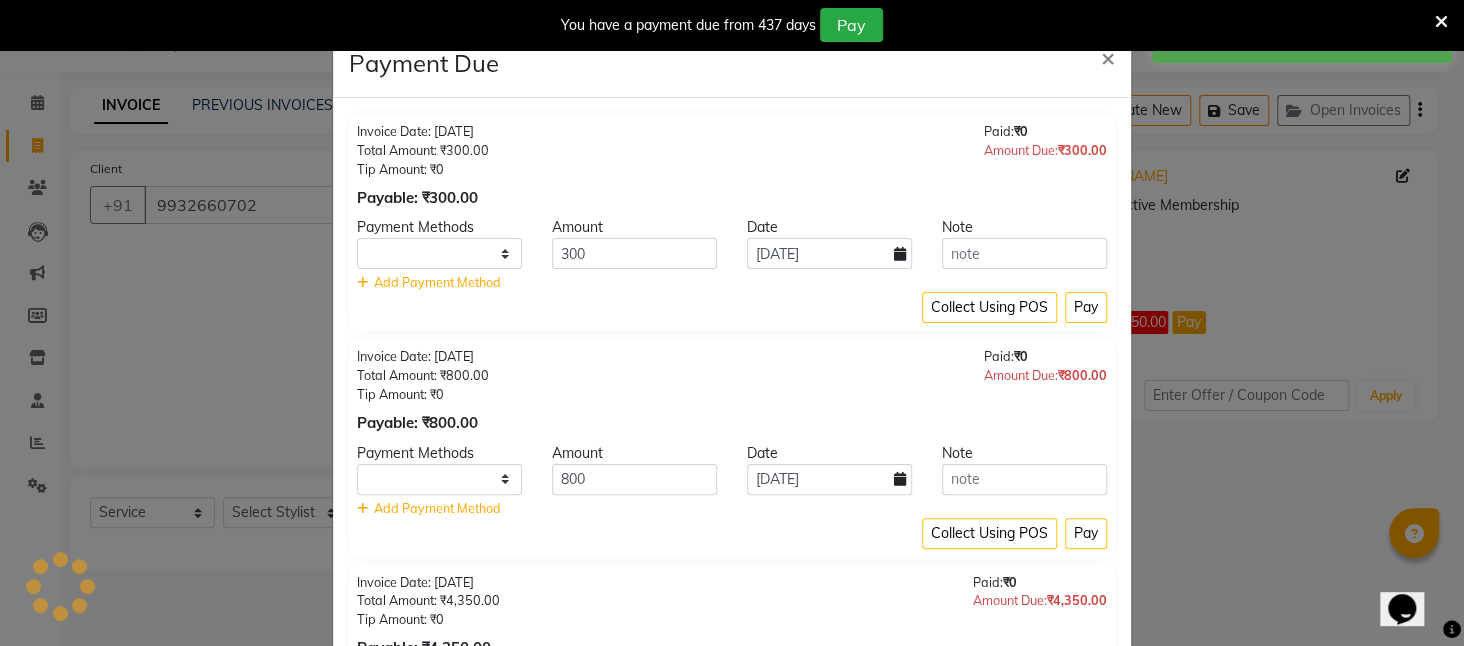 select on "1" 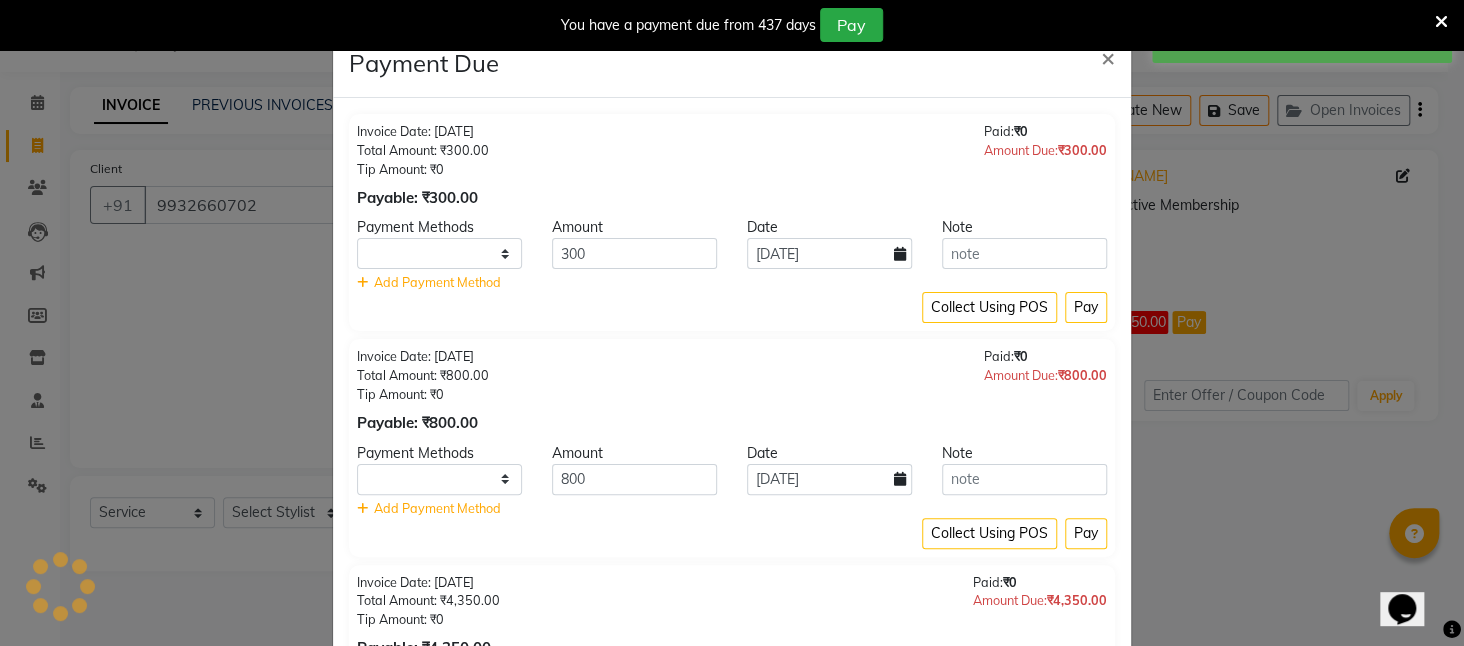 select on "1" 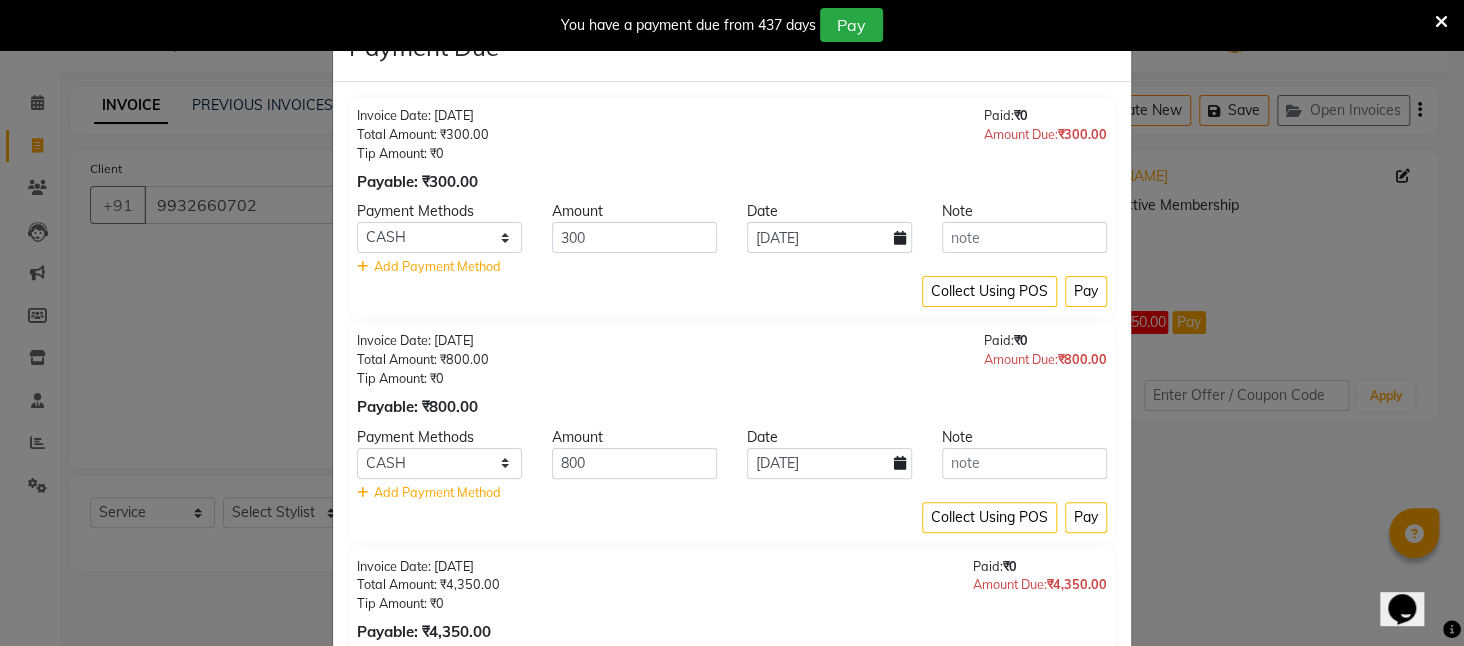 scroll, scrollTop: 0, scrollLeft: 0, axis: both 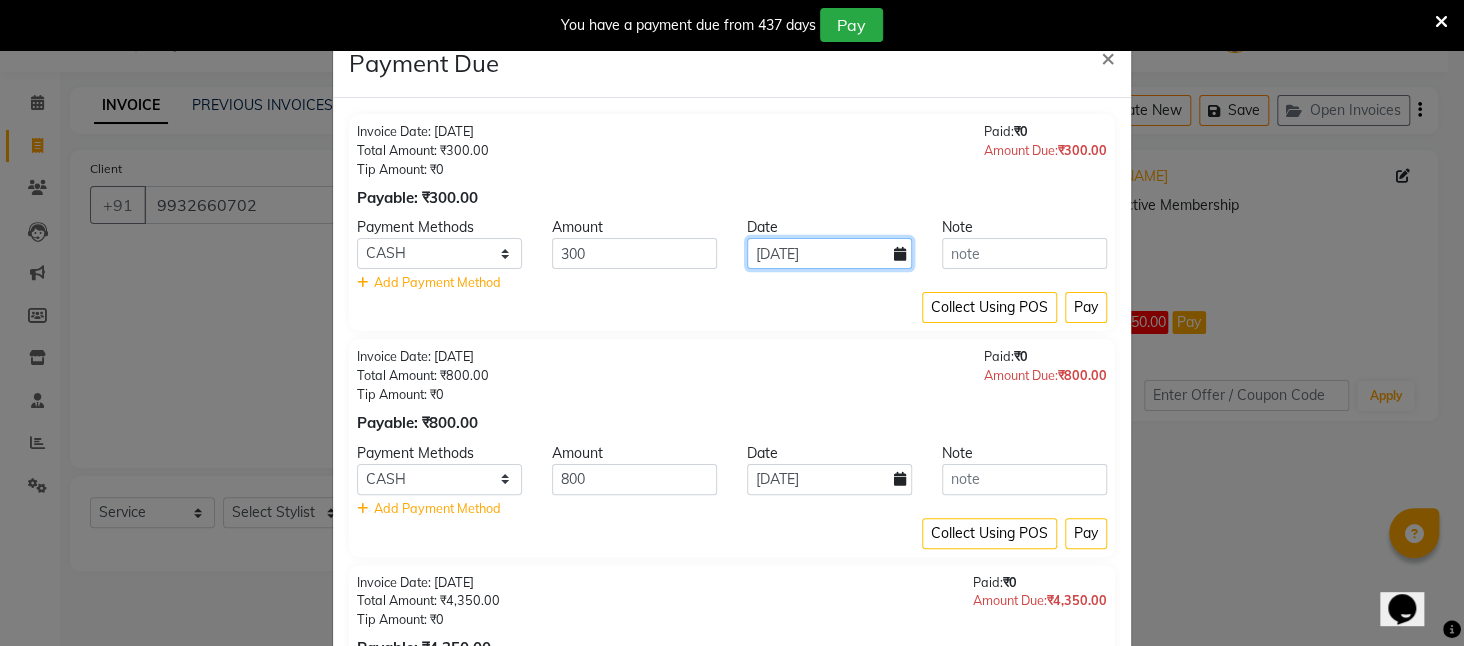 click on "[DATE]" 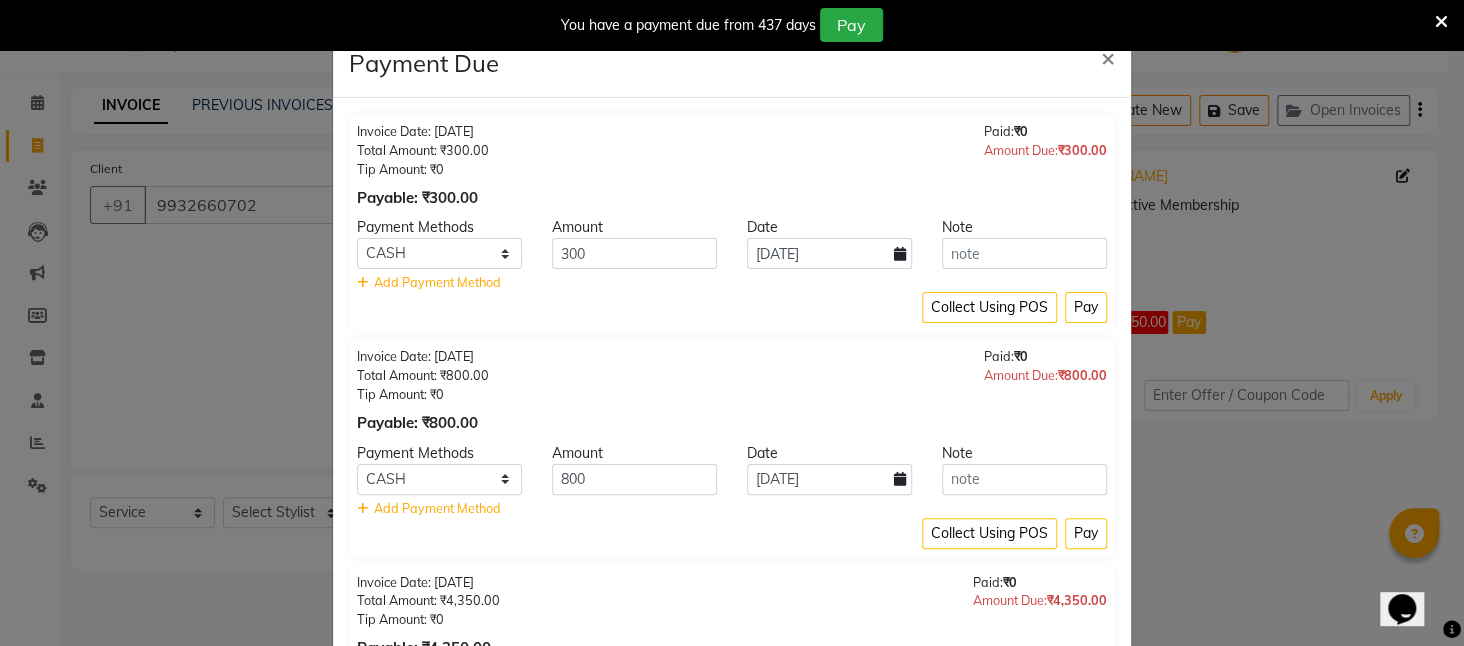 select on "7" 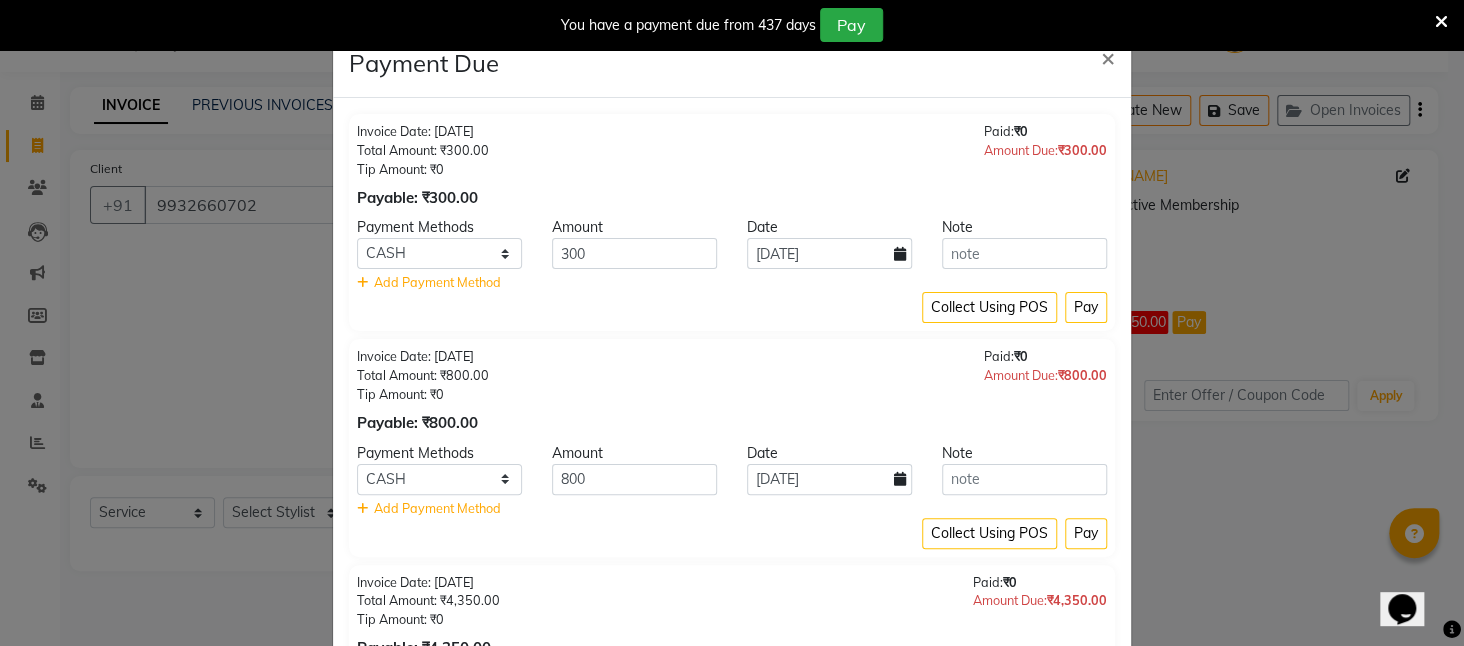 select on "2025" 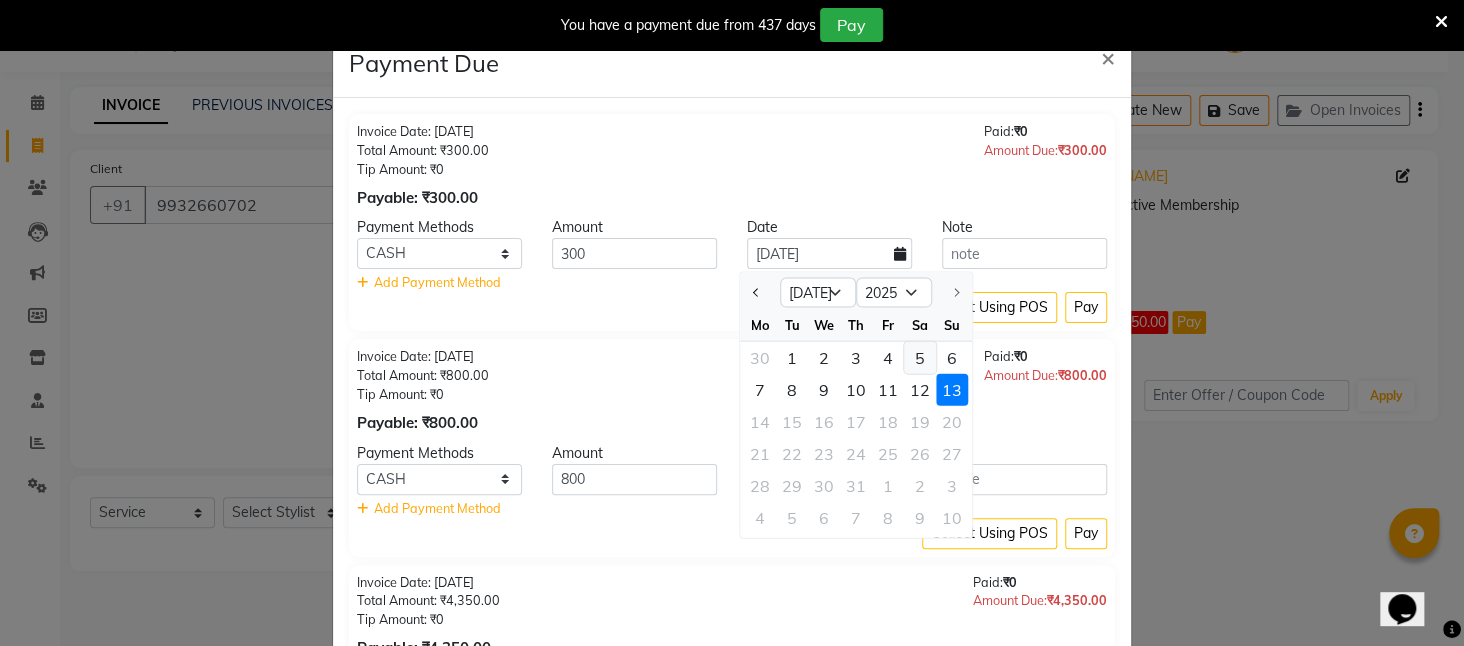 click on "5" 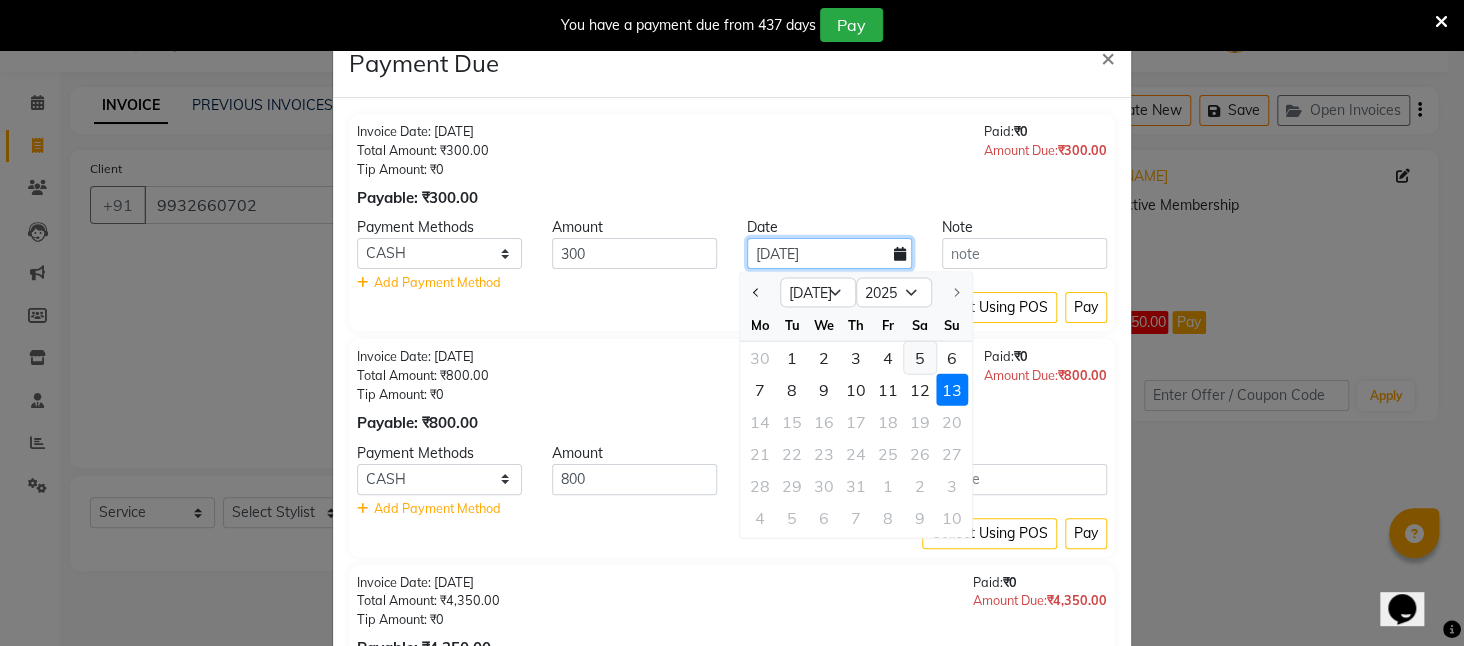 type on "[DATE]" 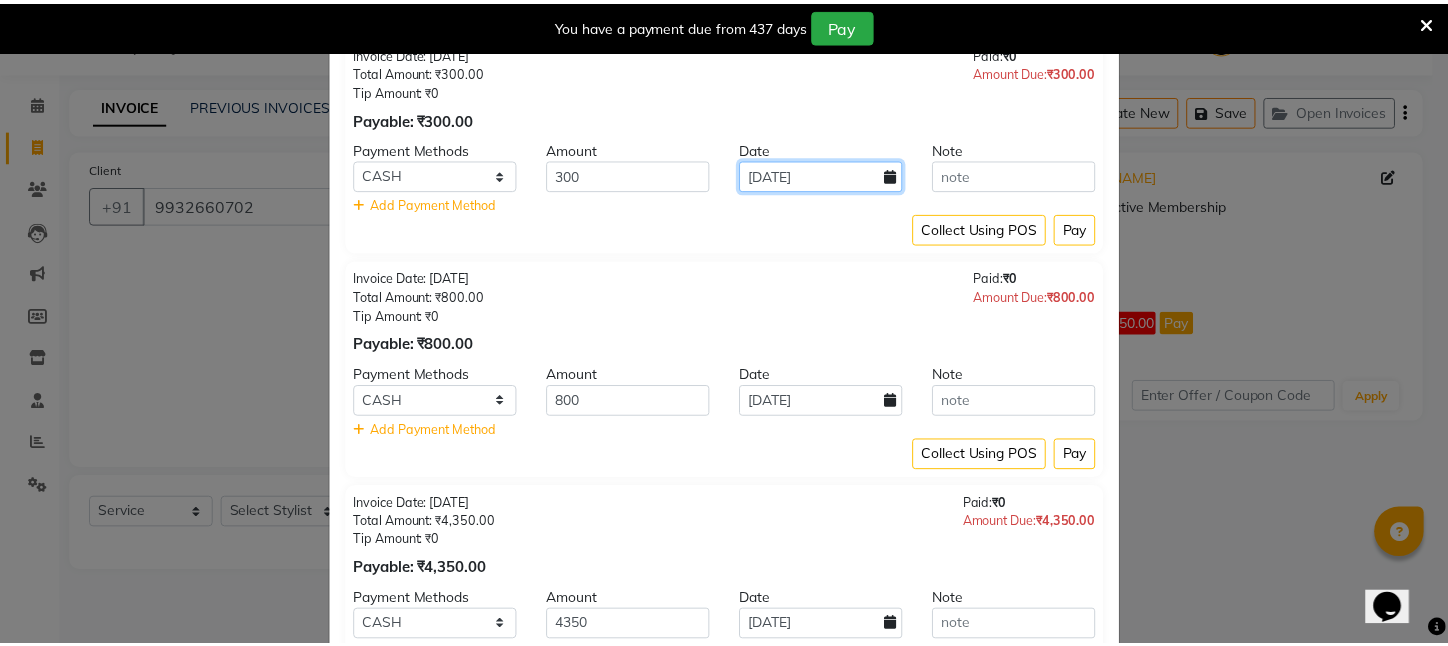 scroll, scrollTop: 99, scrollLeft: 0, axis: vertical 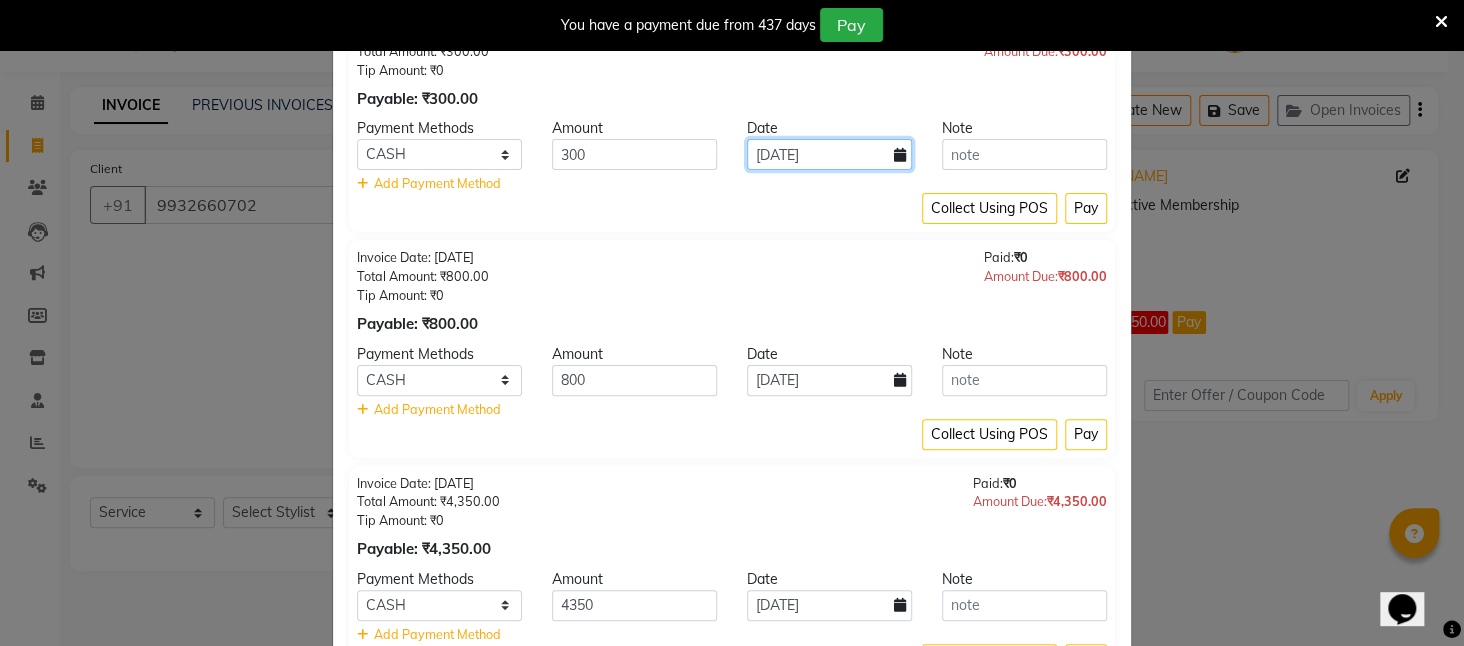click on "[DATE]" 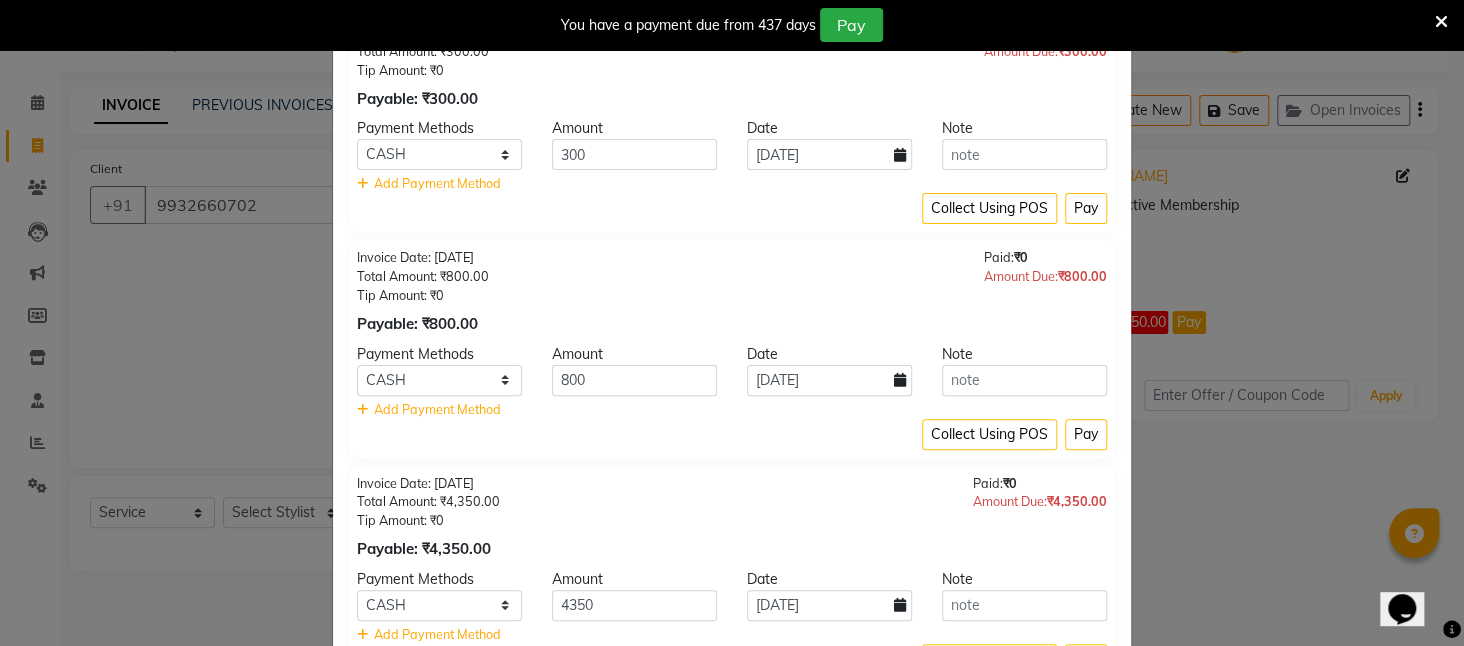 select on "7" 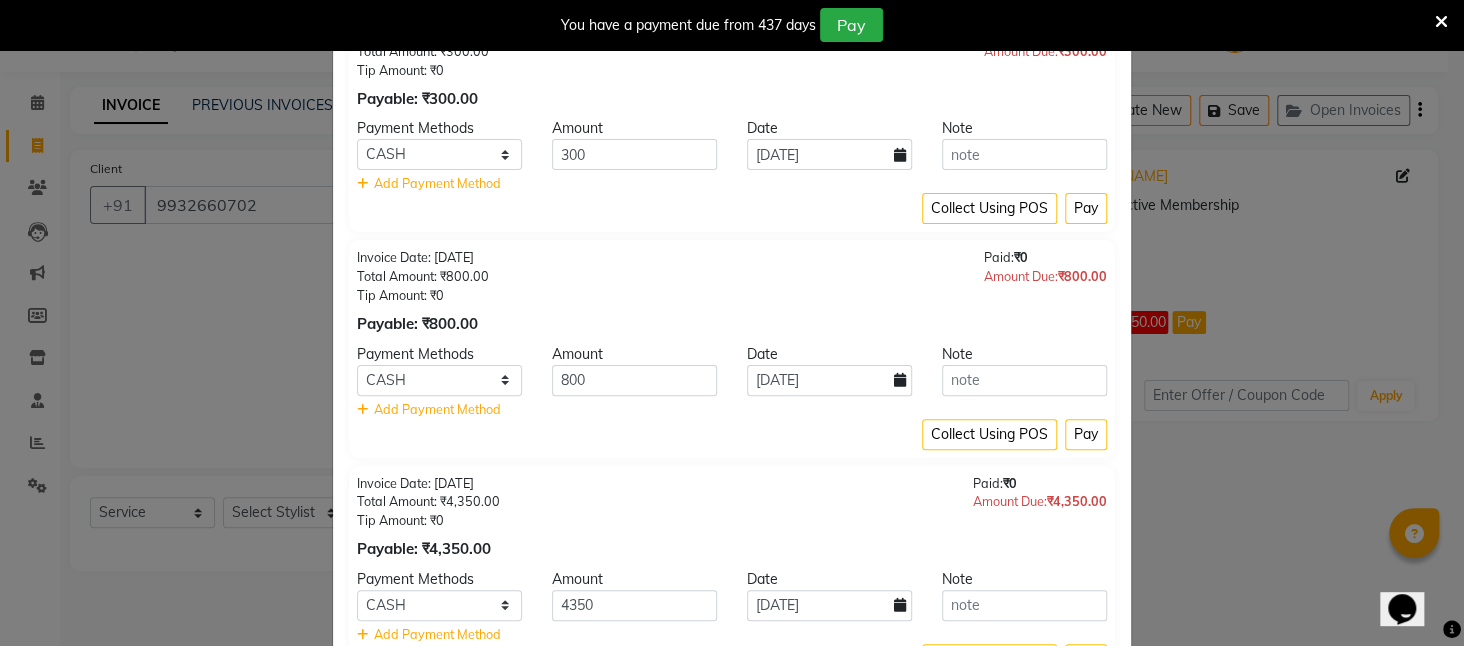 select on "2025" 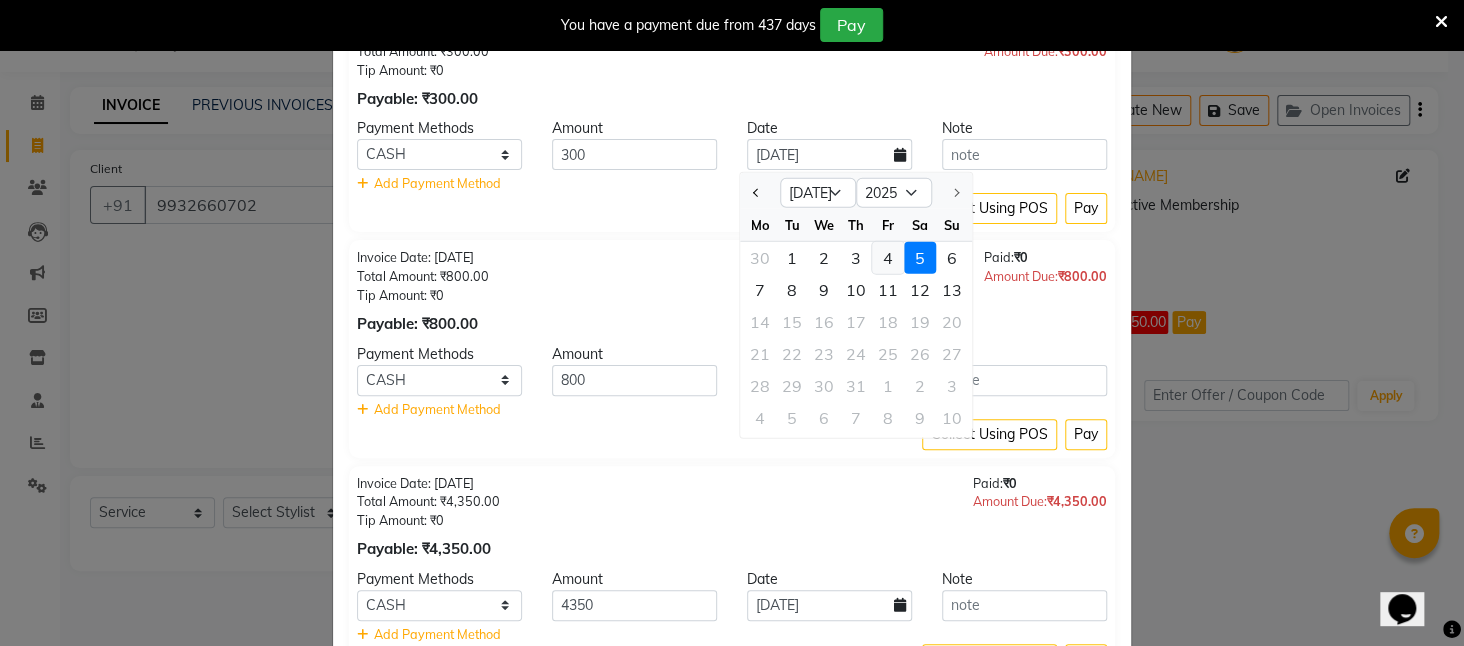 click on "4" 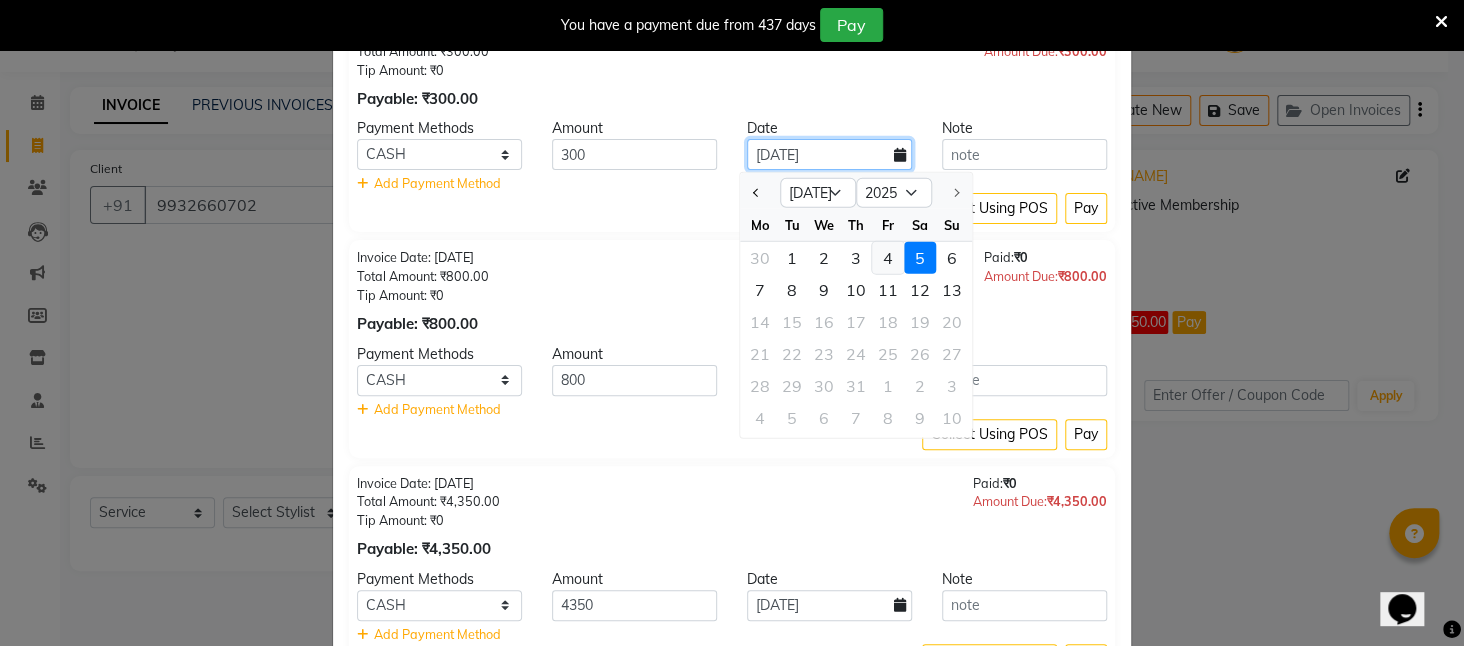 type on "[DATE]" 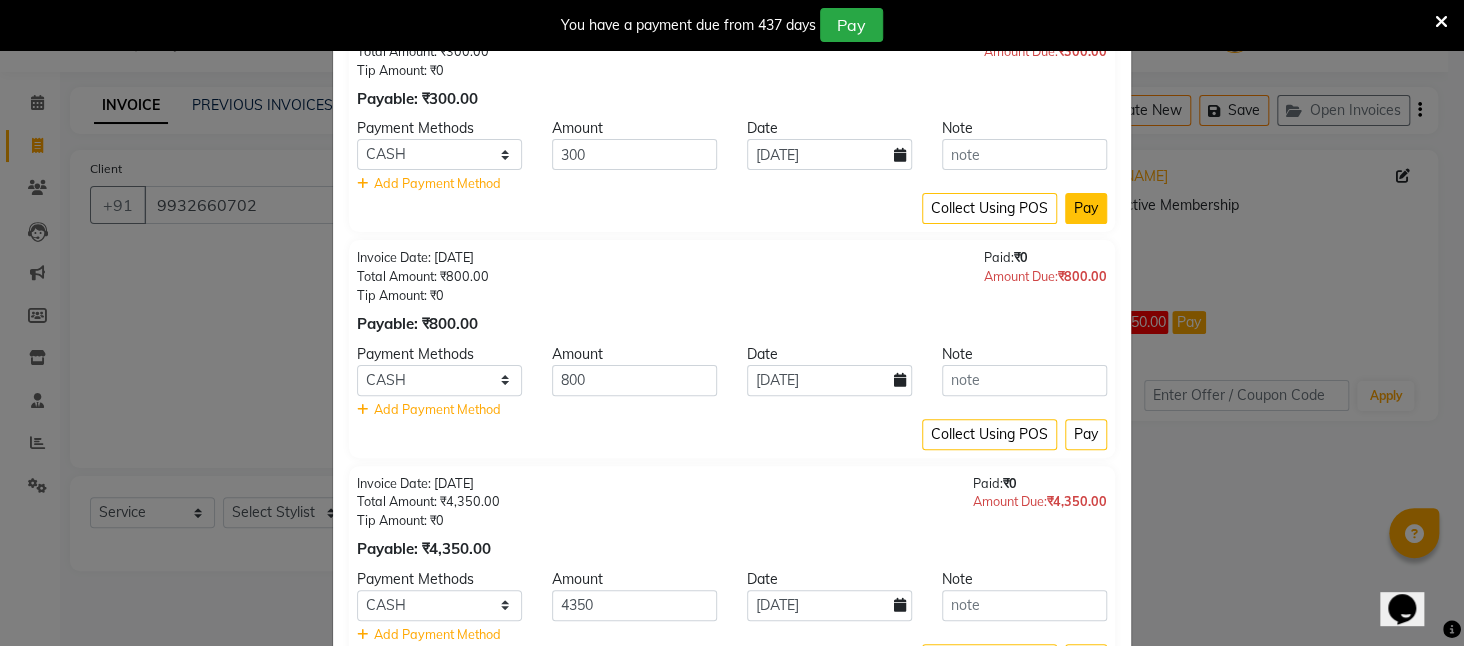 click on "Pay" 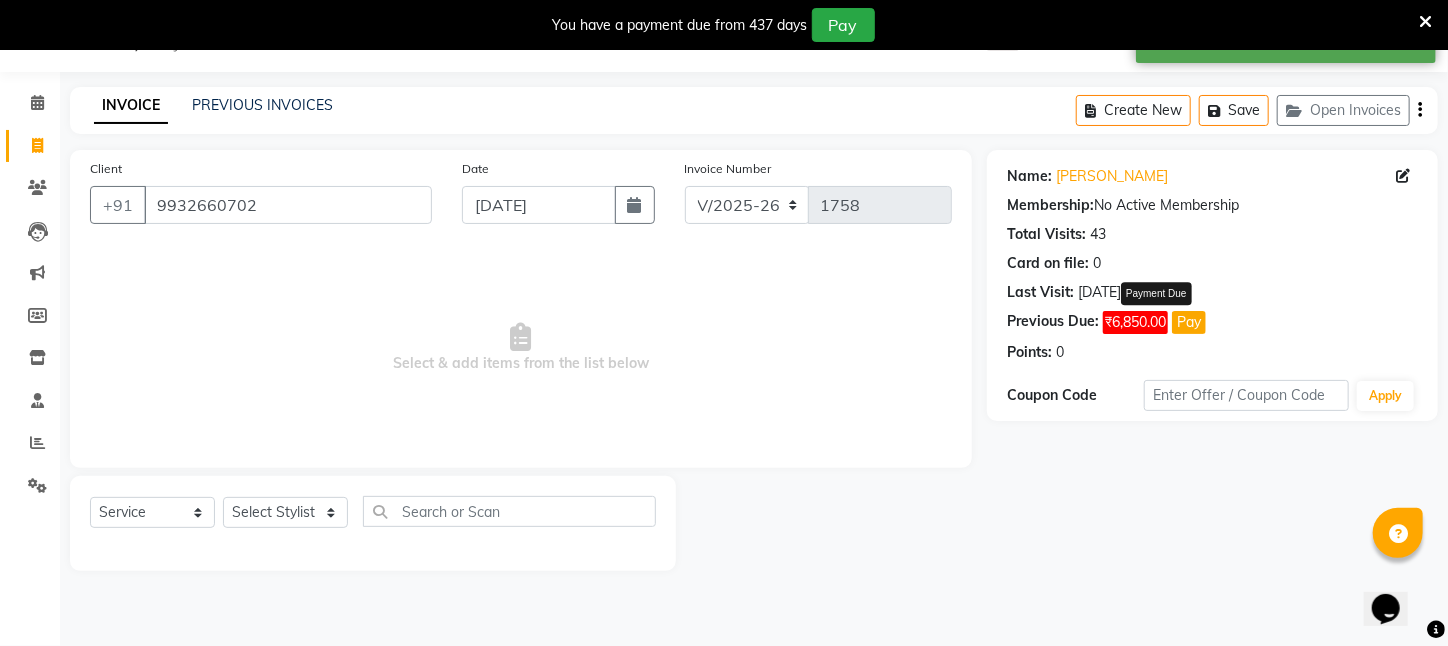 click on "Pay" 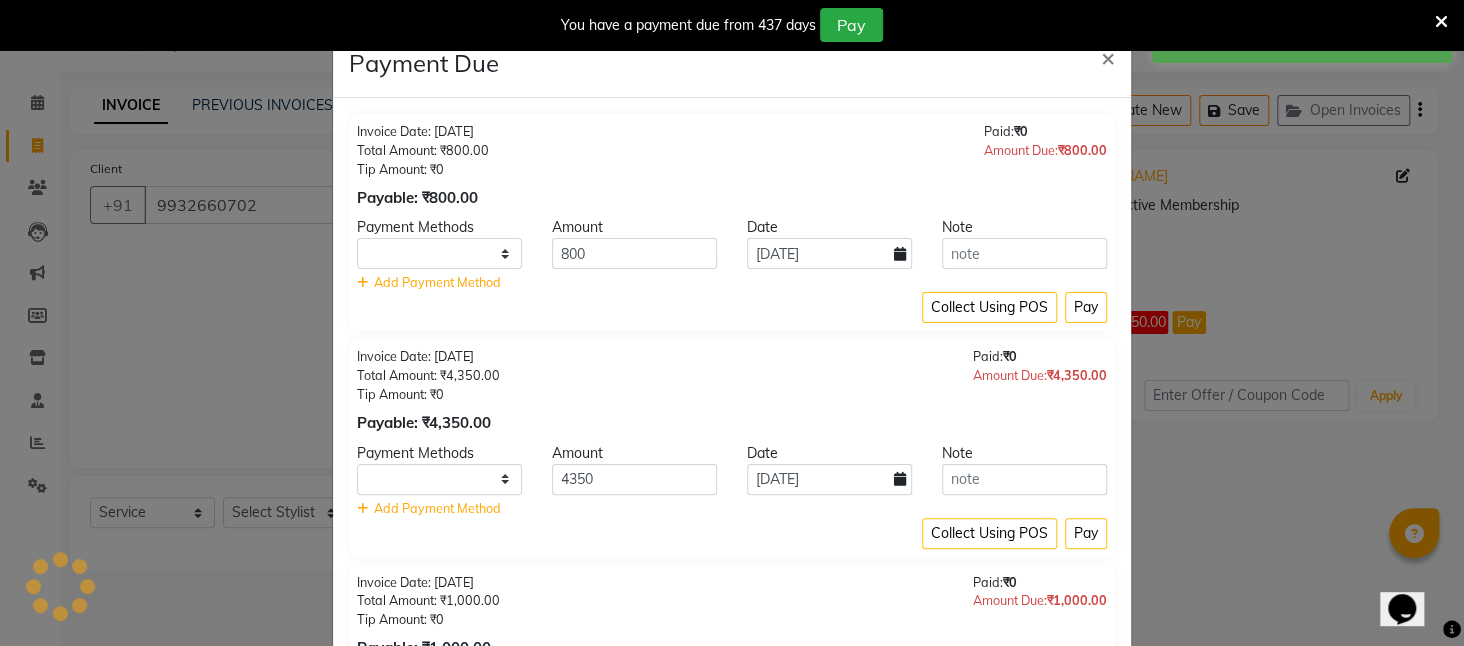 select on "1" 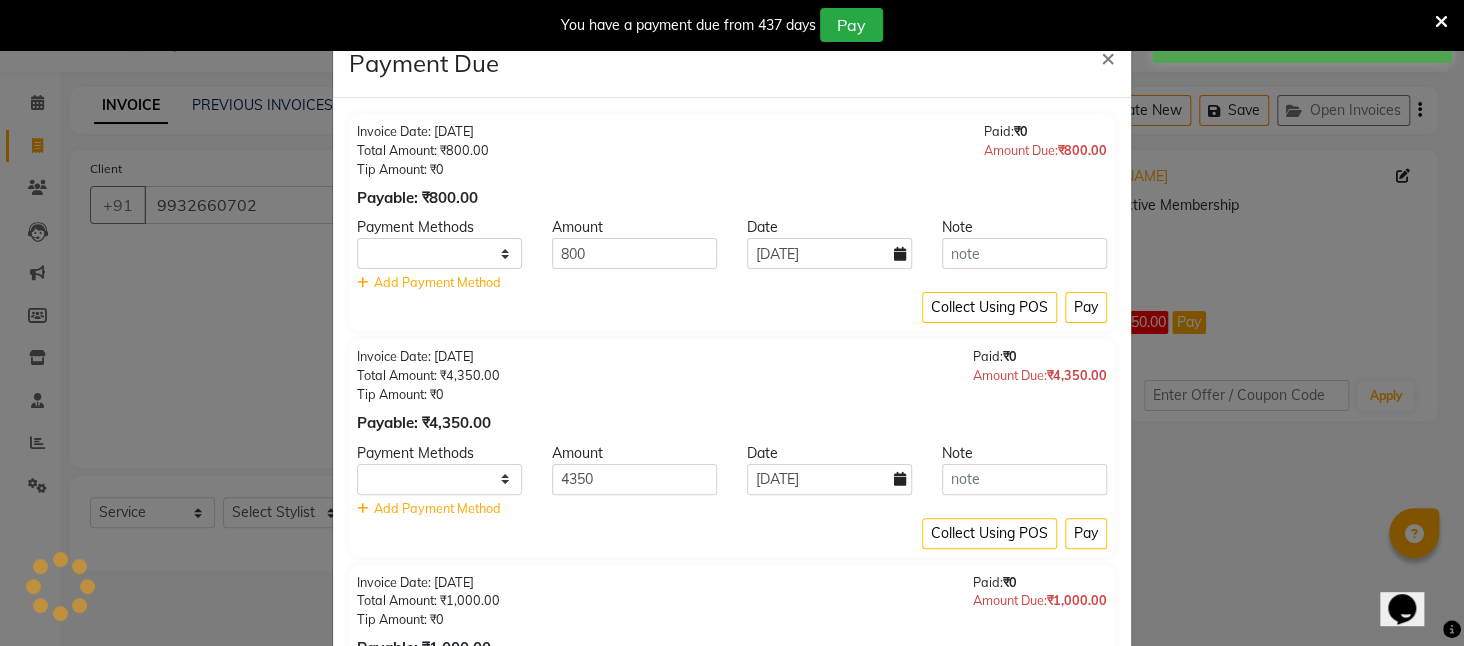 select on "1" 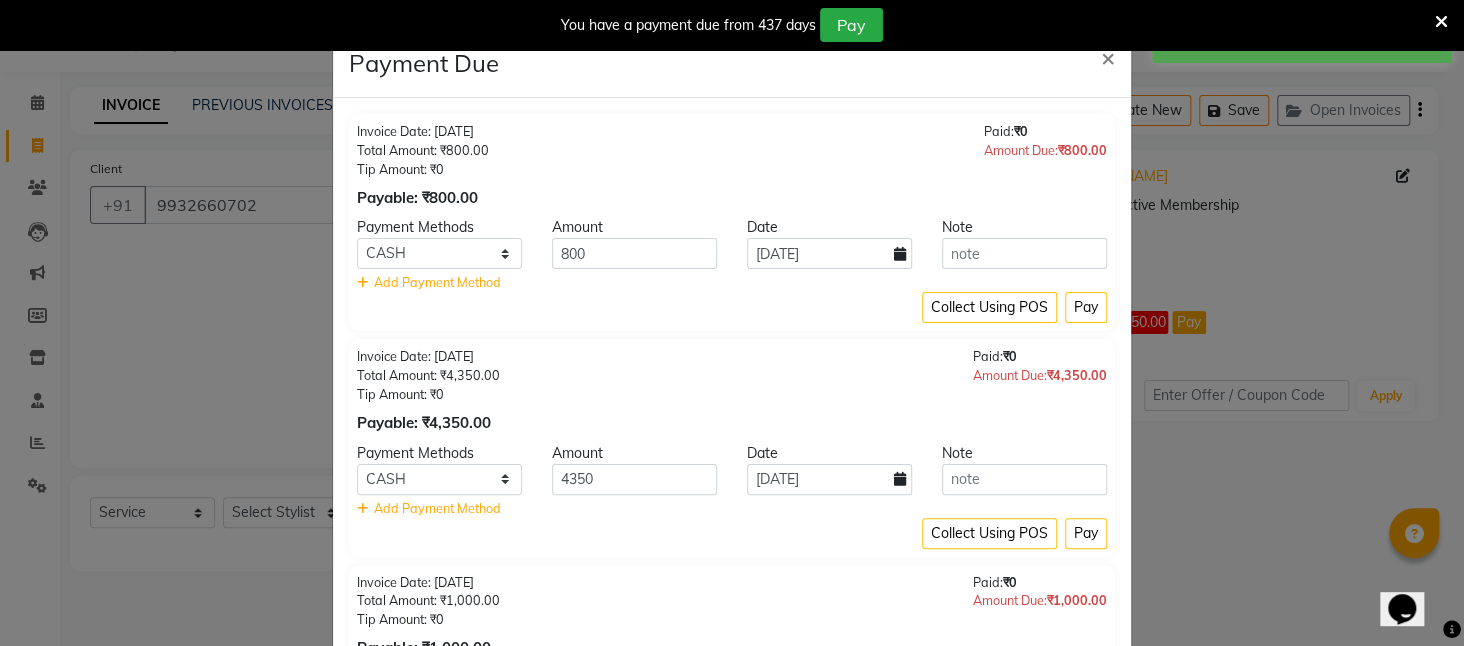 click 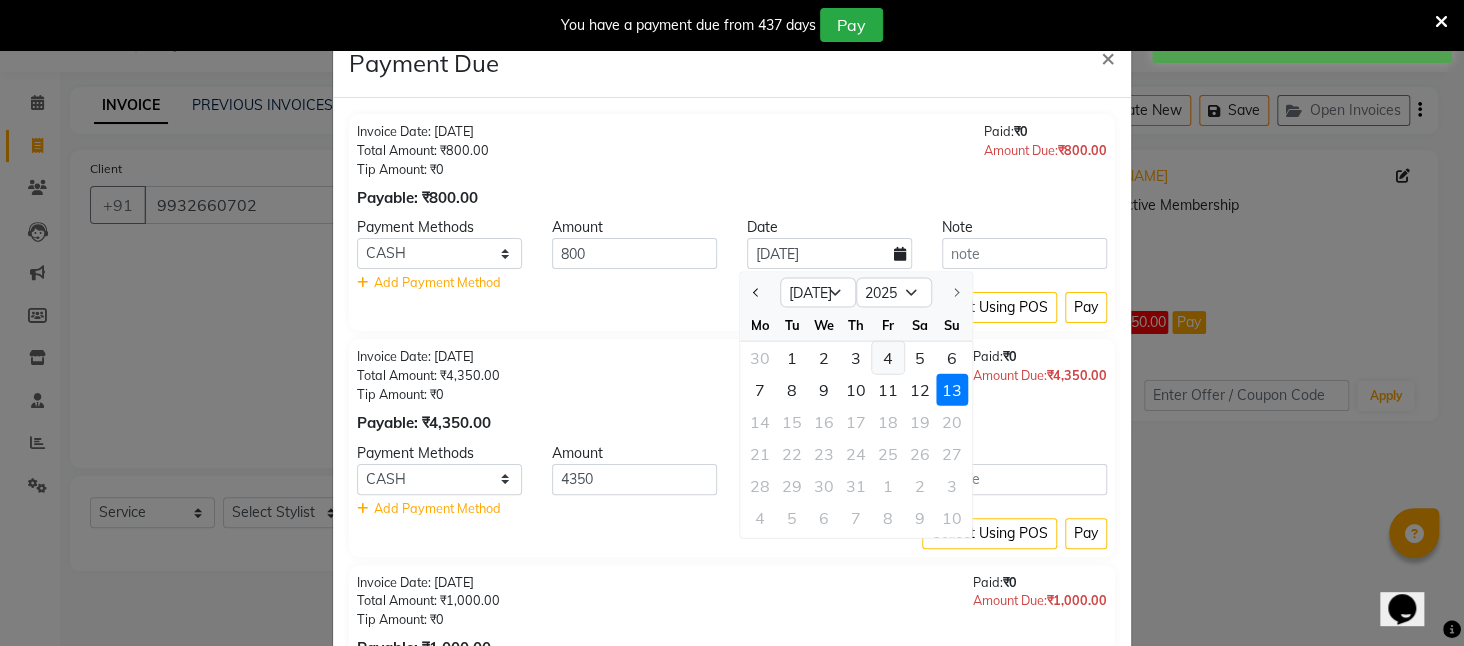 click on "4" 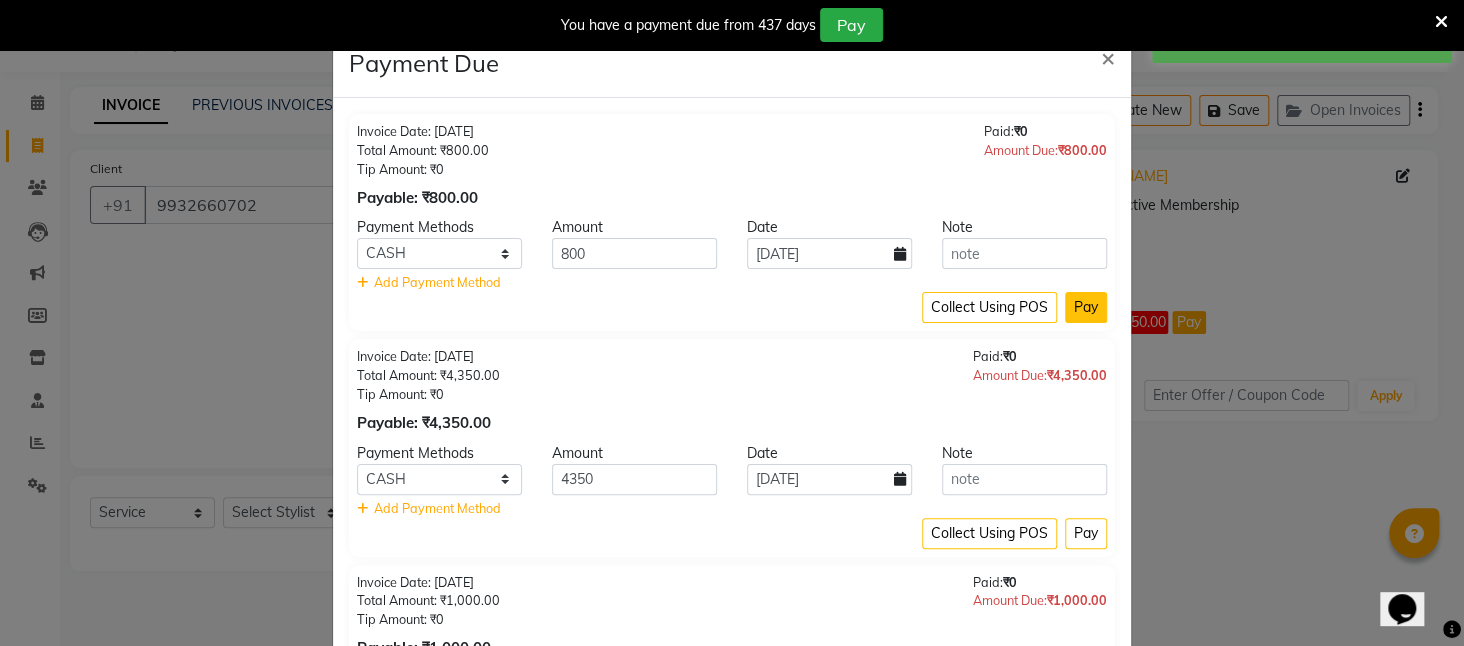 click on "Pay" 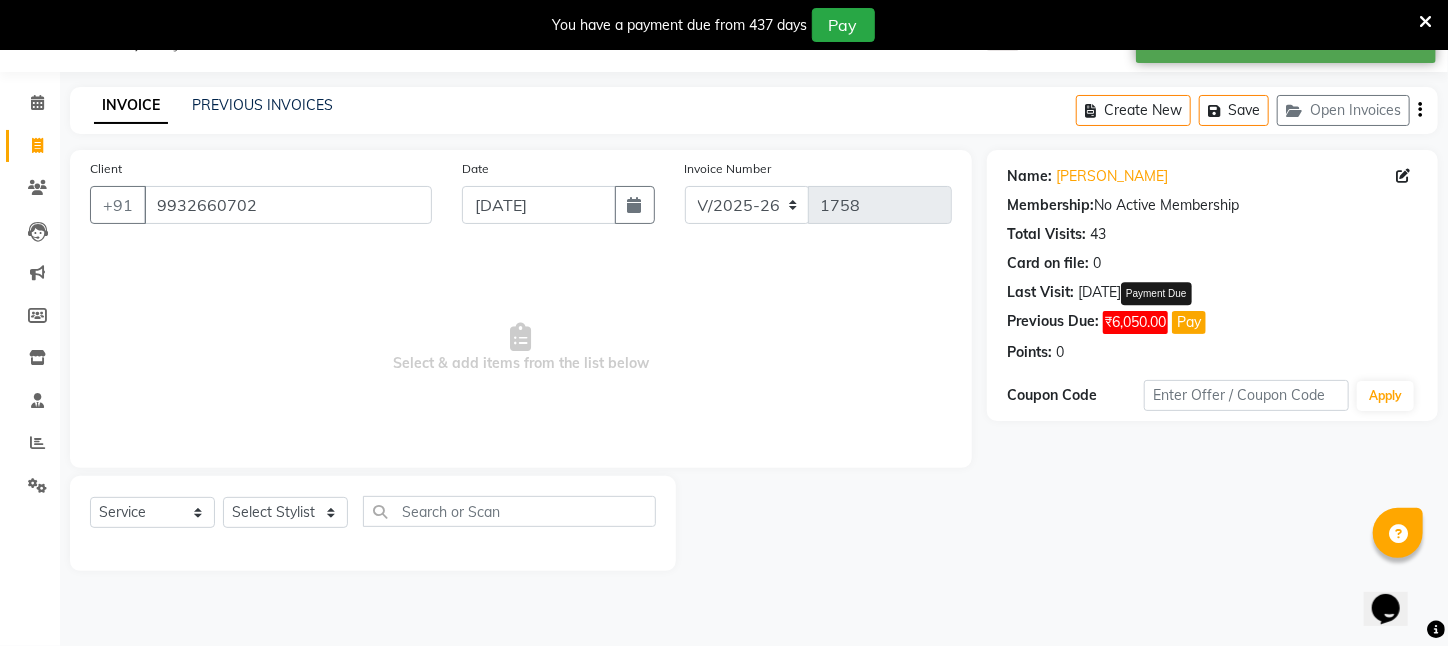click on "Pay" 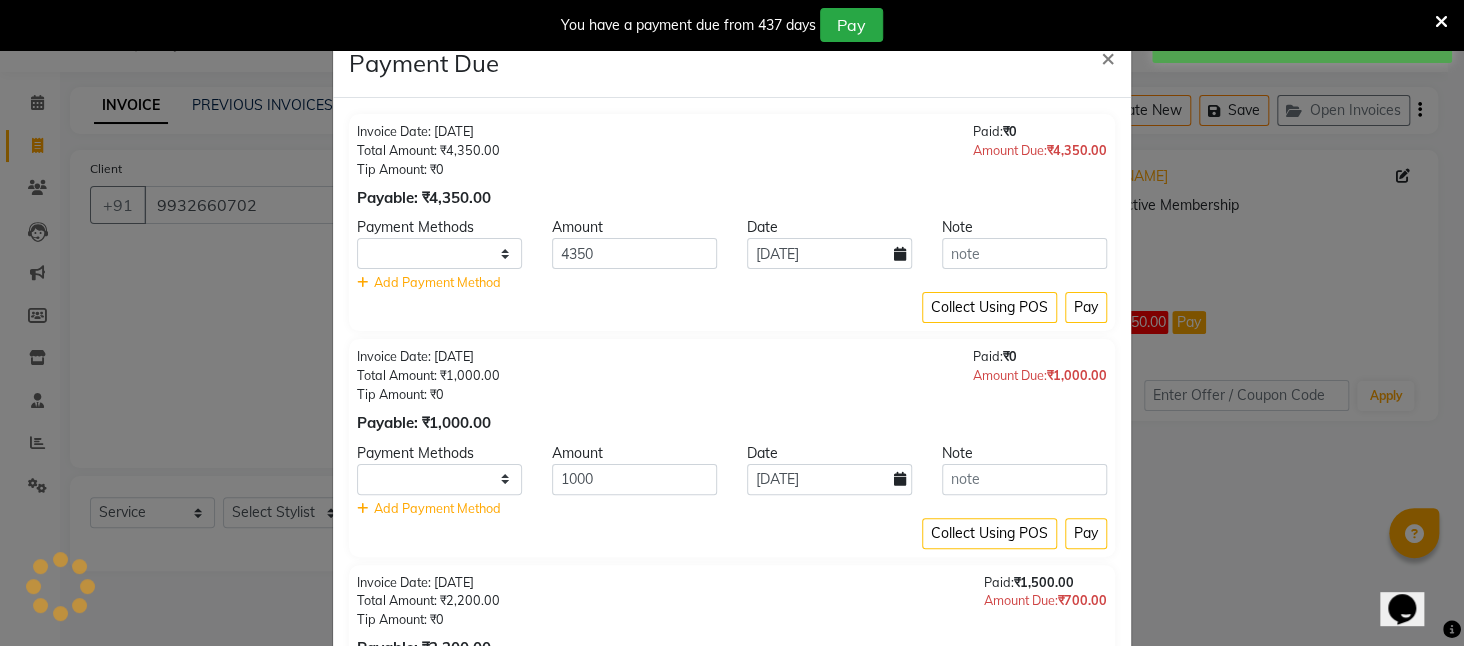 select on "1" 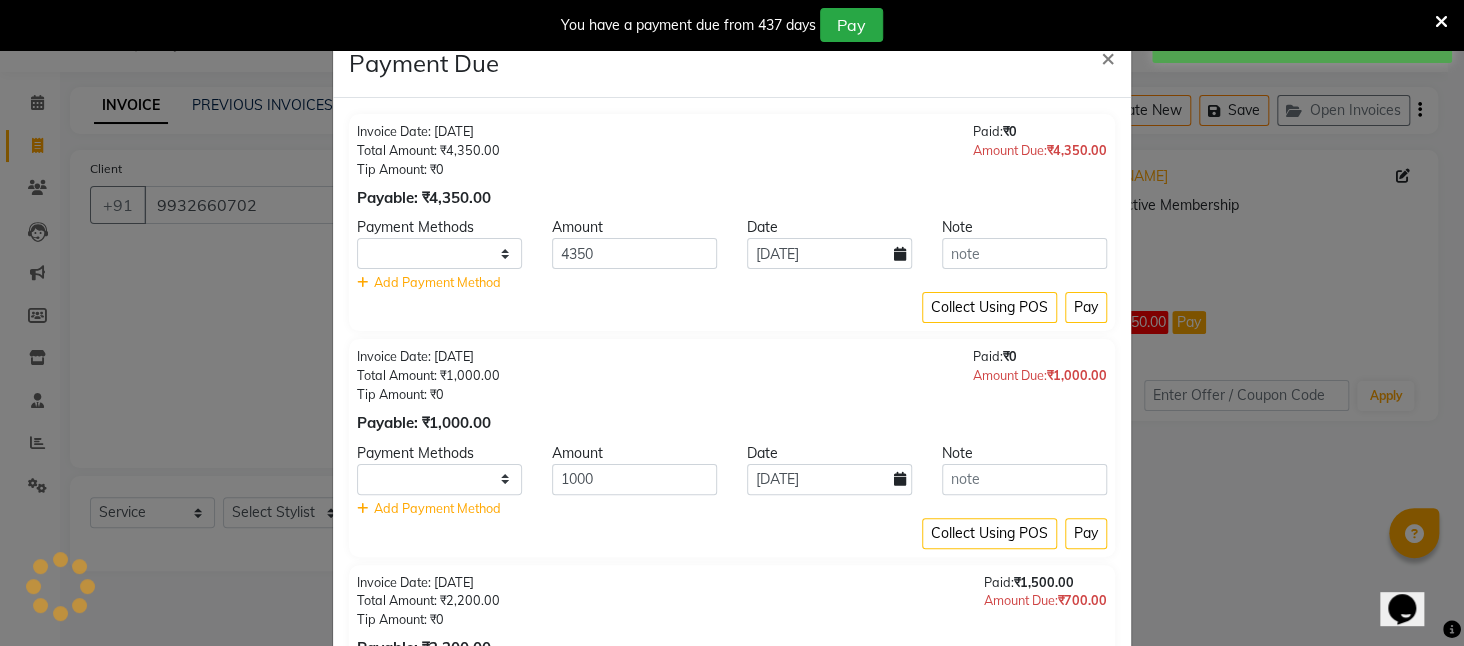 select on "1" 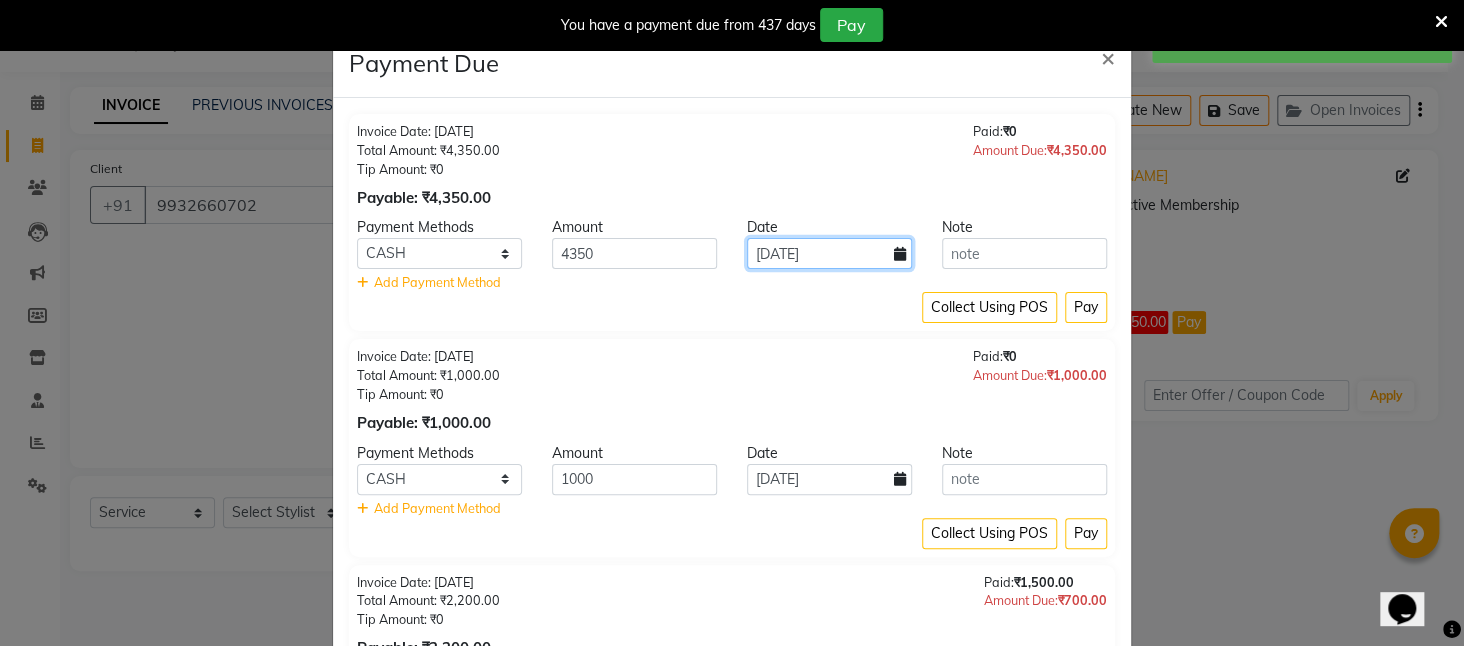 click on "[DATE]" 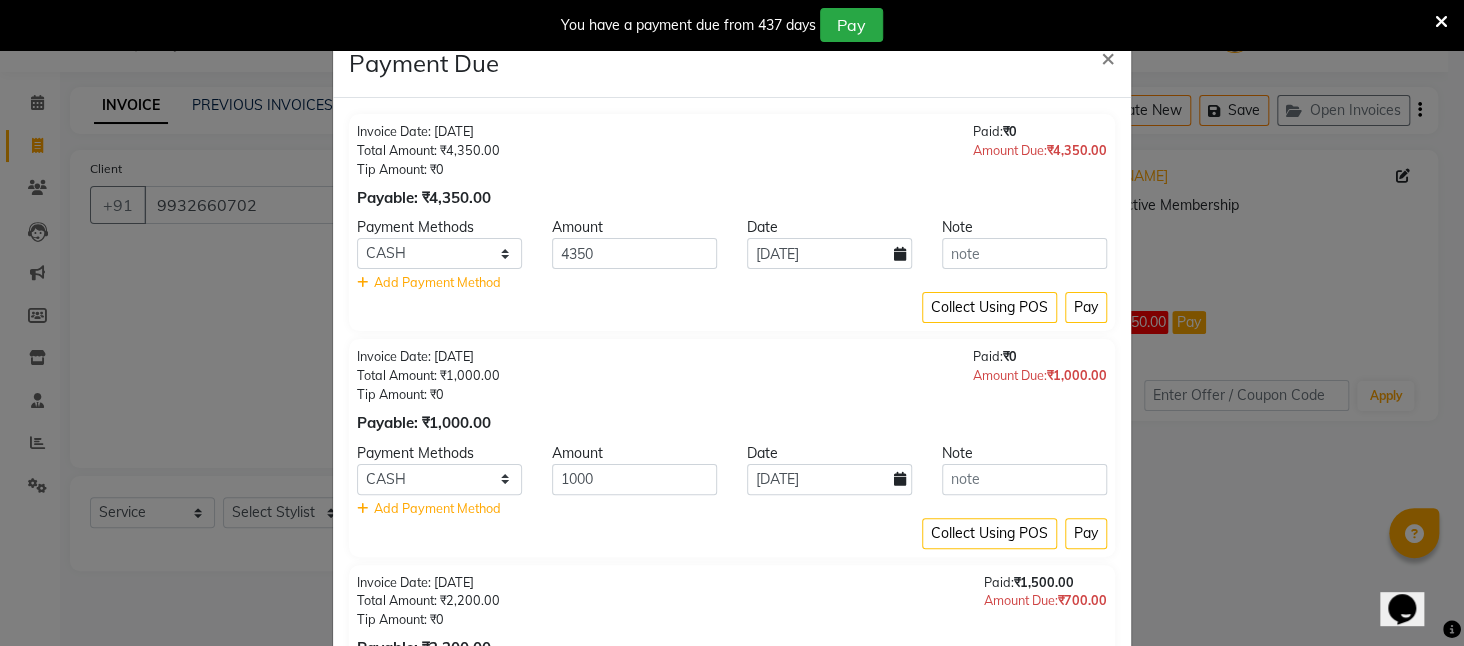 select on "7" 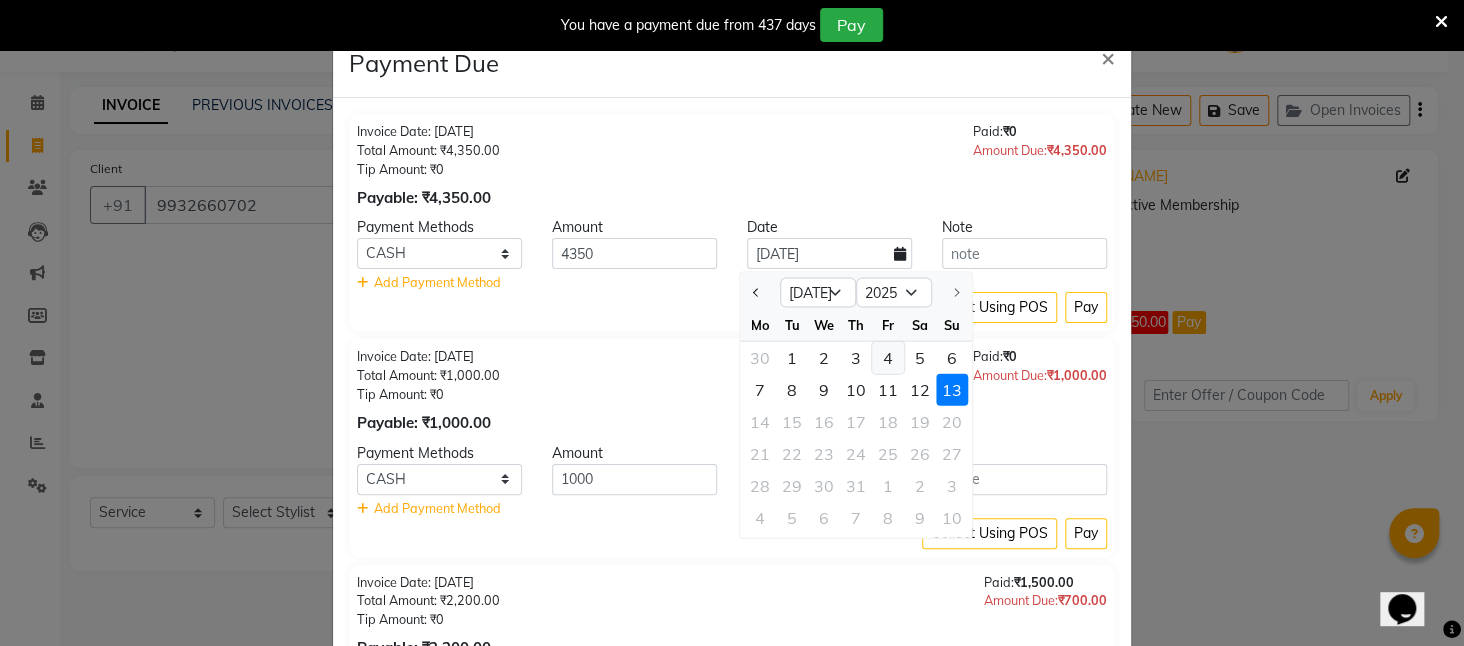 click on "4" 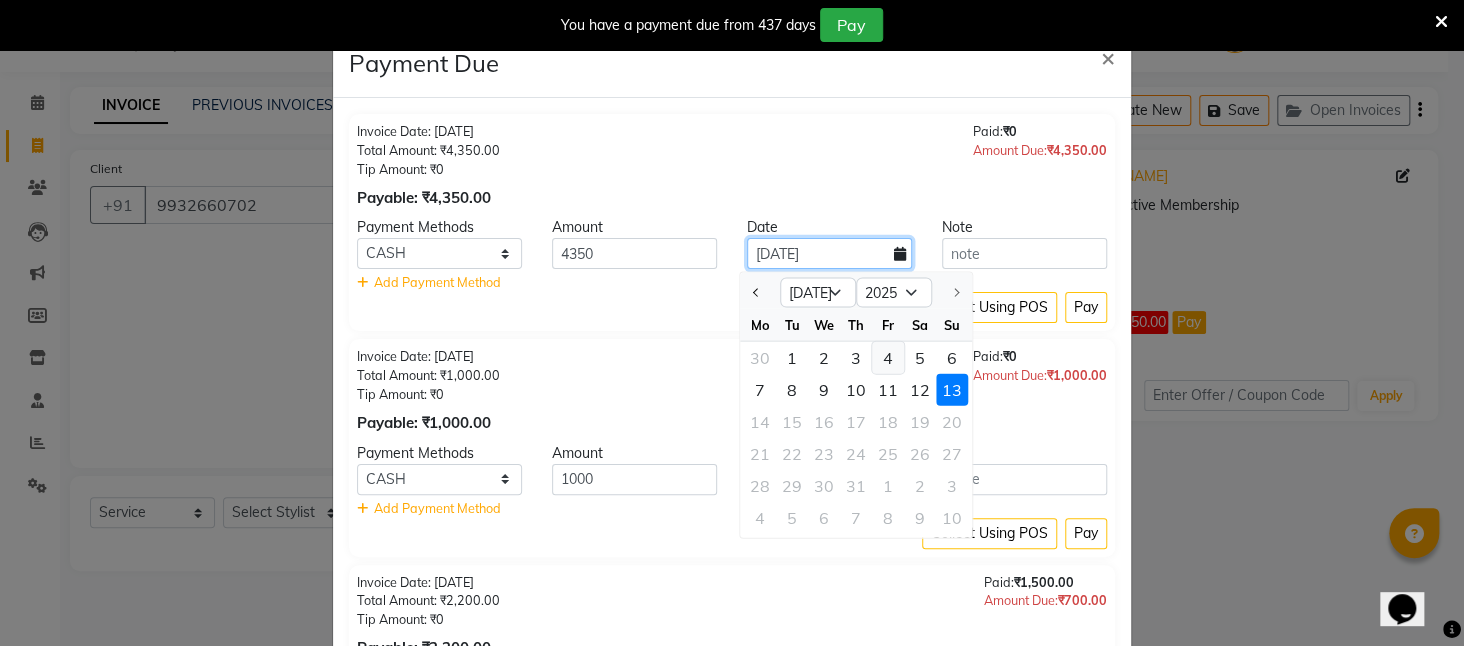 type on "[DATE]" 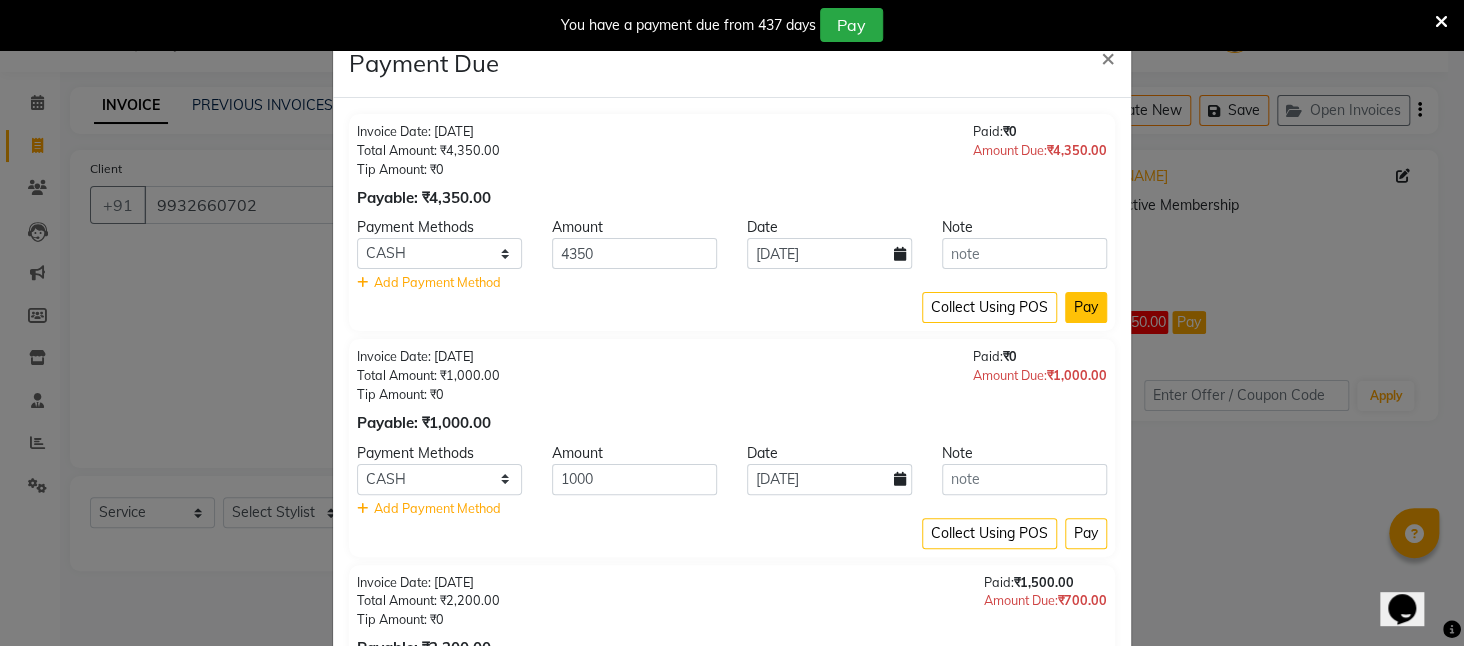 click on "Pay" 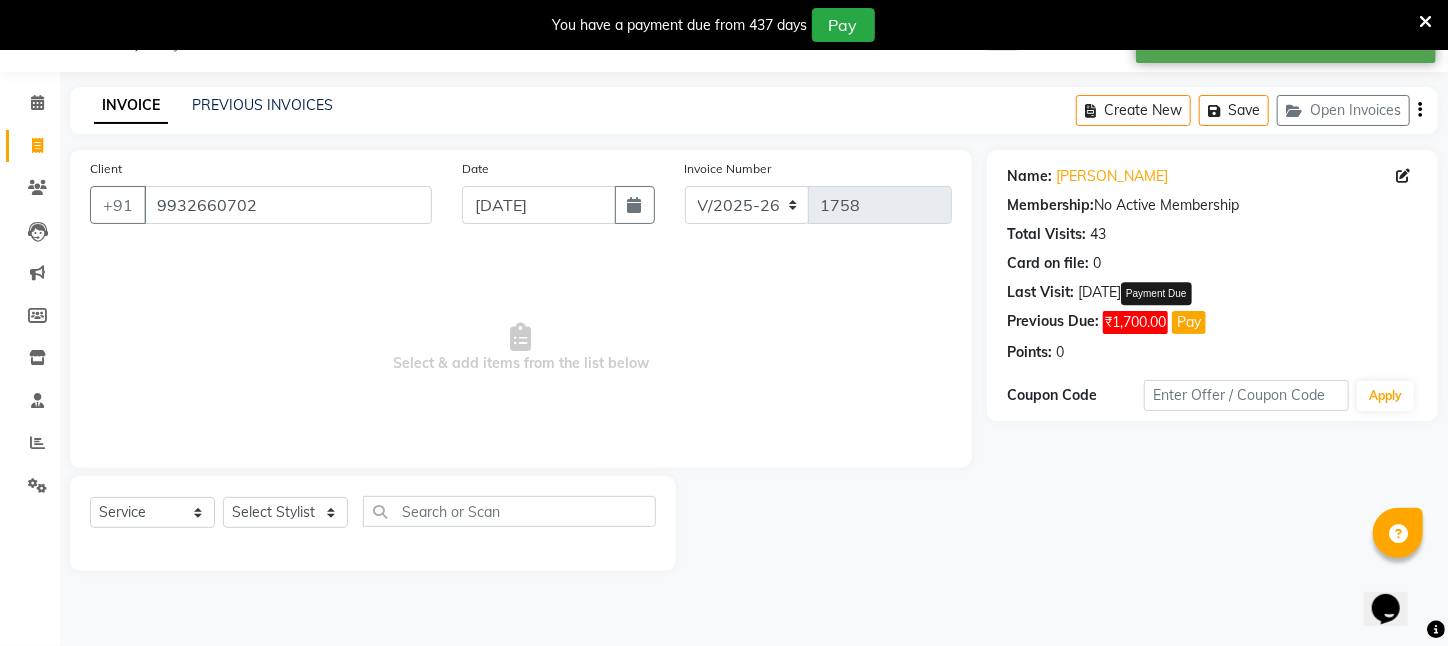 click on "Pay" 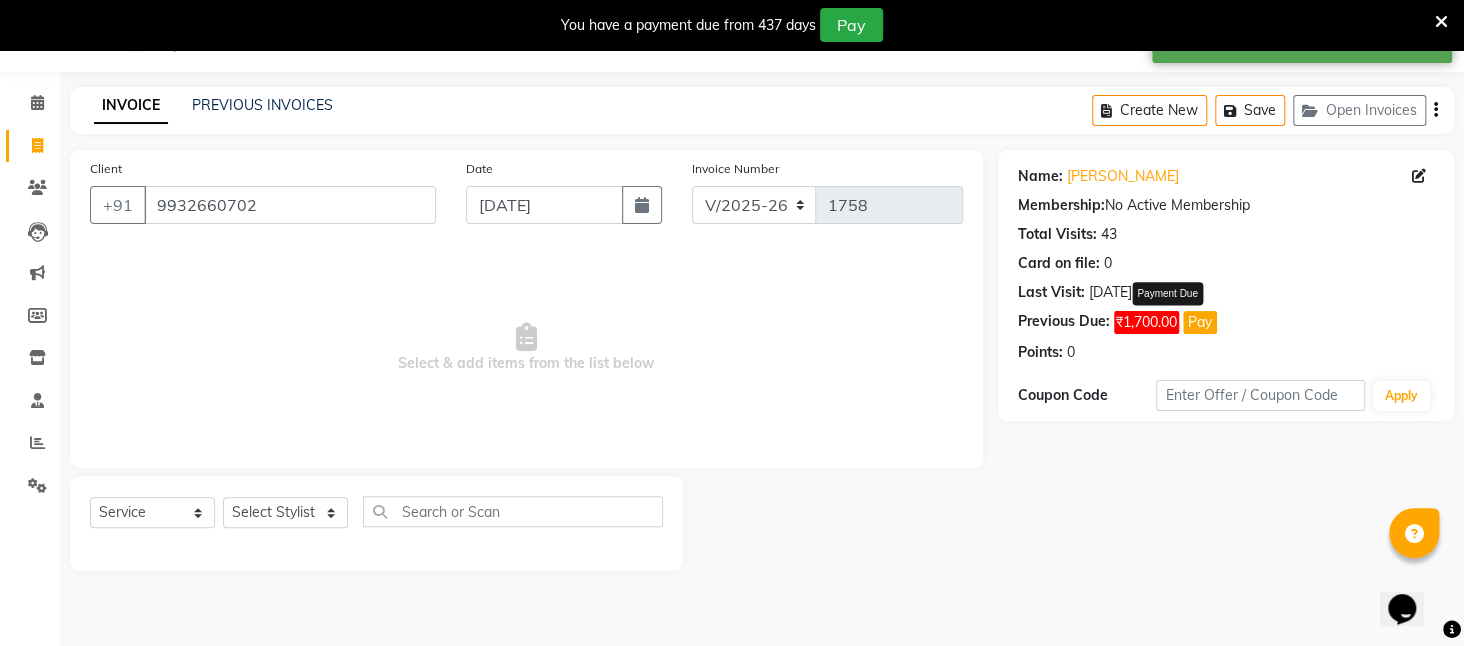 select on "1" 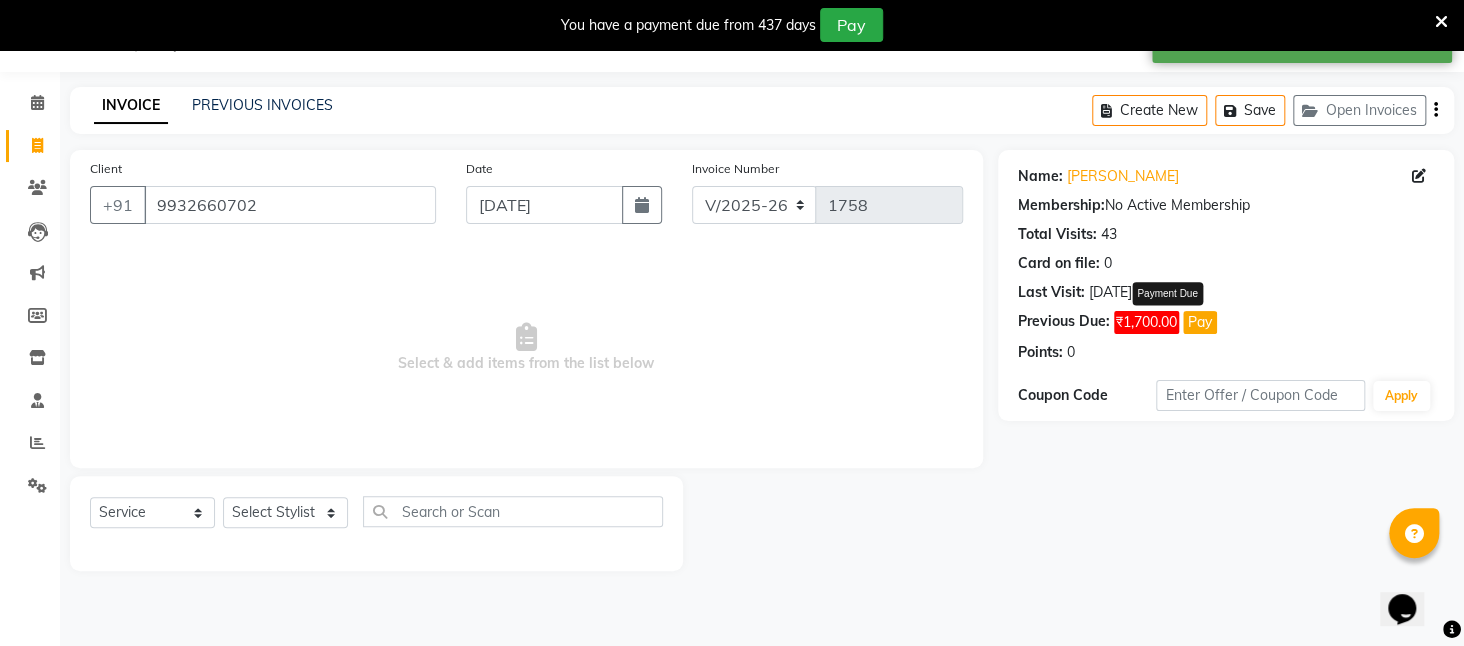select on "1" 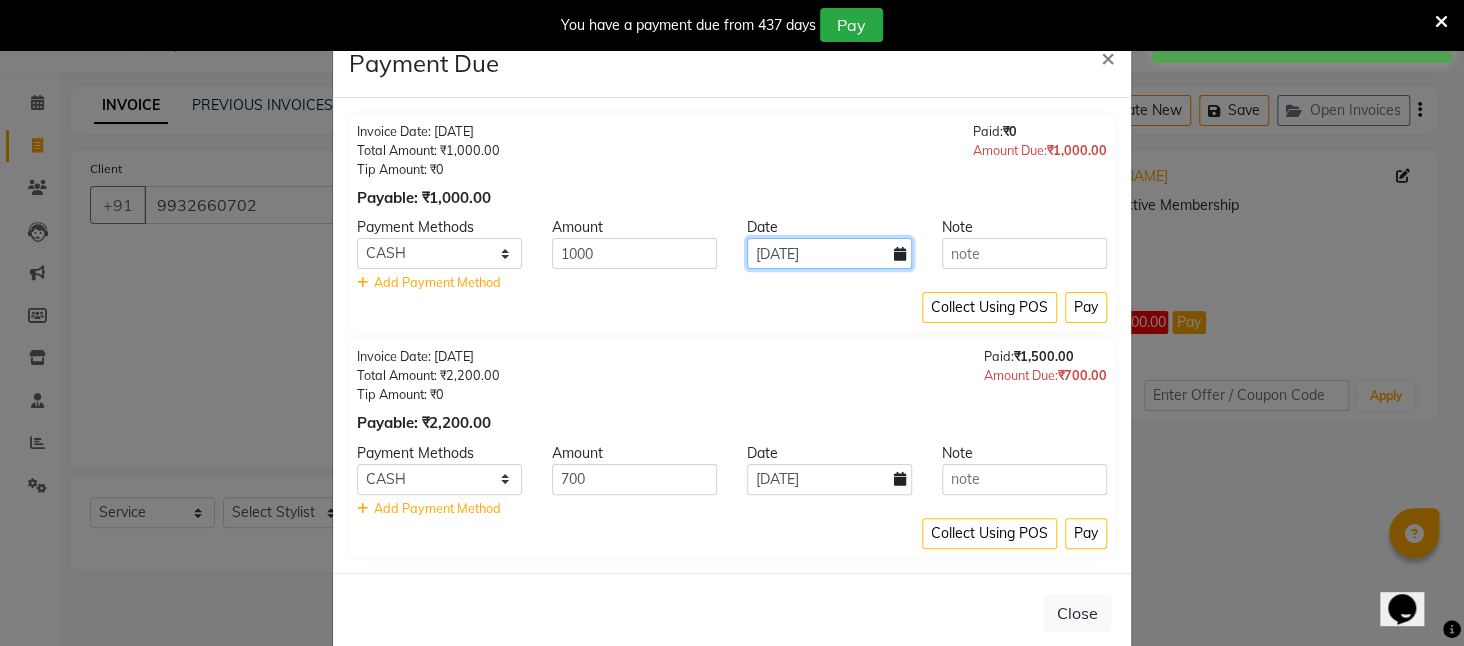 click on "[DATE]" 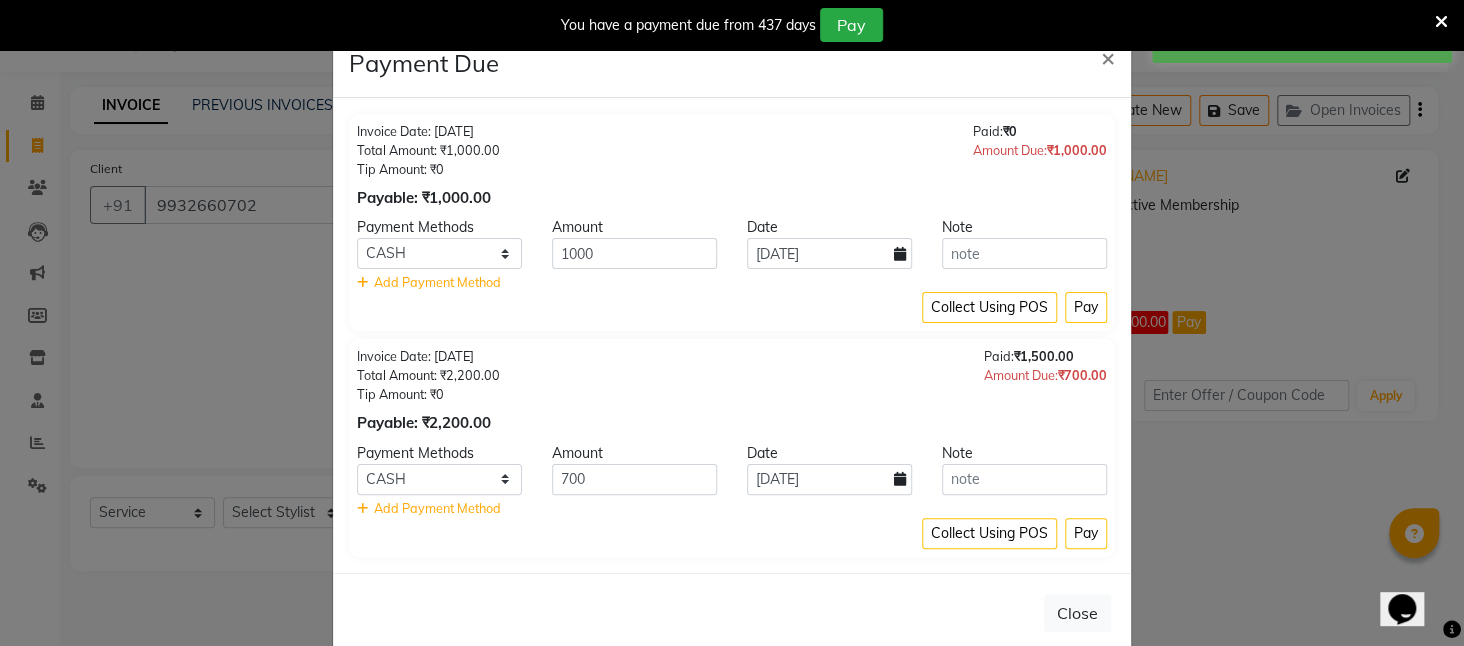 select on "7" 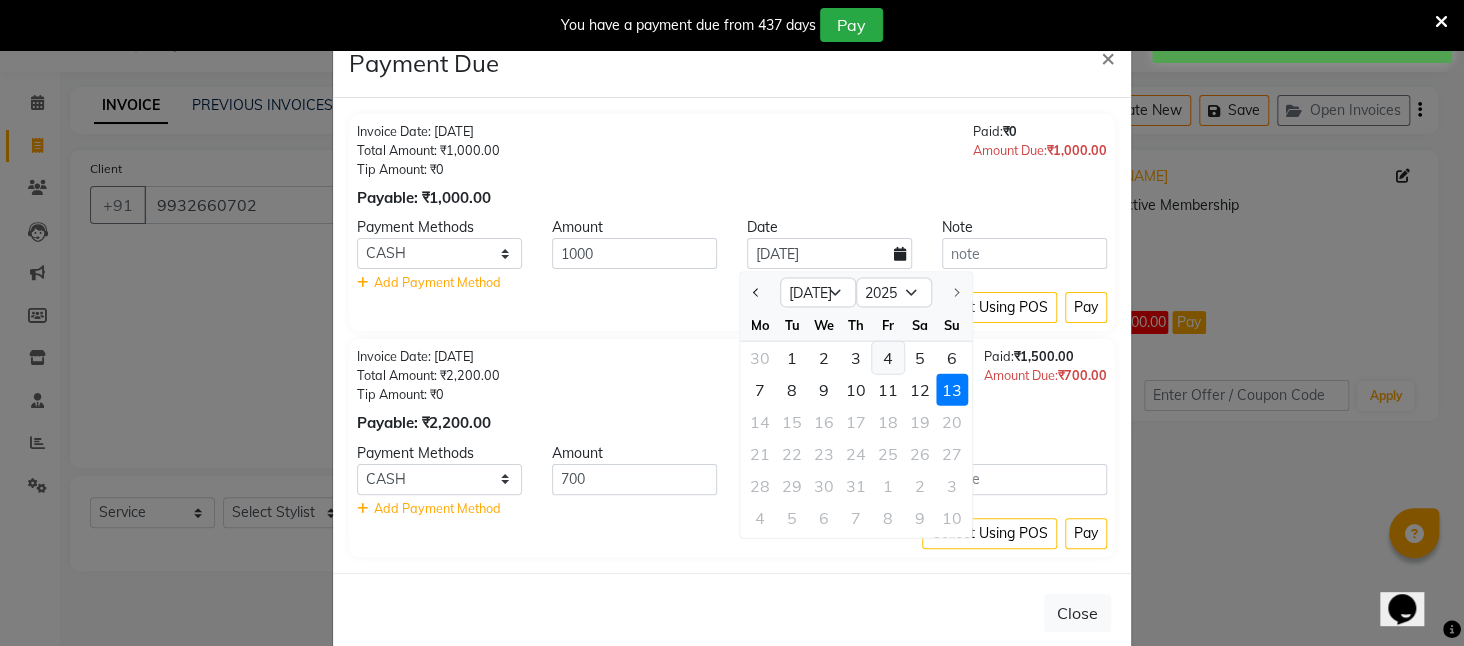 click on "4" 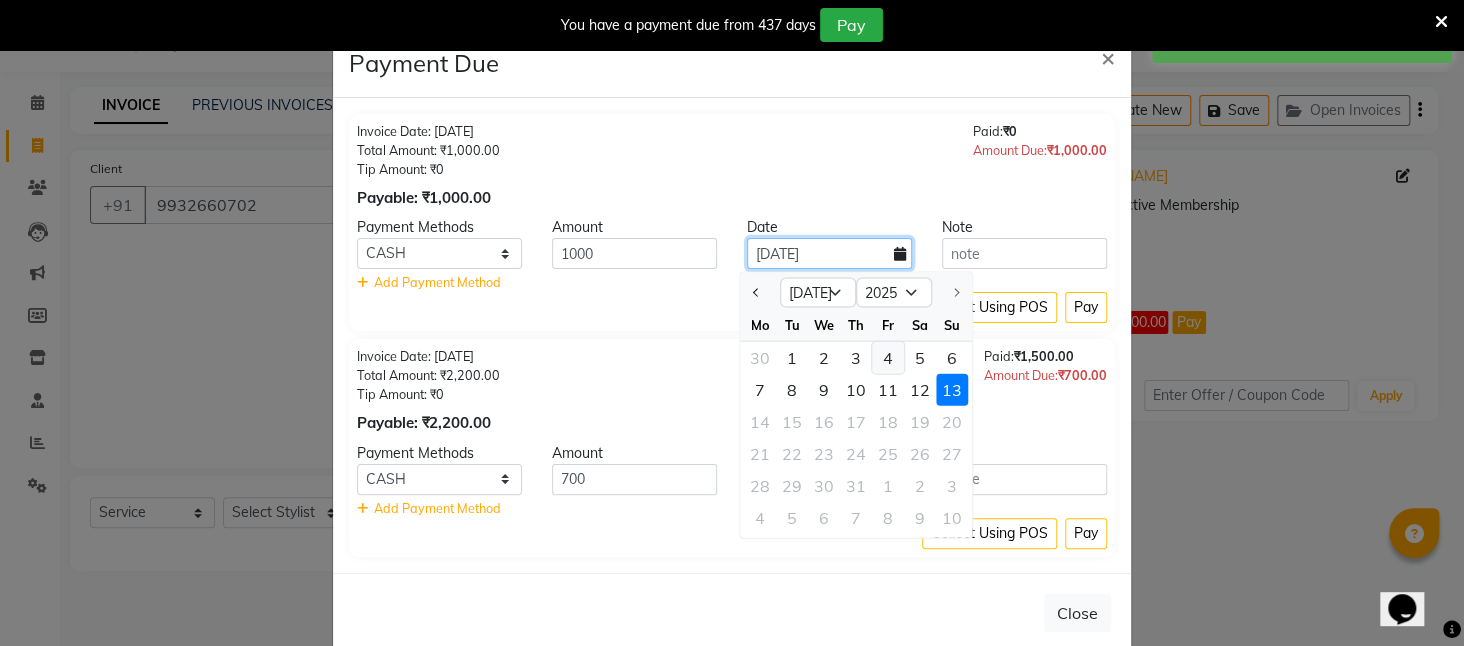 type on "[DATE]" 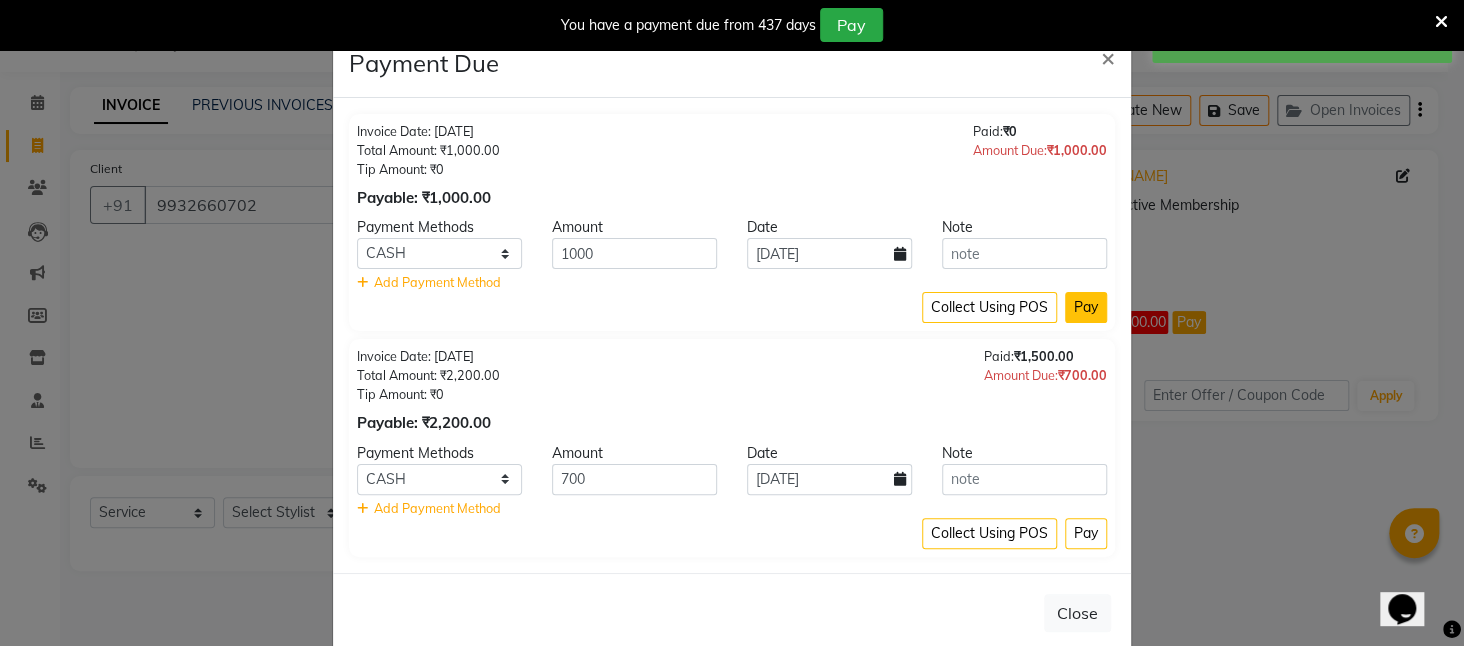 click on "Pay" 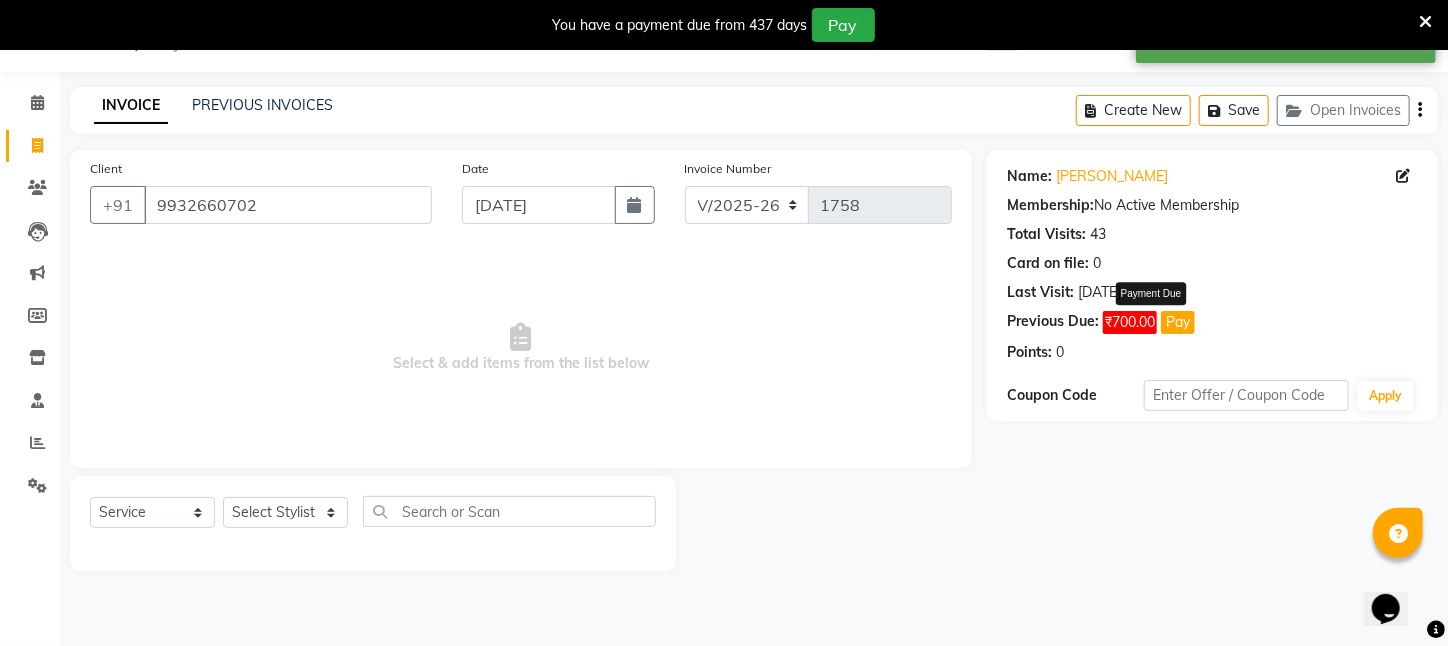 click on "Pay" 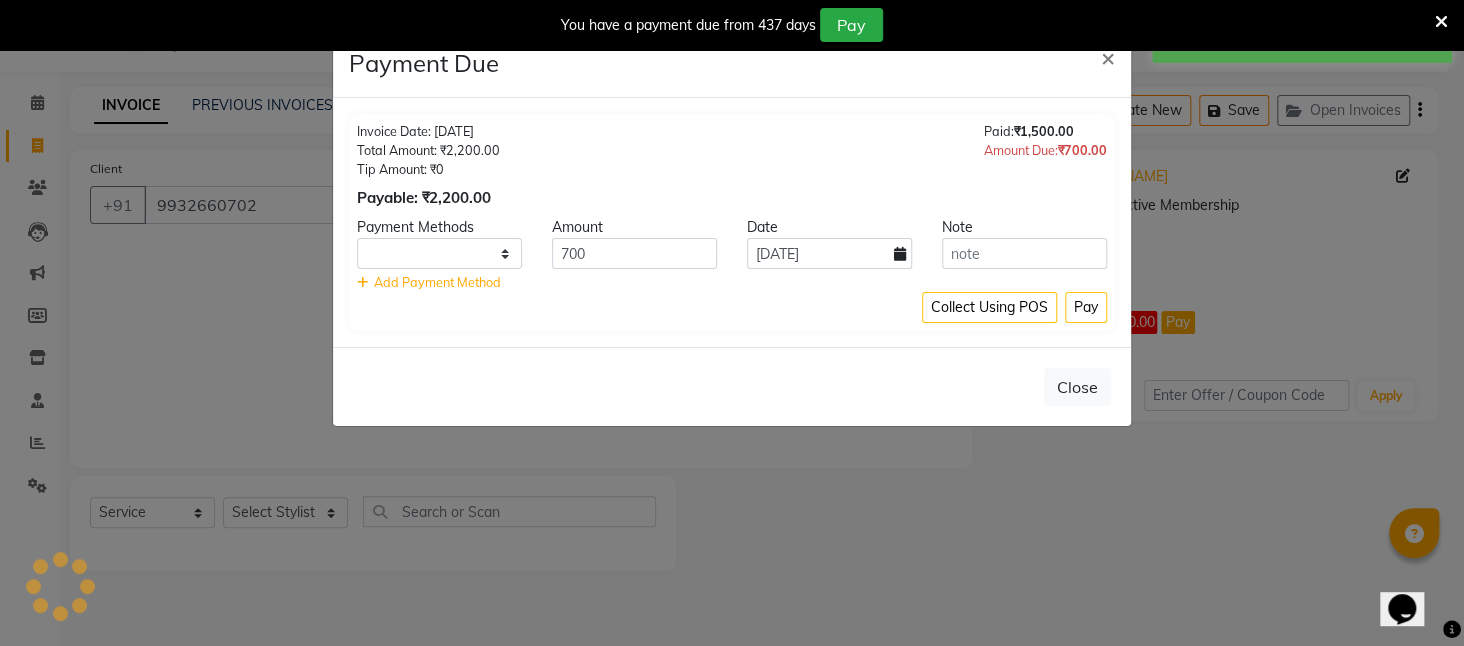 select on "1" 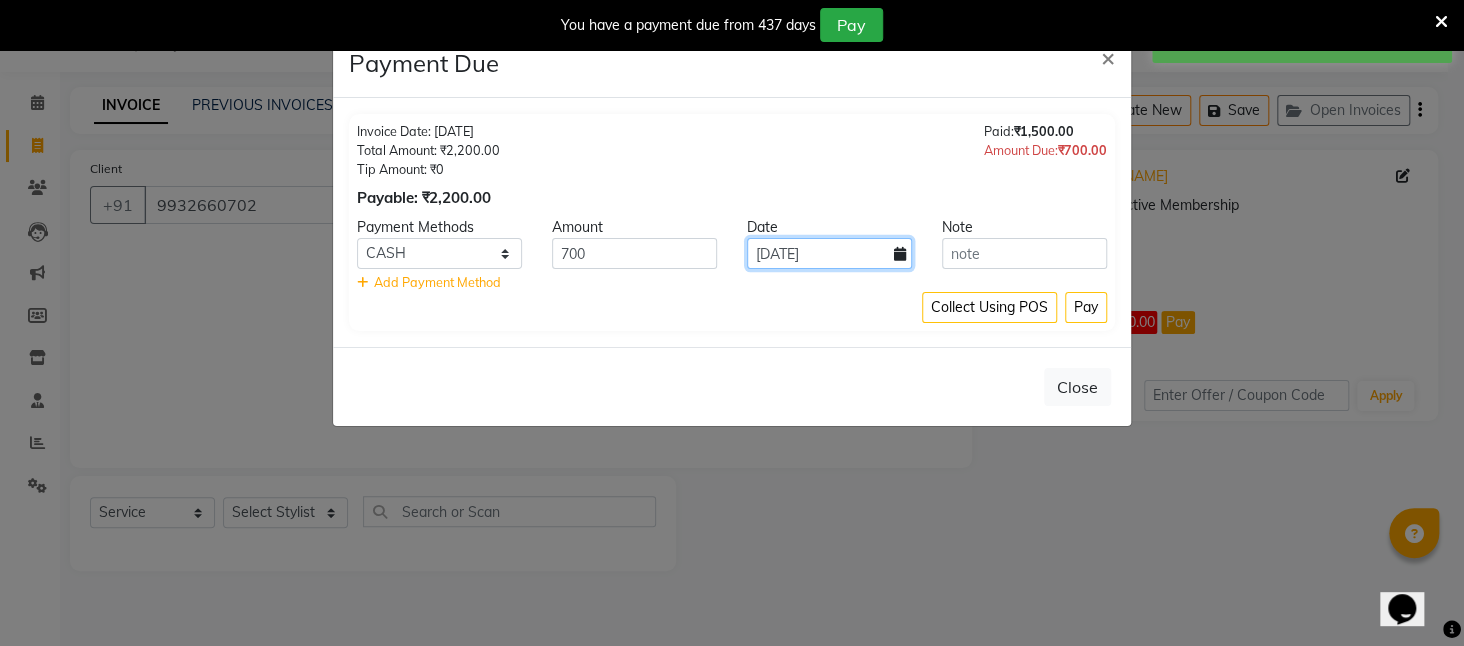 click on "[DATE]" 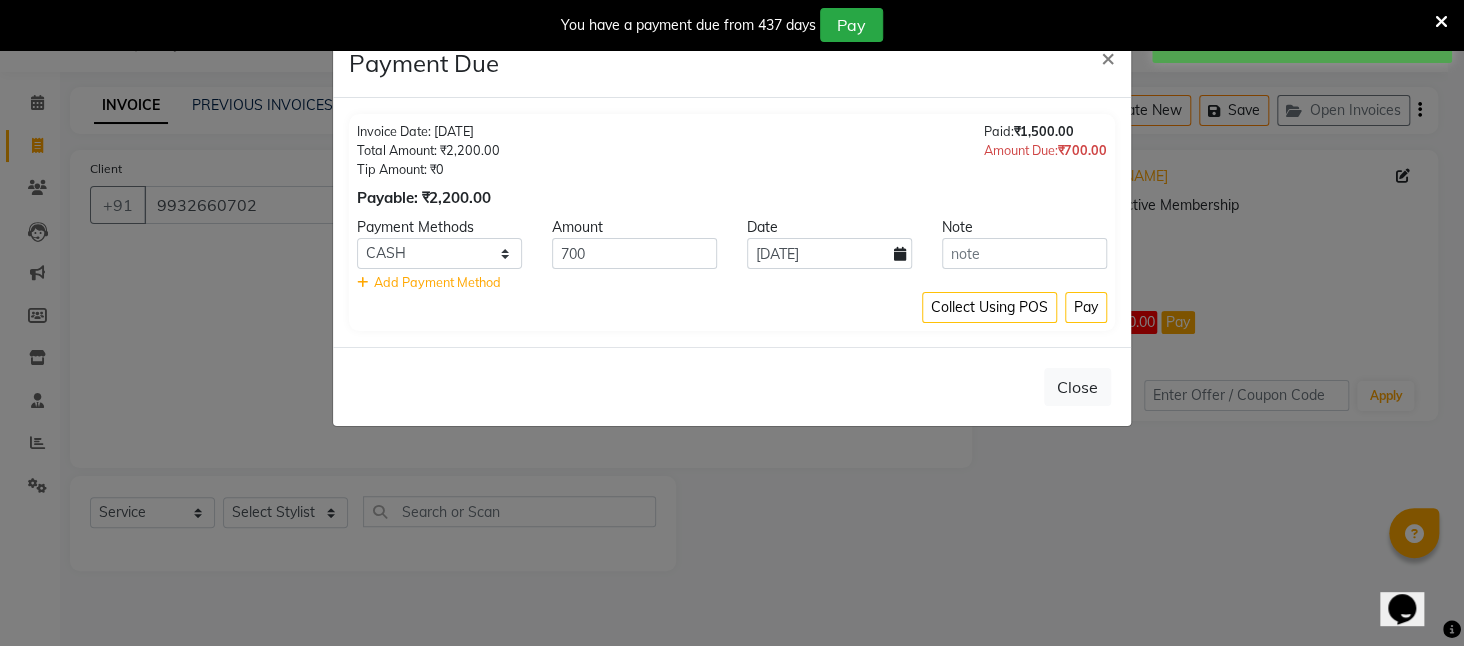 select on "7" 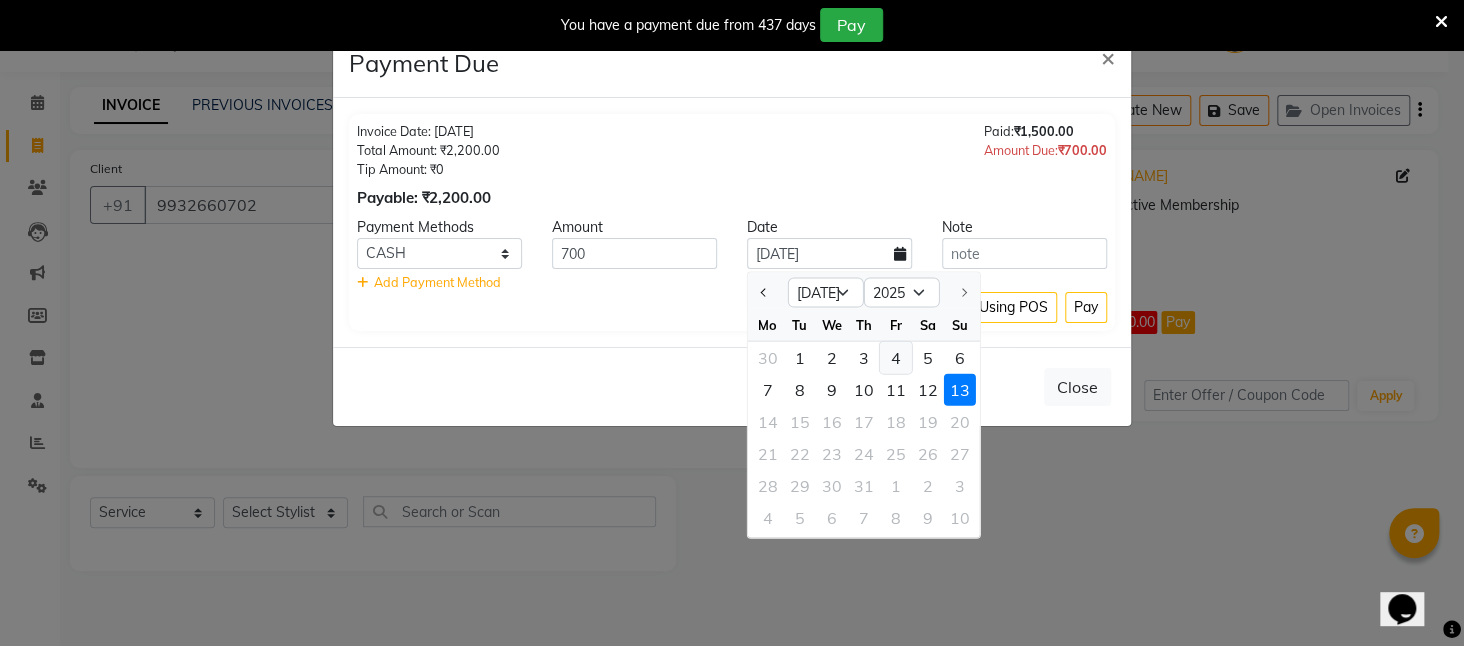 click on "4" 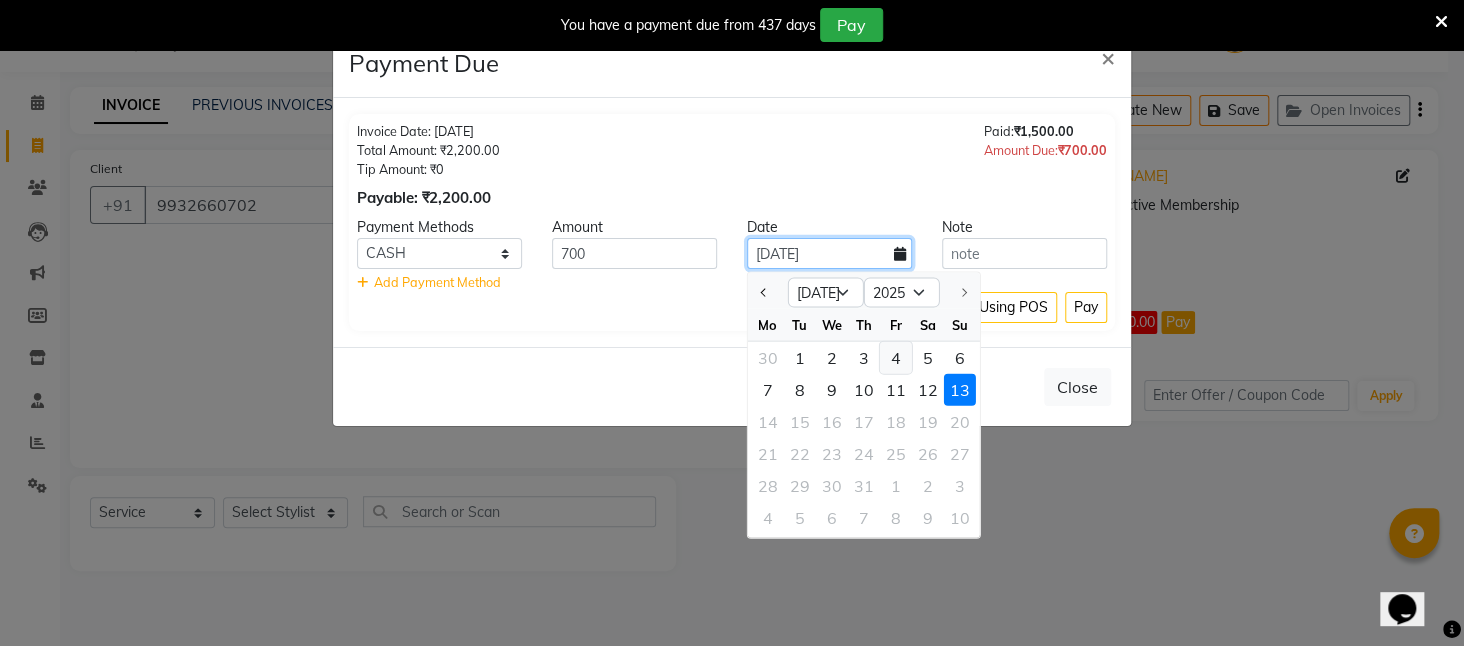type on "[DATE]" 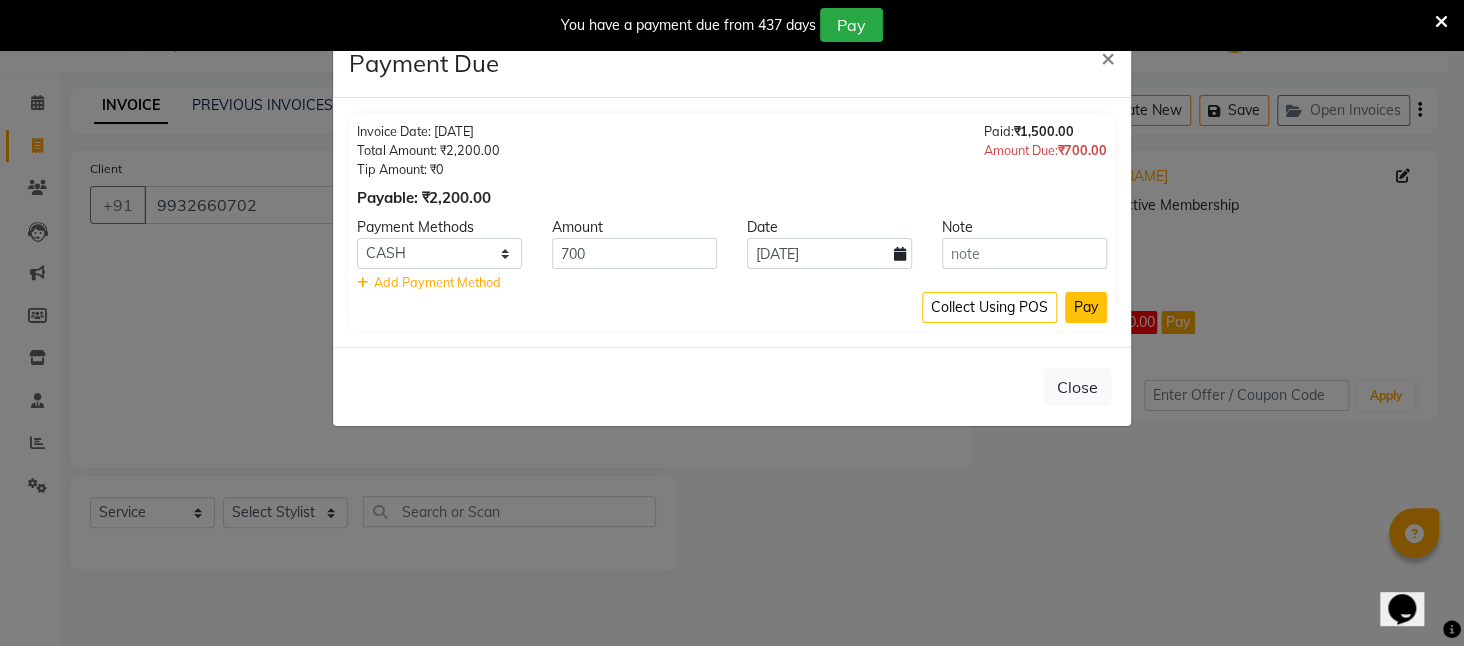 click on "Pay" 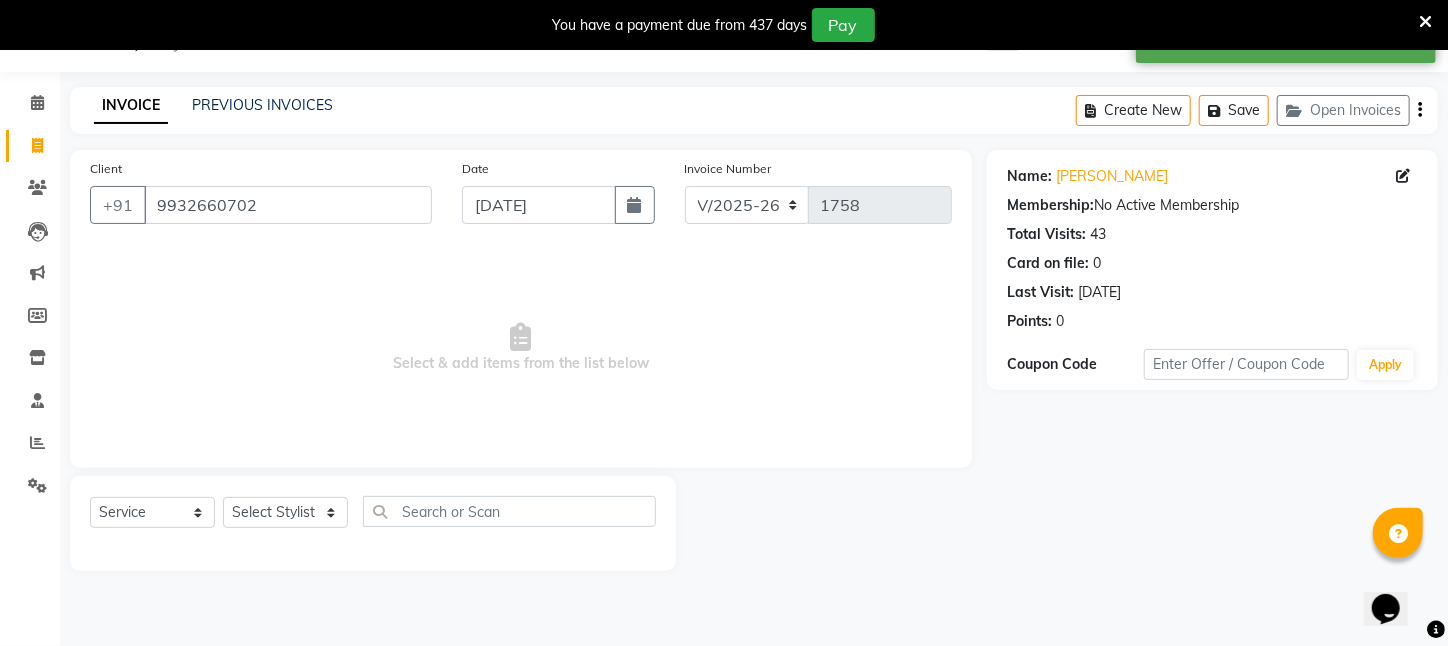 scroll, scrollTop: 0, scrollLeft: 0, axis: both 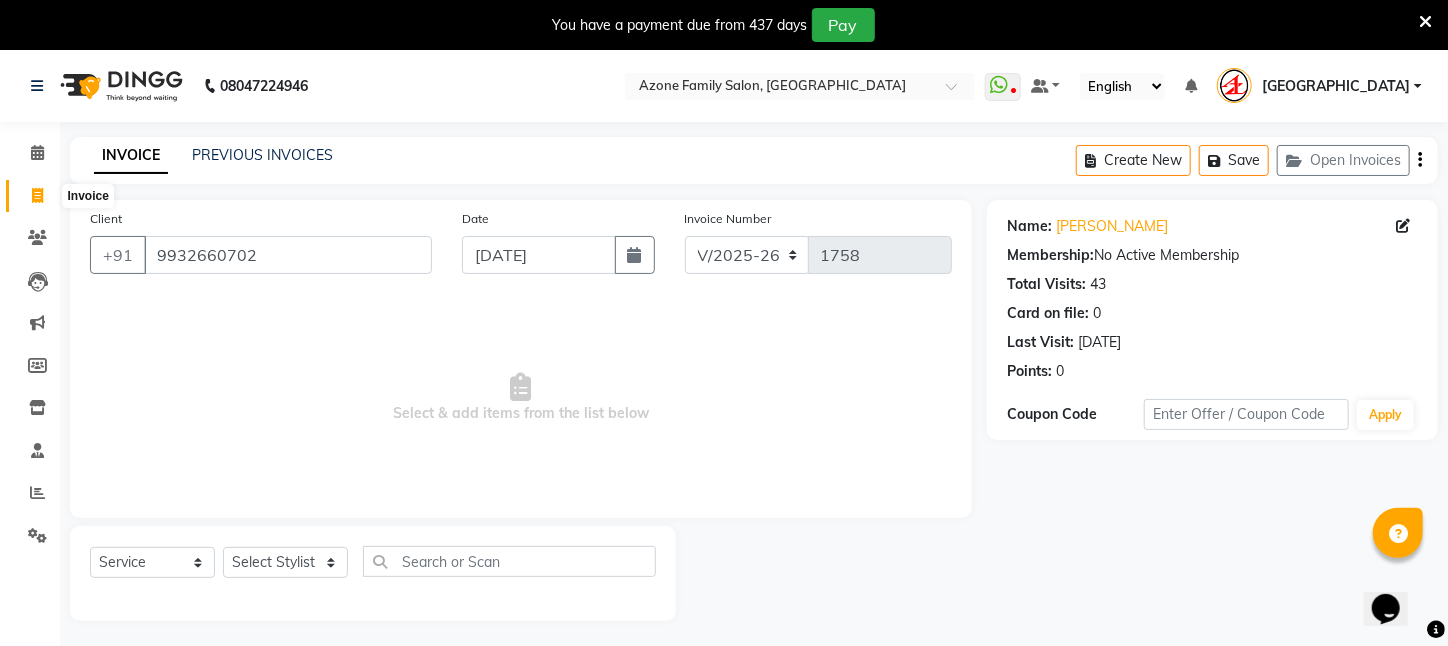 click 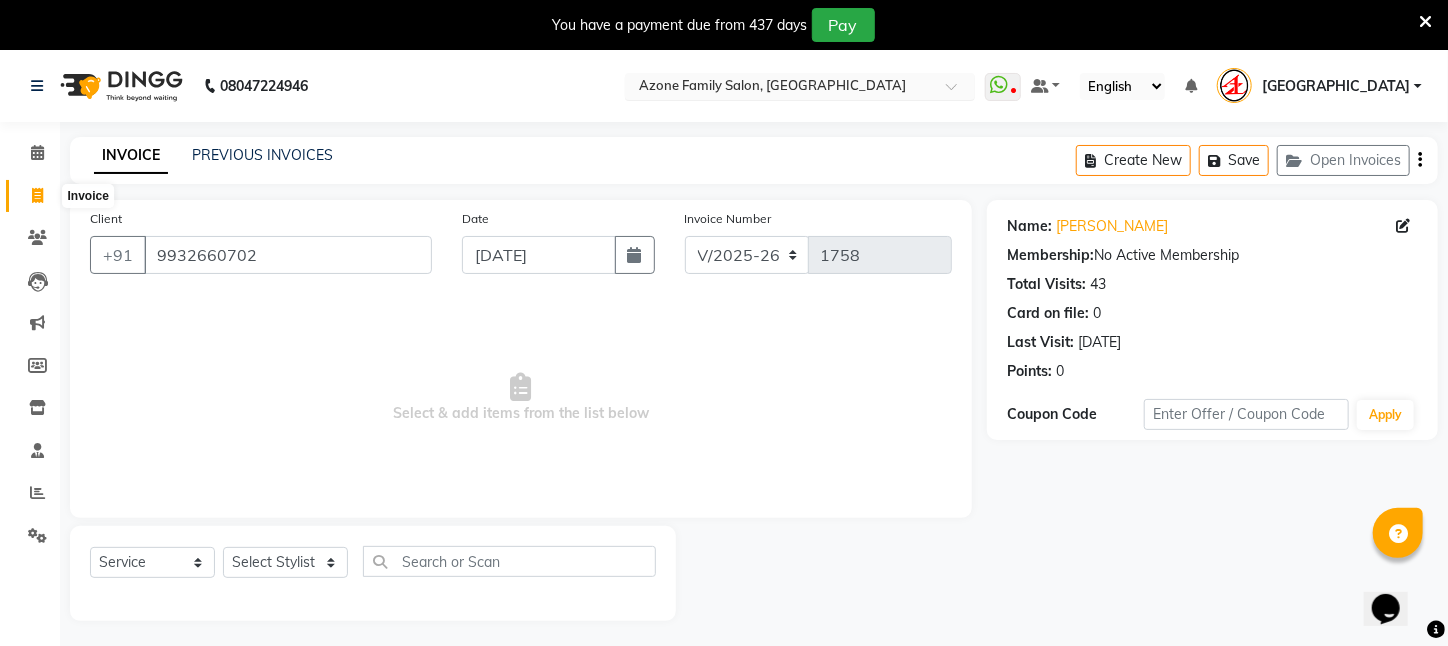 select on "service" 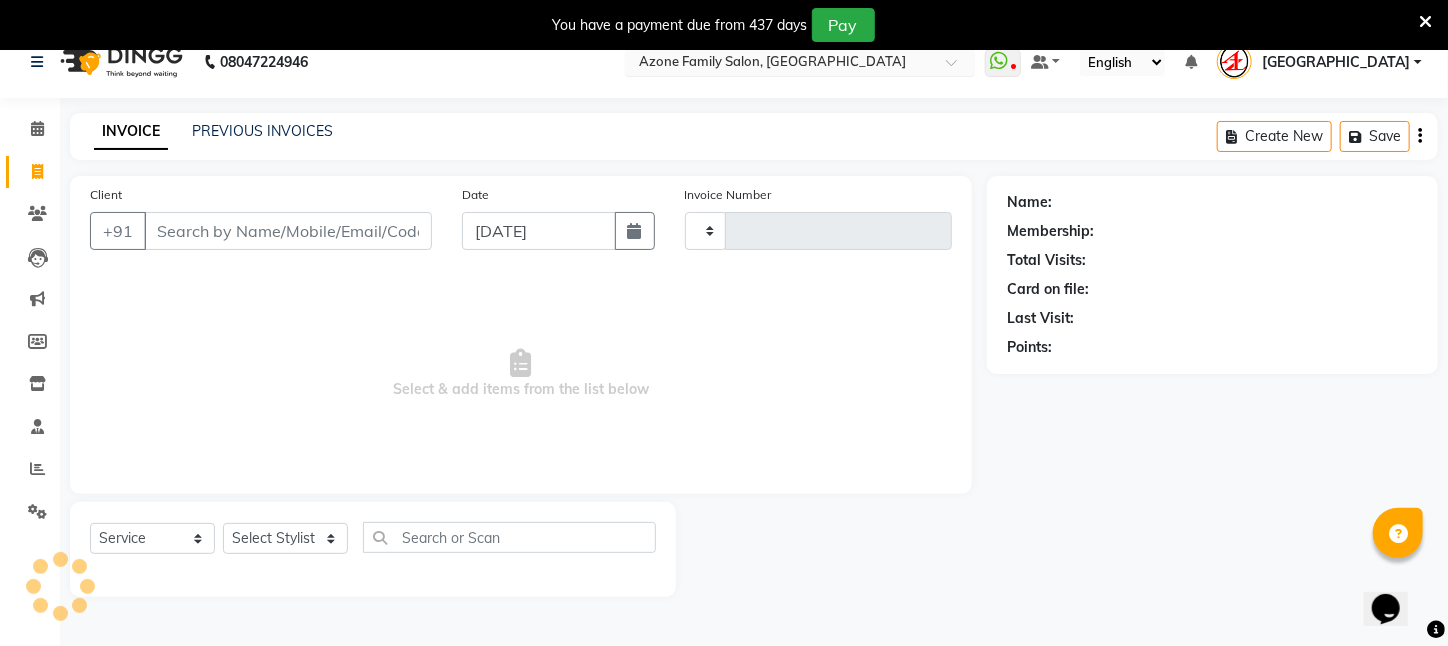 type on "1758" 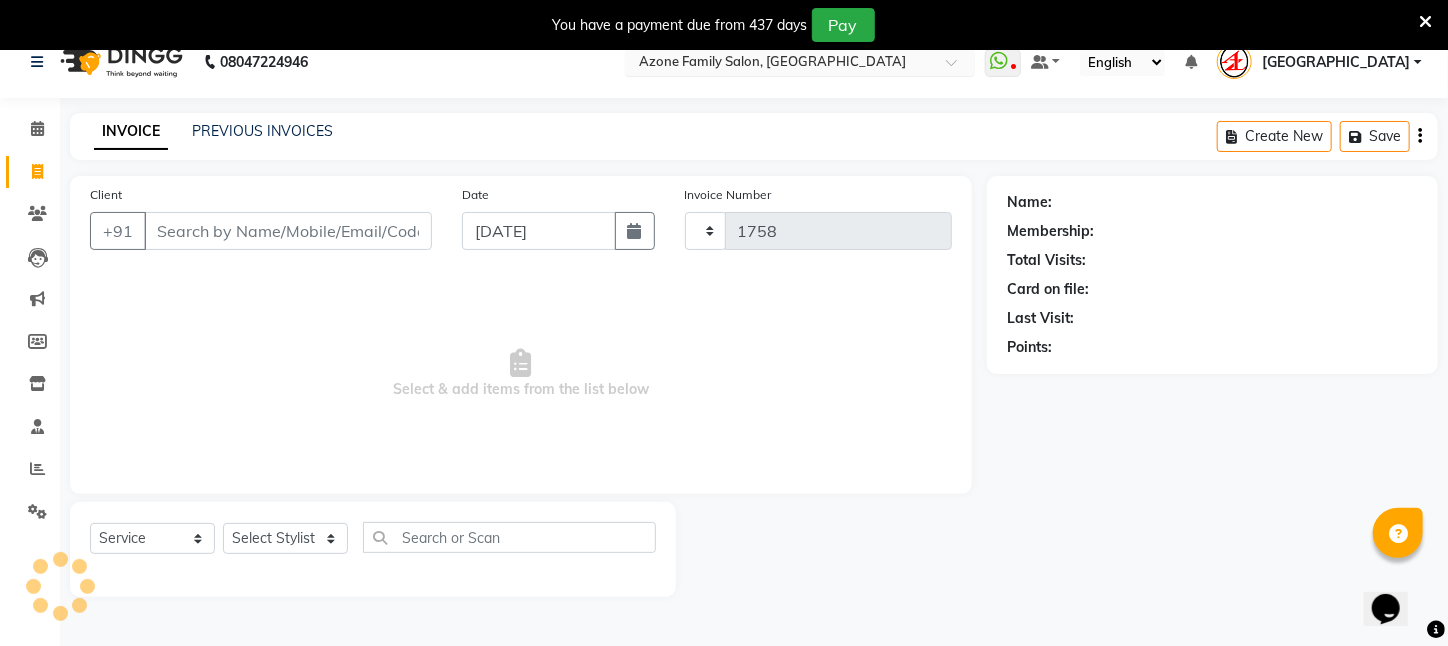 select on "4296" 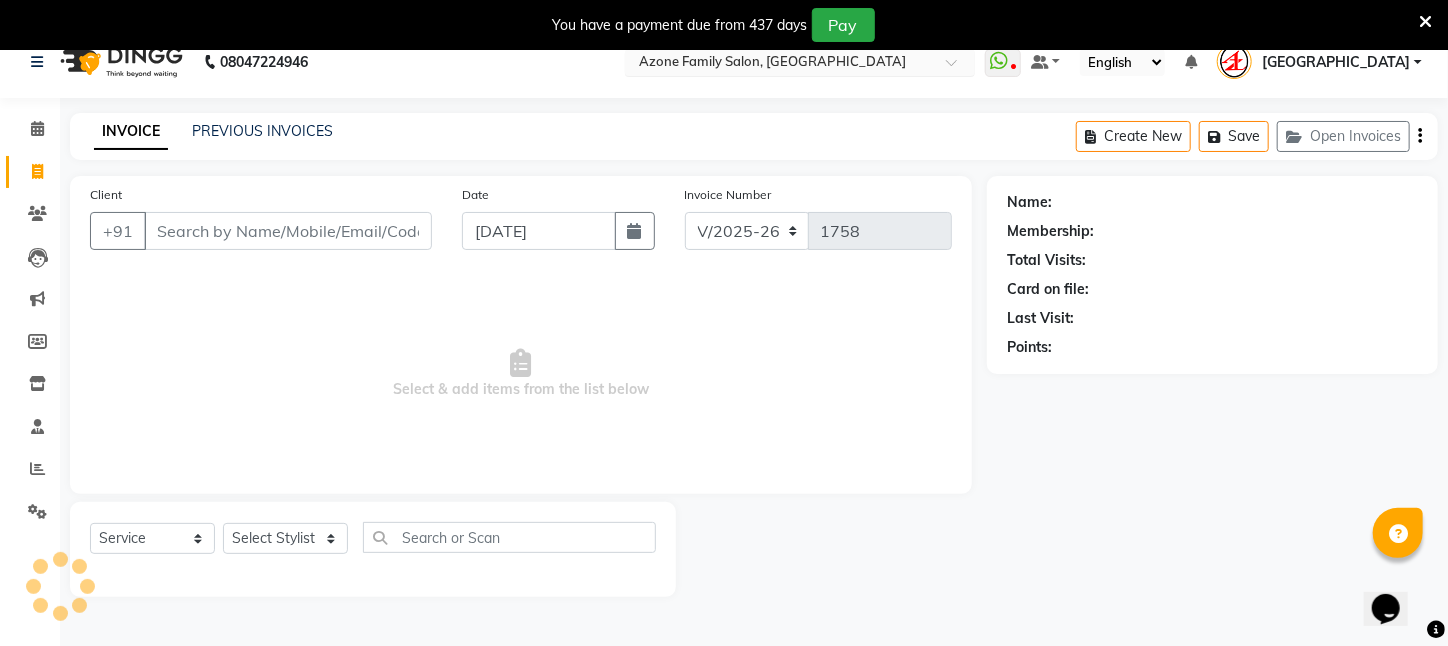 scroll, scrollTop: 50, scrollLeft: 0, axis: vertical 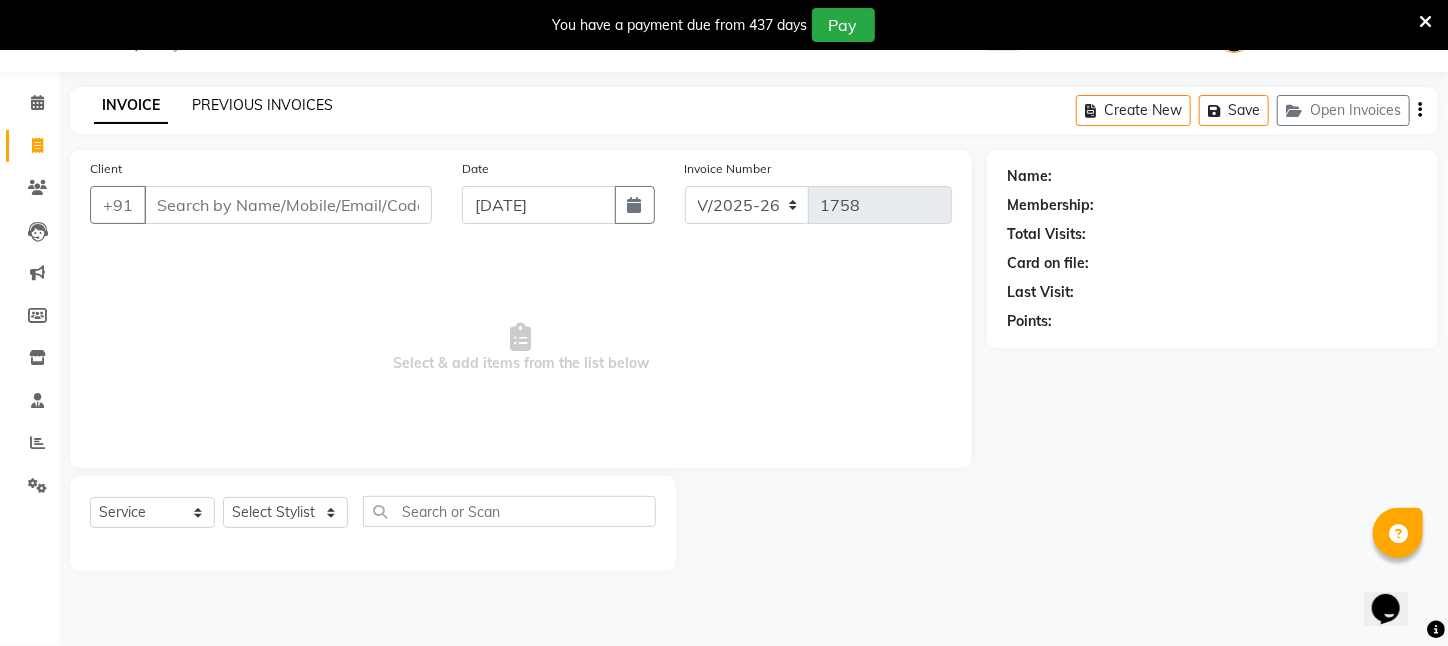 click on "PREVIOUS INVOICES" 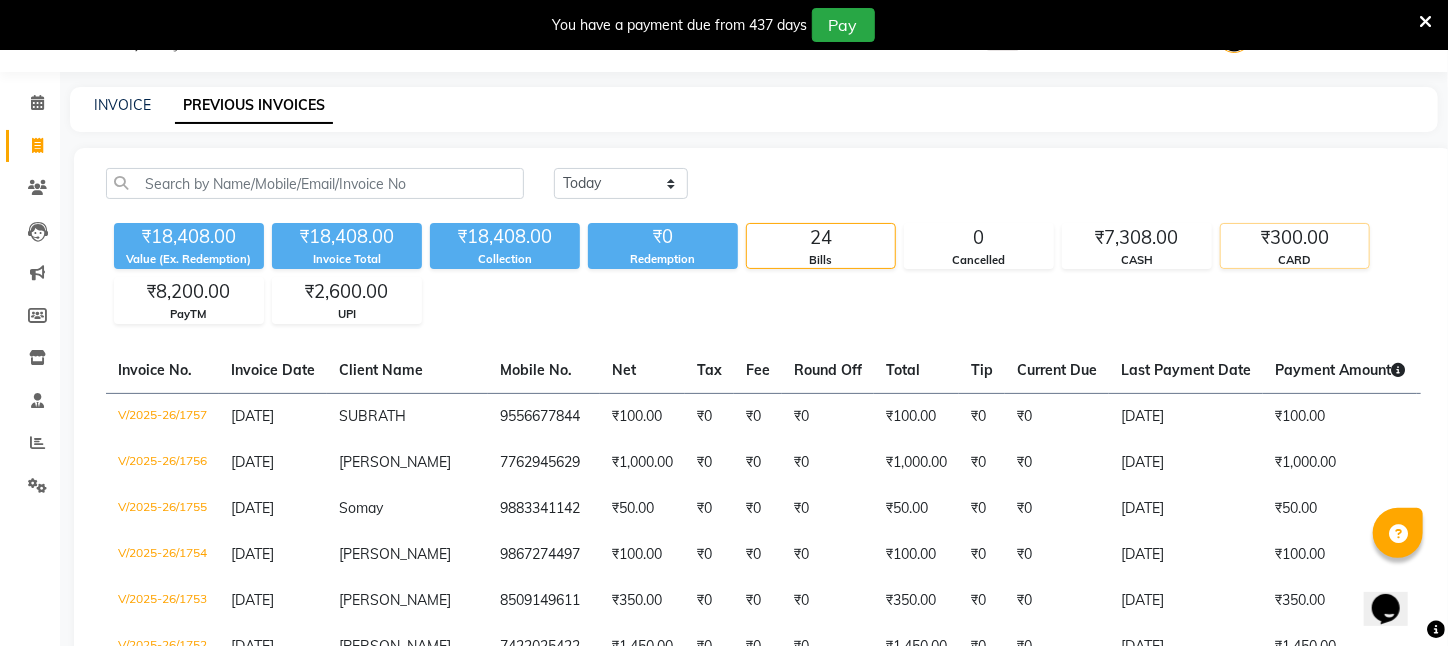 click on "CARD" 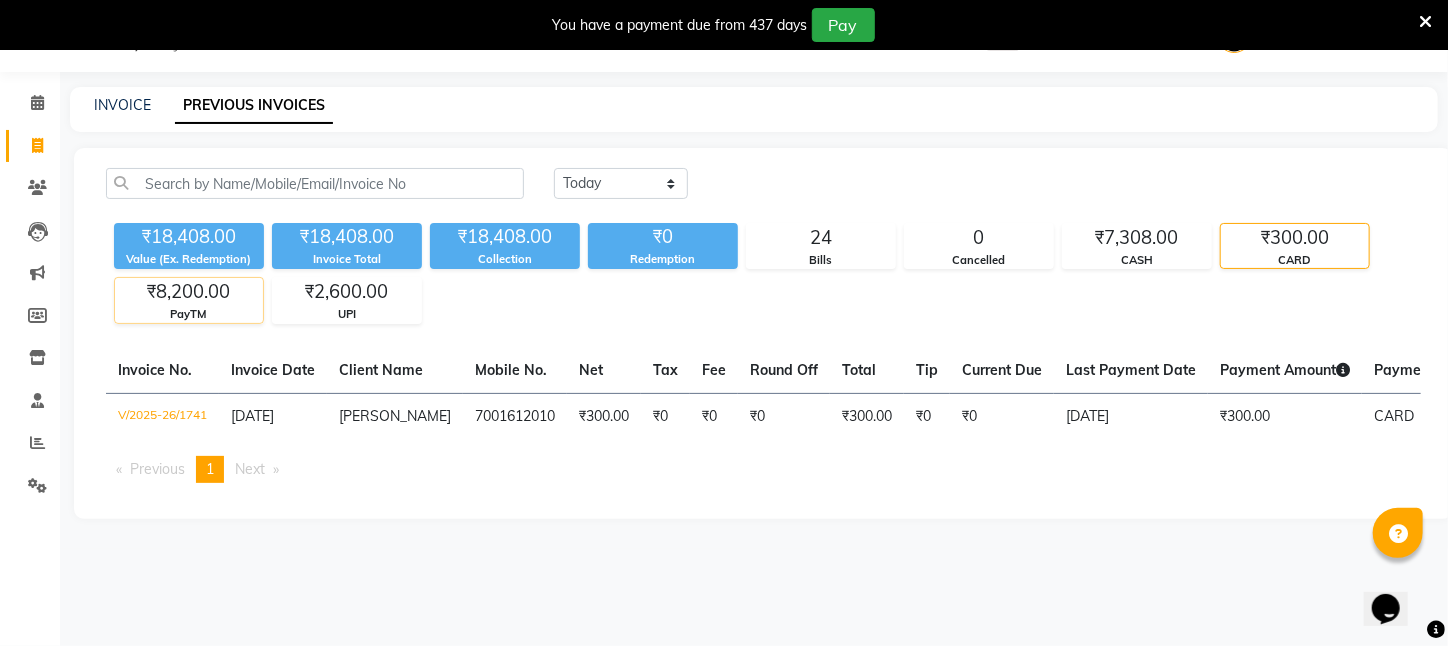click on "₹8,200.00" 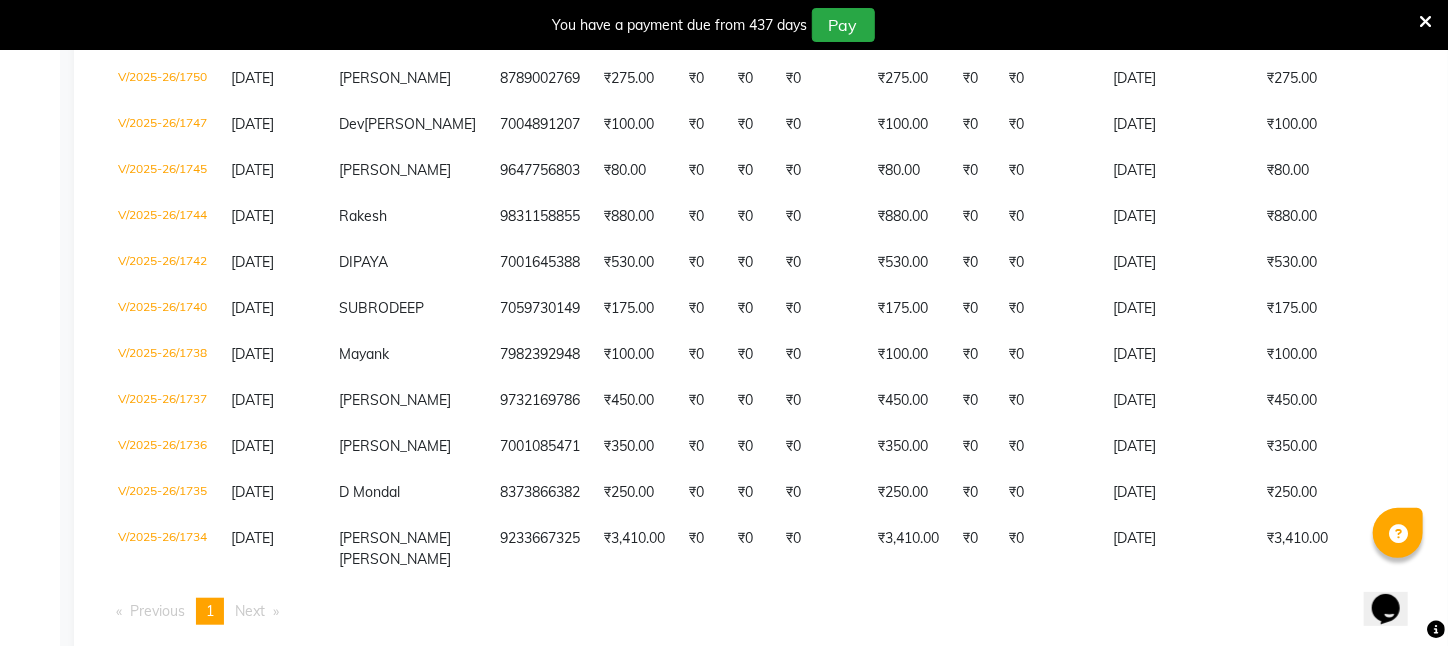 scroll, scrollTop: 603, scrollLeft: 0, axis: vertical 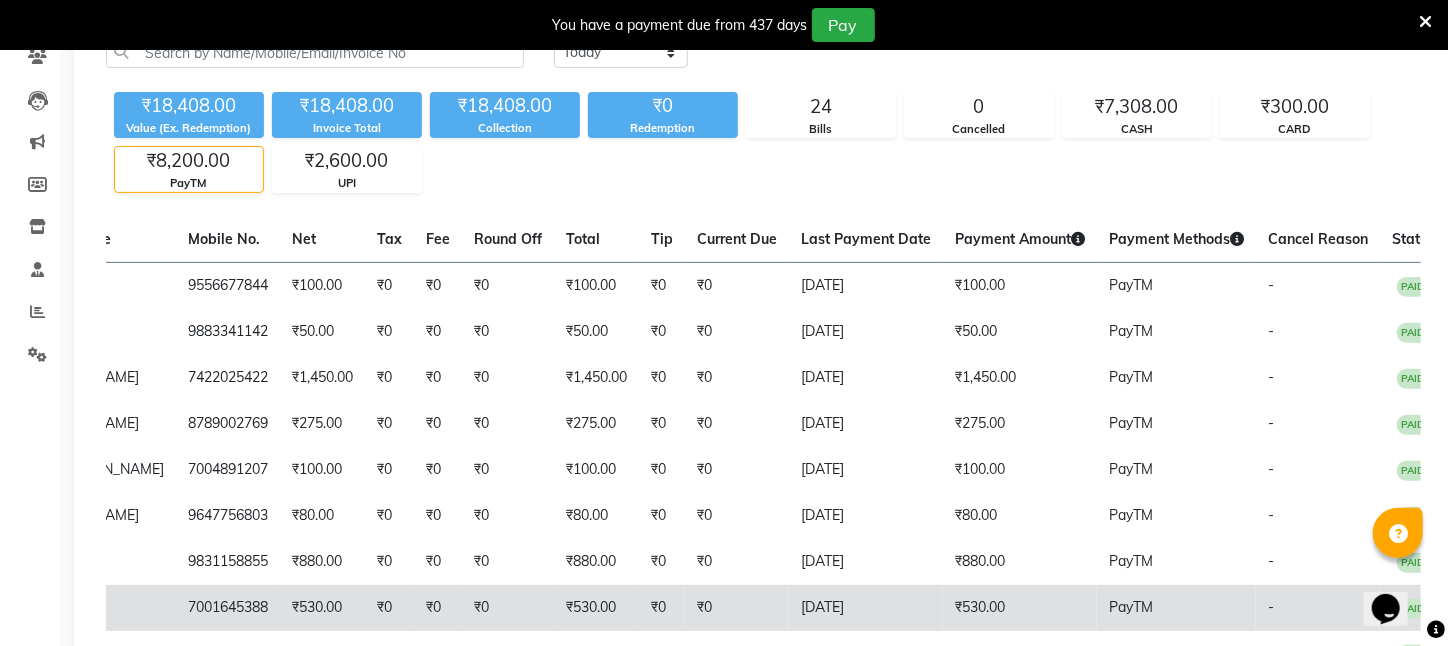 click on "[DATE] [DATE] Custom Range ₹18,408.00 Value (Ex. Redemption) ₹18,408.00 Invoice Total  ₹18,408.00 Collection ₹0 Redemption 24 Bills 0 Cancelled ₹7,308.00 CASH ₹300.00 CARD ₹8,200.00 PayTM ₹2,600.00 UPI  Invoice No.   Invoice Date   Client Name   Mobile No.   Net   Tax   Fee   Round Off   Total   Tip   Current Due   Last Payment Date   Payment Amount   Payment Methods   Cancel Reason   Status   V/2025-26/1757  [DATE] SUBRATH   9556677844 ₹100.00 ₹0  ₹0  ₹0 ₹100.00 ₹0 ₹0 [DATE] ₹100.00  PayTM - PAID  V/2025-26/1755  [DATE] Somay   9883341142 ₹50.00 ₹0  ₹0  ₹0 ₹50.00 ₹0 ₹0 [DATE] ₹50.00  PayTM - PAID  V/2025-26/1752  [DATE] [PERSON_NAME]   7422025422 ₹1,450.00 ₹0  ₹0  ₹0 ₹1,450.00 ₹0 ₹0 [DATE] ₹1,450.00  PayTM - PAID  V/2025-26/1750  [DATE] [PERSON_NAME]   8789002769 ₹275.00 ₹0  ₹0  ₹0 ₹275.00 ₹0 ₹0 [DATE] ₹275.00  PayTM - PAID  V/2025-26/1747  [DATE] [PERSON_NAME] 7004891207 ₹100.00 ₹0  ₹0  ₹0" 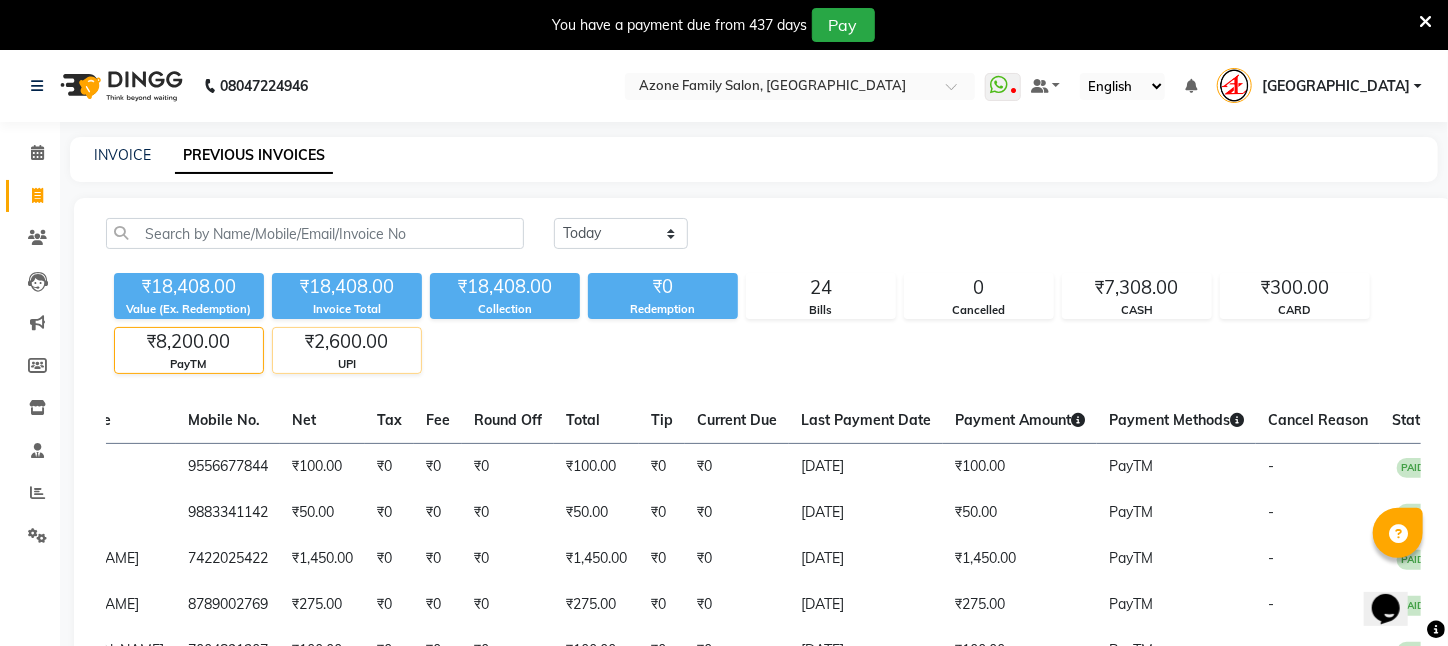 click on "₹2,600.00" 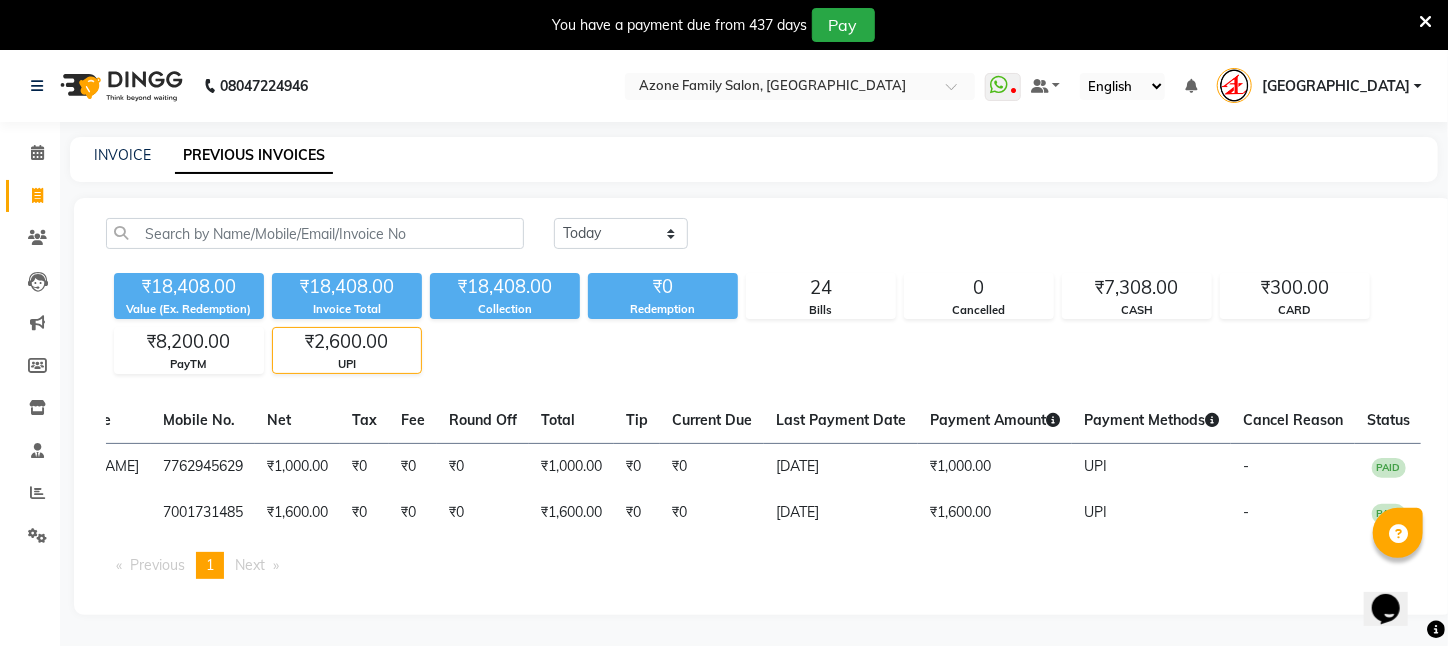 scroll, scrollTop: 0, scrollLeft: 299, axis: horizontal 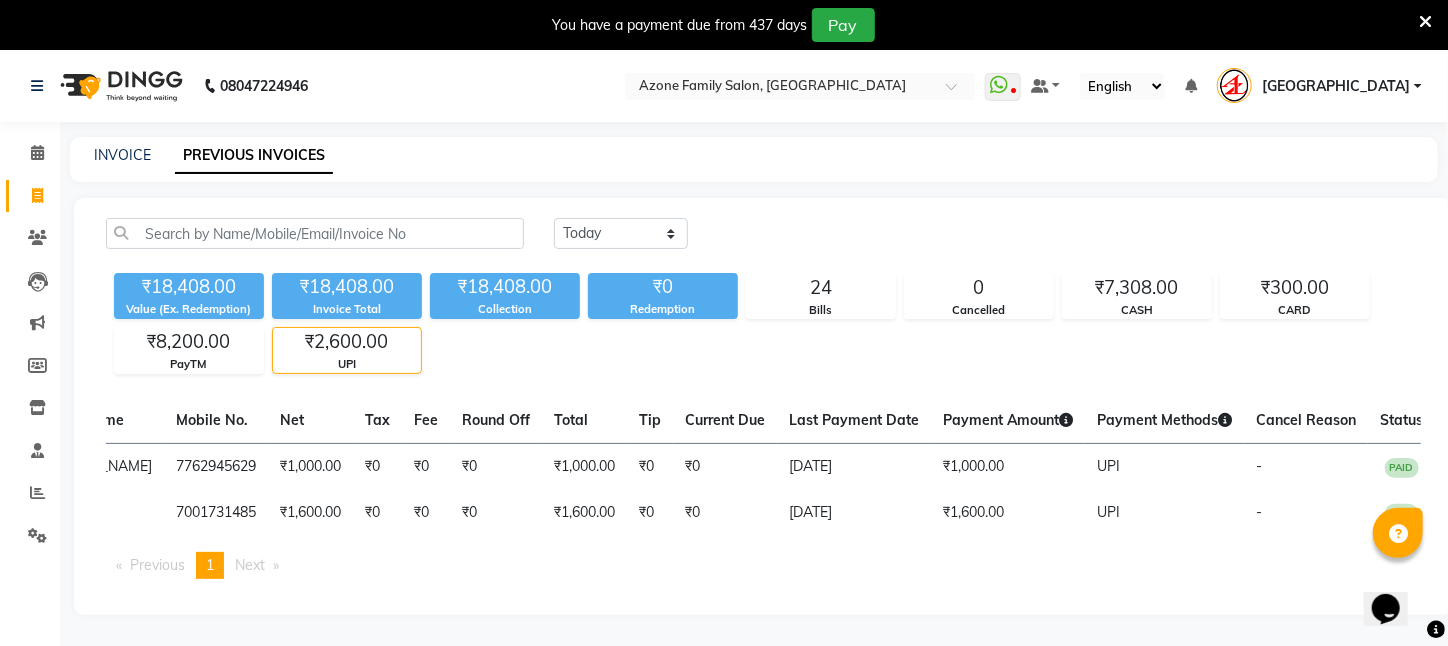 click on "₹18,408.00" 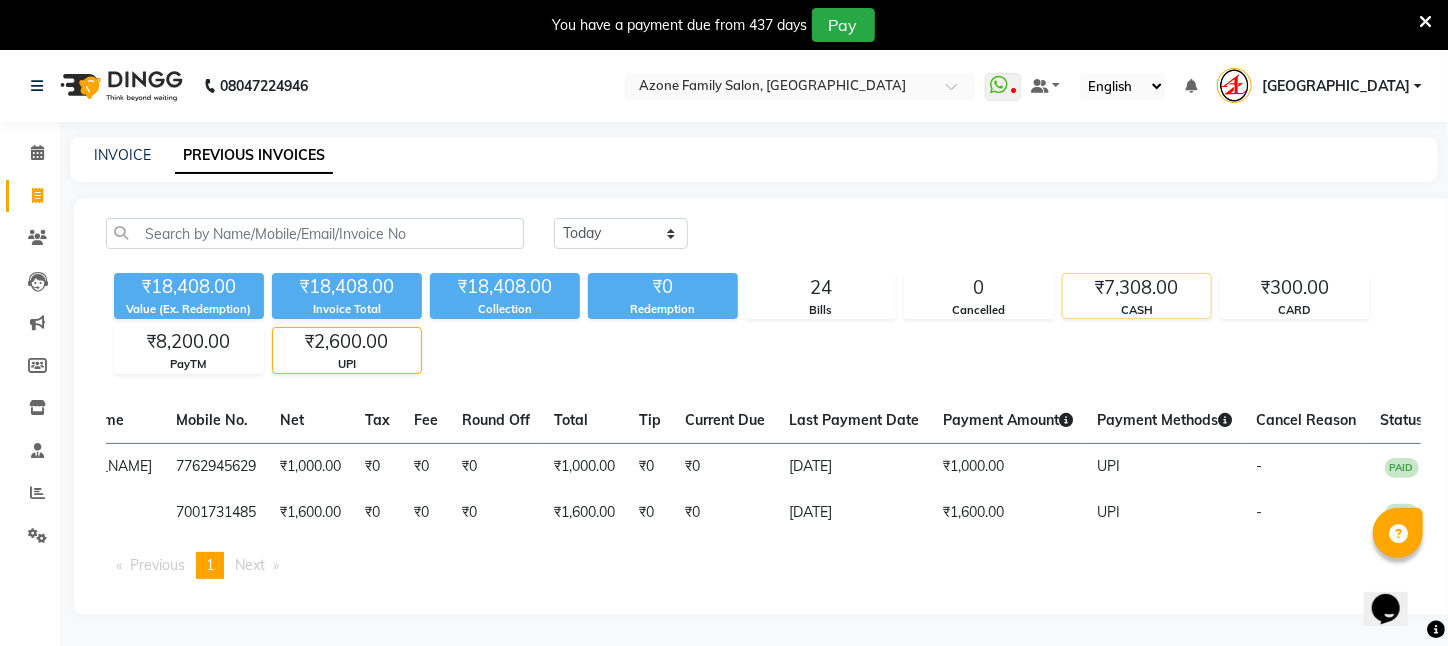 click on "₹7,308.00" 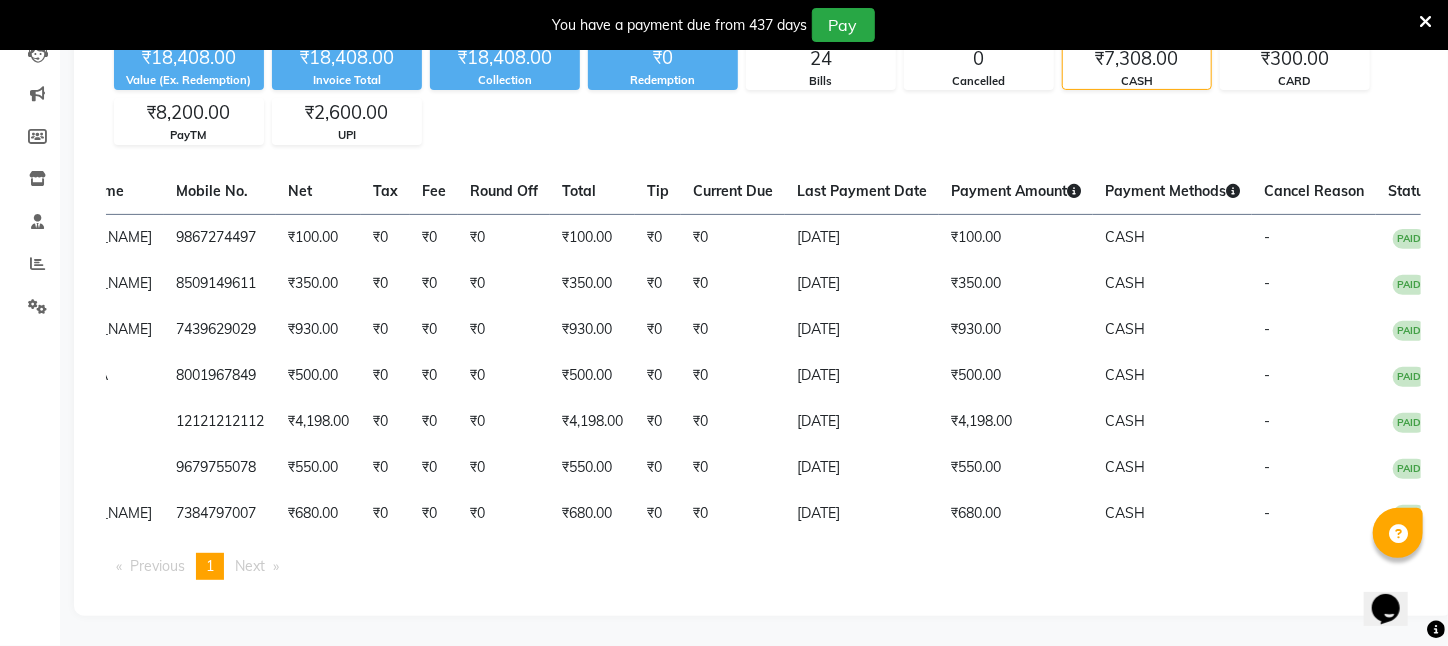 scroll, scrollTop: 12, scrollLeft: 0, axis: vertical 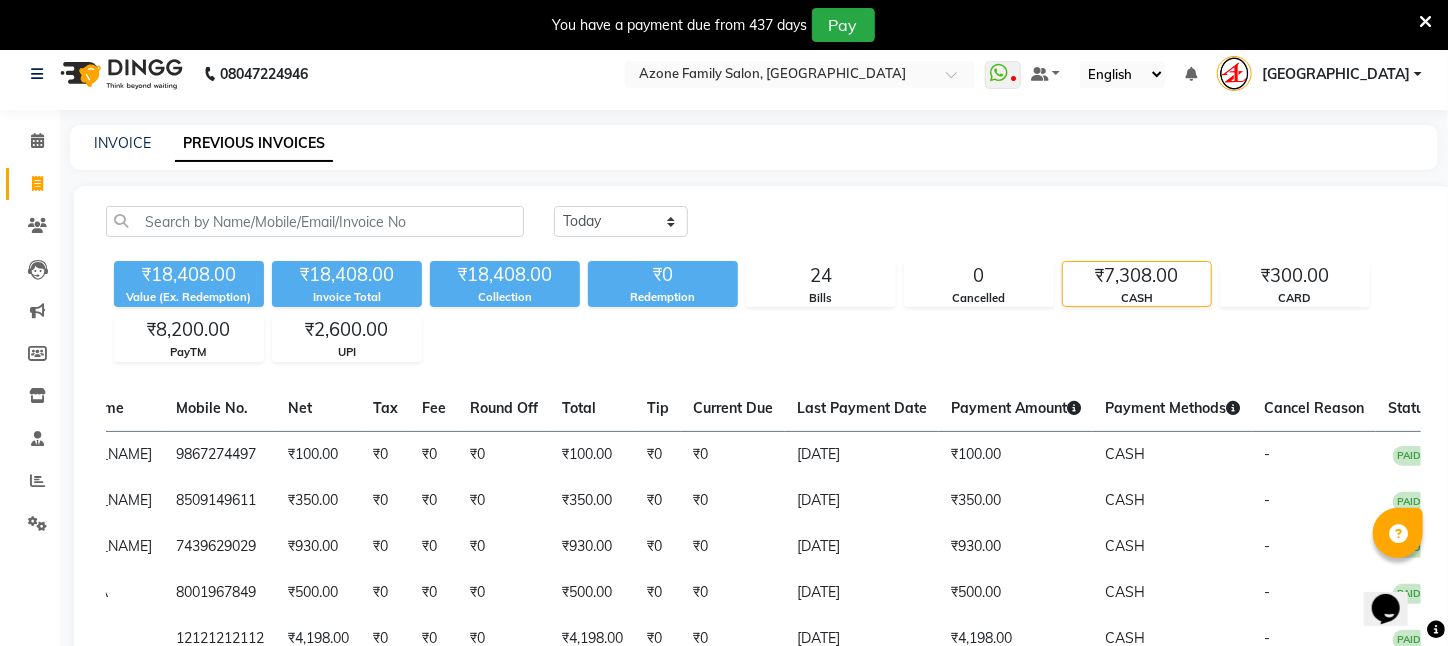 click on "[DATE] [DATE] Custom Range ₹18,408.00 Value (Ex. Redemption) ₹18,408.00 Invoice Total  ₹18,408.00 Collection ₹0 Redemption 24 Bills 0 Cancelled ₹7,308.00 CASH ₹300.00 CARD ₹8,200.00 PayTM ₹2,600.00 UPI  Invoice No.   Invoice Date   Client Name   Mobile No.   Net   Tax   Fee   Round Off   Total   Tip   Current Due   Last Payment Date   Payment Amount   Payment Methods   Cancel Reason   Status   V/2025-26/1754  [DATE] [PERSON_NAME]   9867274497 ₹100.00 ₹0  ₹0  ₹0 ₹100.00 ₹0 ₹0 [DATE] ₹100.00  CASH - PAID  V/2025-26/1753  [DATE] [PERSON_NAME]   8509149611 ₹350.00 ₹0  ₹0  ₹0 ₹350.00 ₹0 ₹0 [DATE] ₹350.00  CASH - PAID  V/2025-26/1751  [DATE] AMIT   7439629029 ₹930.00 ₹0  ₹0  ₹0 ₹930.00 ₹0 ₹0 [DATE] ₹930.00  CASH - PAID  V/2025-26/1749  [DATE] SUPROVA   8001967849 ₹500.00 ₹0  ₹0  ₹0 ₹500.00 ₹0 ₹0 [DATE] ₹500.00  CASH - PAID  V/2025-26/1748  [DATE] ABC   12121212112 ₹4,198.00 ₹0  ₹0  ₹0 ₹4,198.00 ₹0 -" 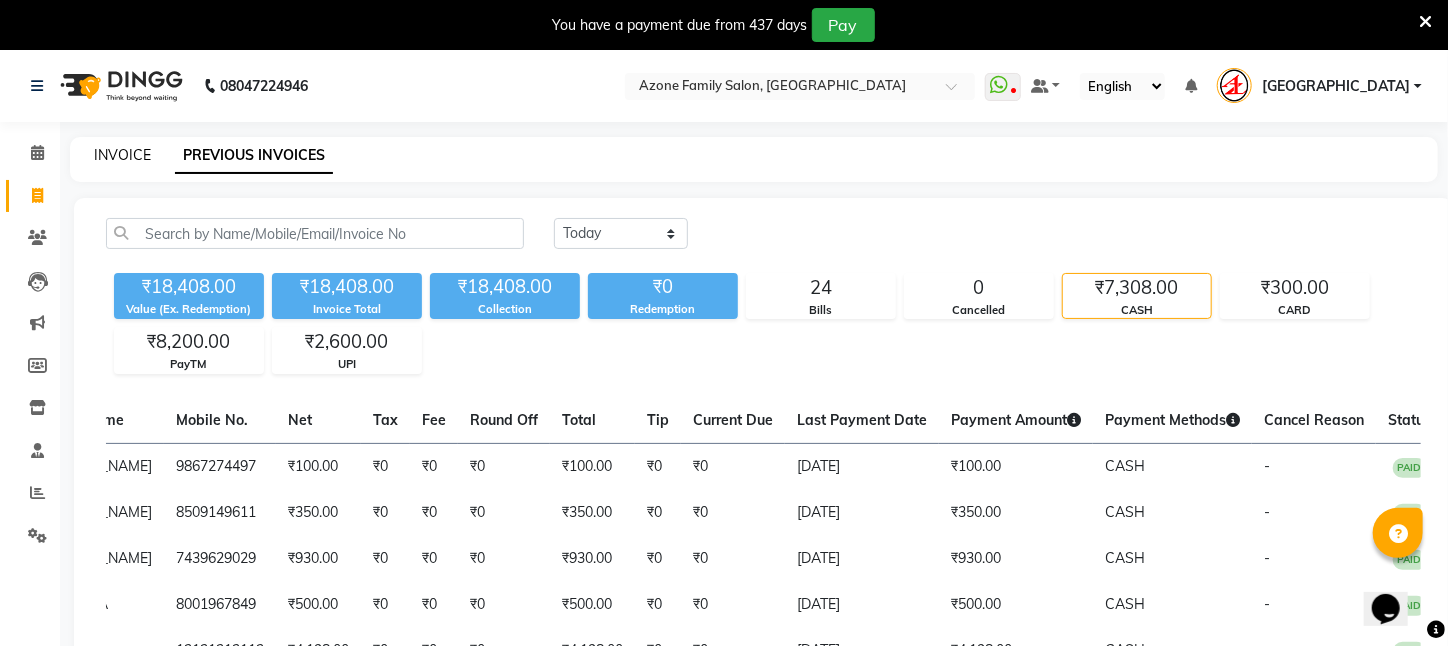click on "INVOICE" 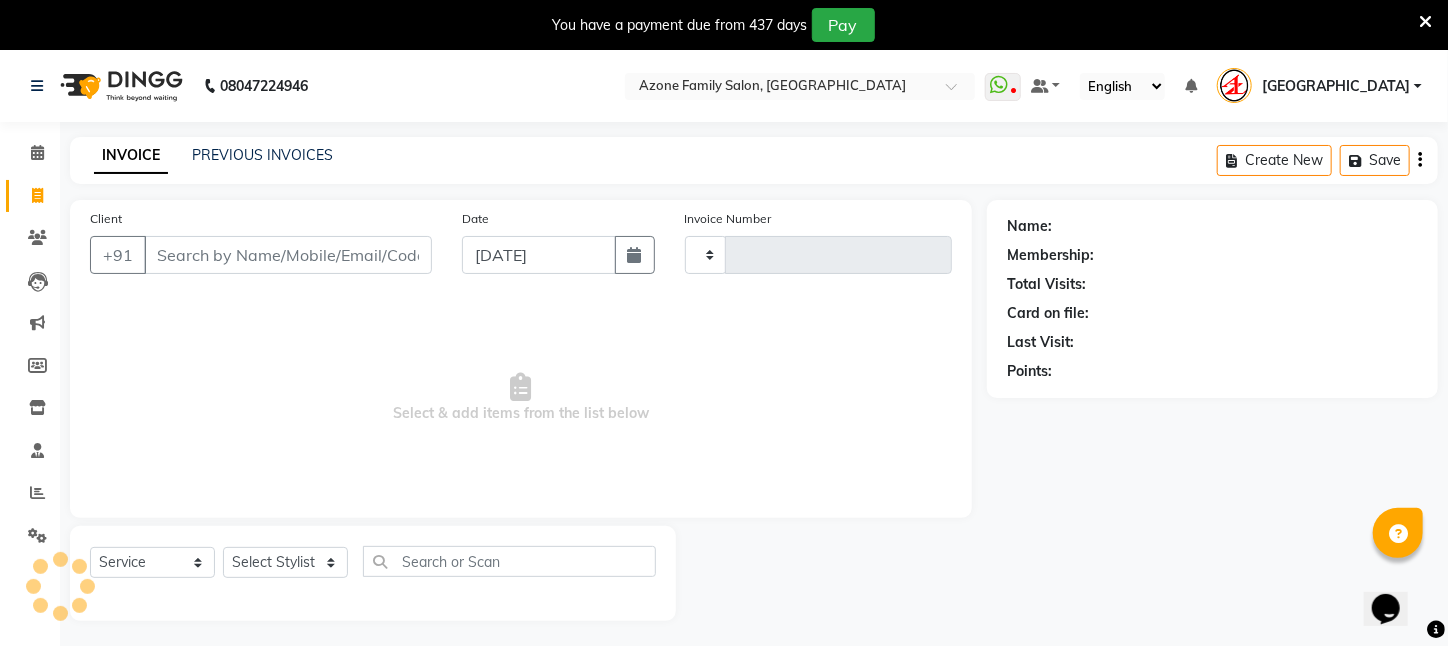 scroll, scrollTop: 50, scrollLeft: 0, axis: vertical 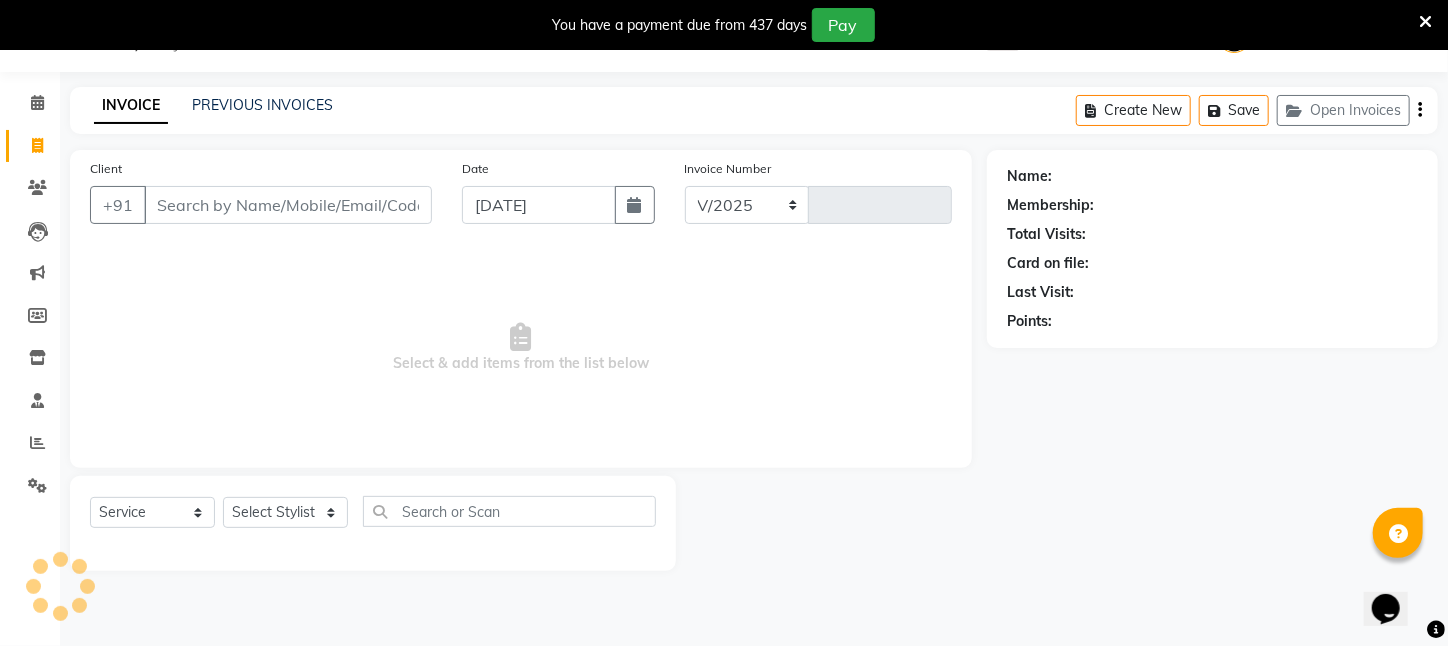 select on "4296" 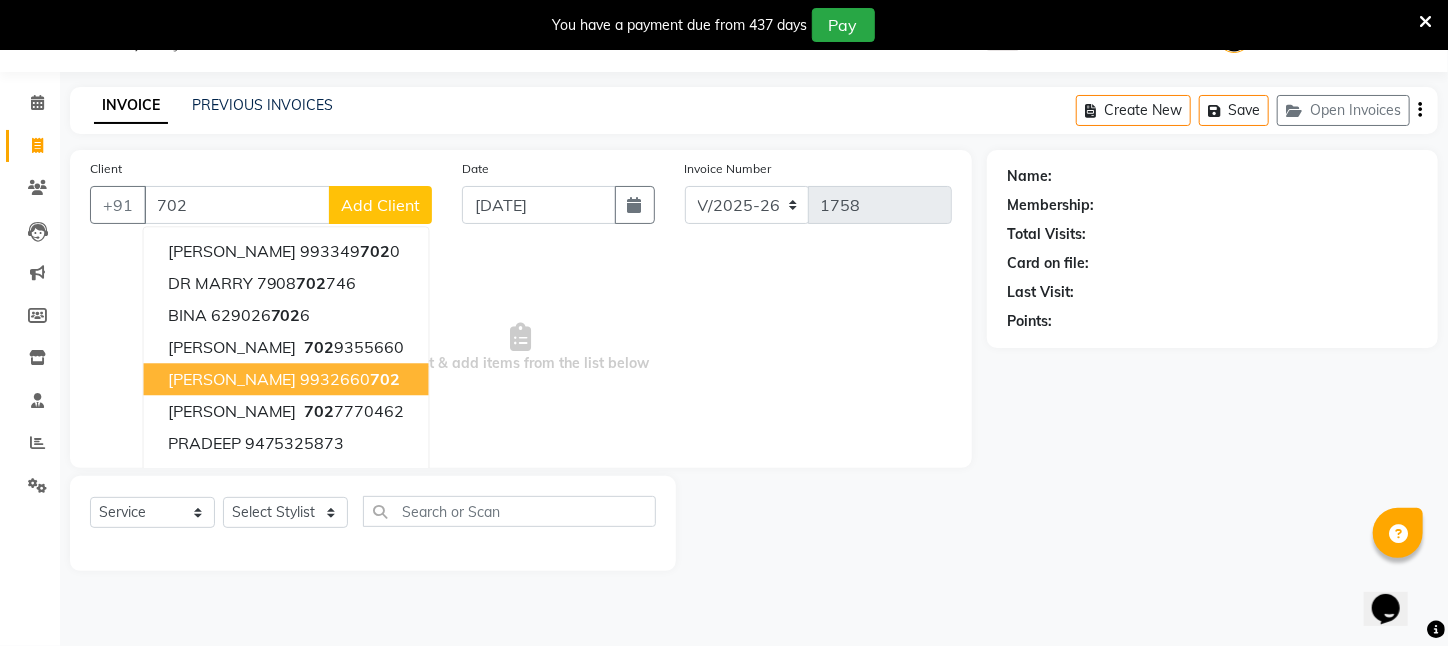 click on "[PERSON_NAME]" at bounding box center (232, 379) 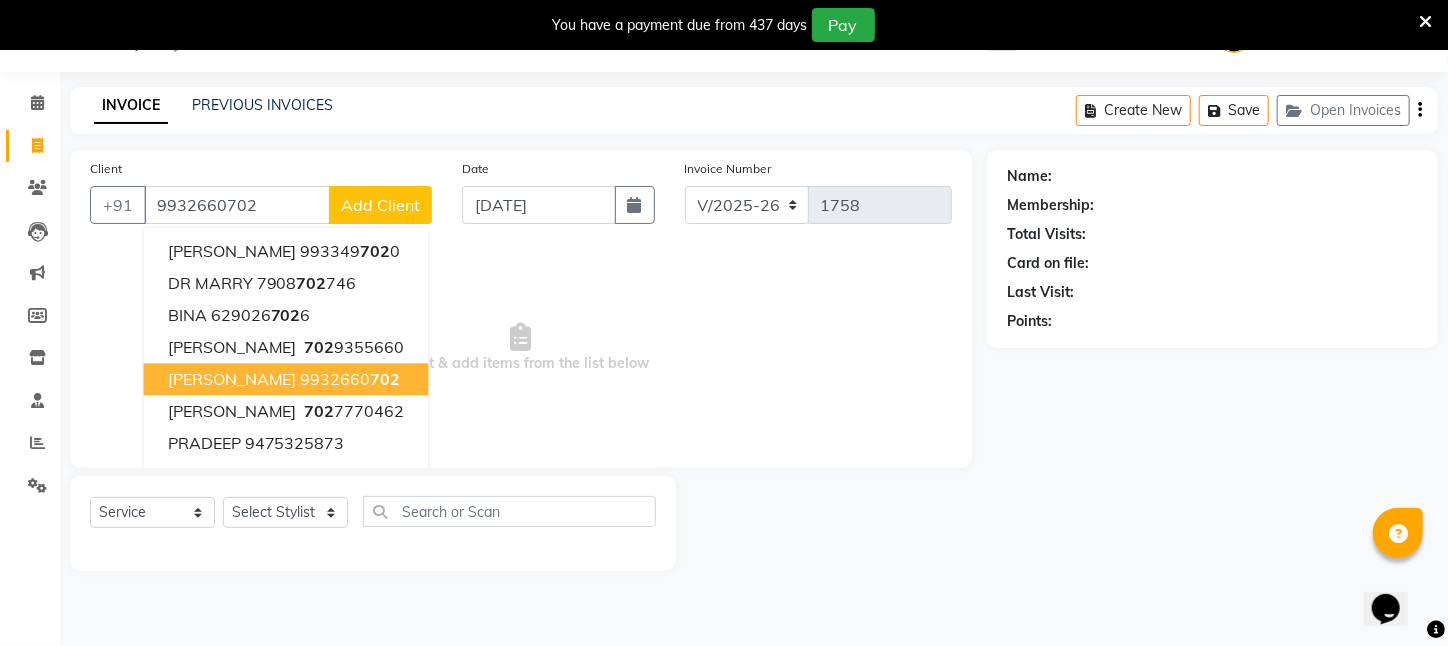 type on "9932660702" 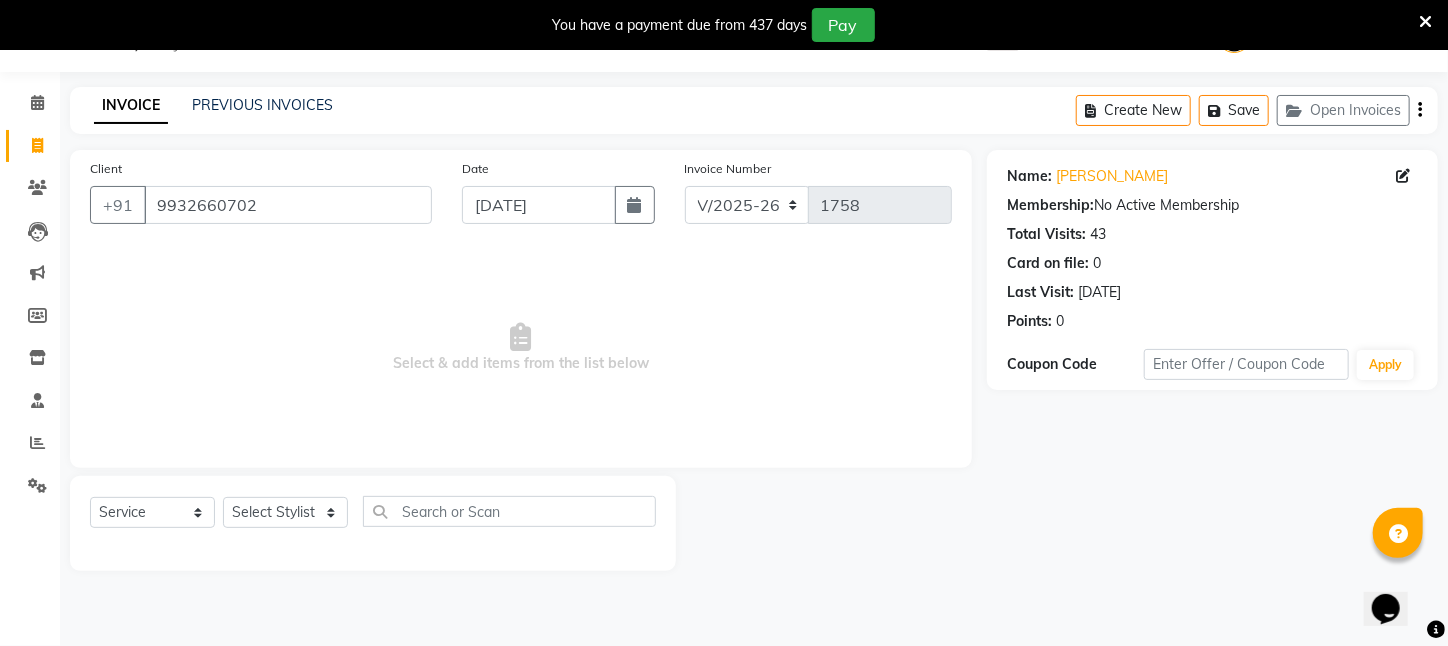 click on "Select  Service  Product  Membership  Package Voucher Prepaid Gift Card  Select Stylist [PERSON_NAME] [PERSON_NAME] DEEPIKA [PERSON_NAME] [PERSON_NAME] kharagpur Mahadev [PERSON_NAME] [PERSON_NAME] NEHA [PERSON_NAME] [PERSON_NAME] [PERSON_NAME] [PERSON_NAME] [PERSON_NAME]" 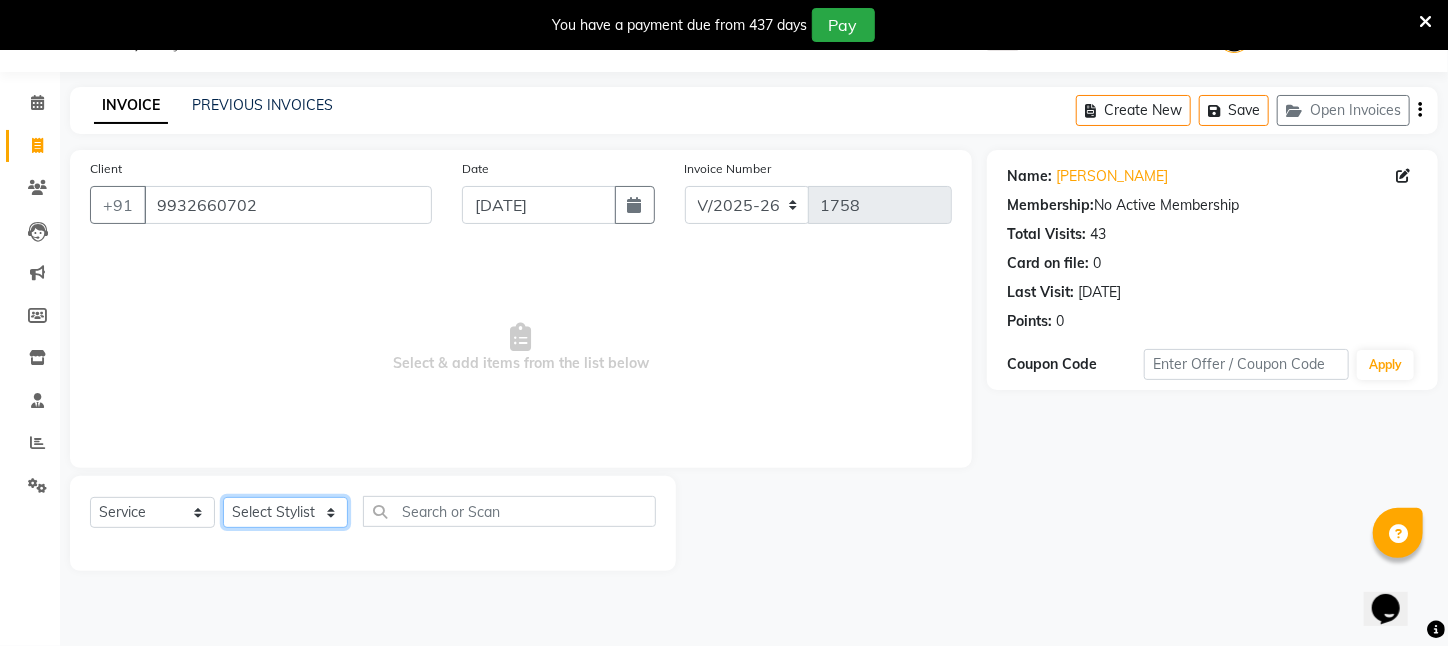 click on "Select Stylist [PERSON_NAME] [PERSON_NAME] DEEPIKA [PERSON_NAME] [PERSON_NAME] kharagpur Mahadev [PERSON_NAME] [PERSON_NAME] NEHA [PERSON_NAME] [PERSON_NAME] [PERSON_NAME] [PERSON_NAME] [PERSON_NAME]" 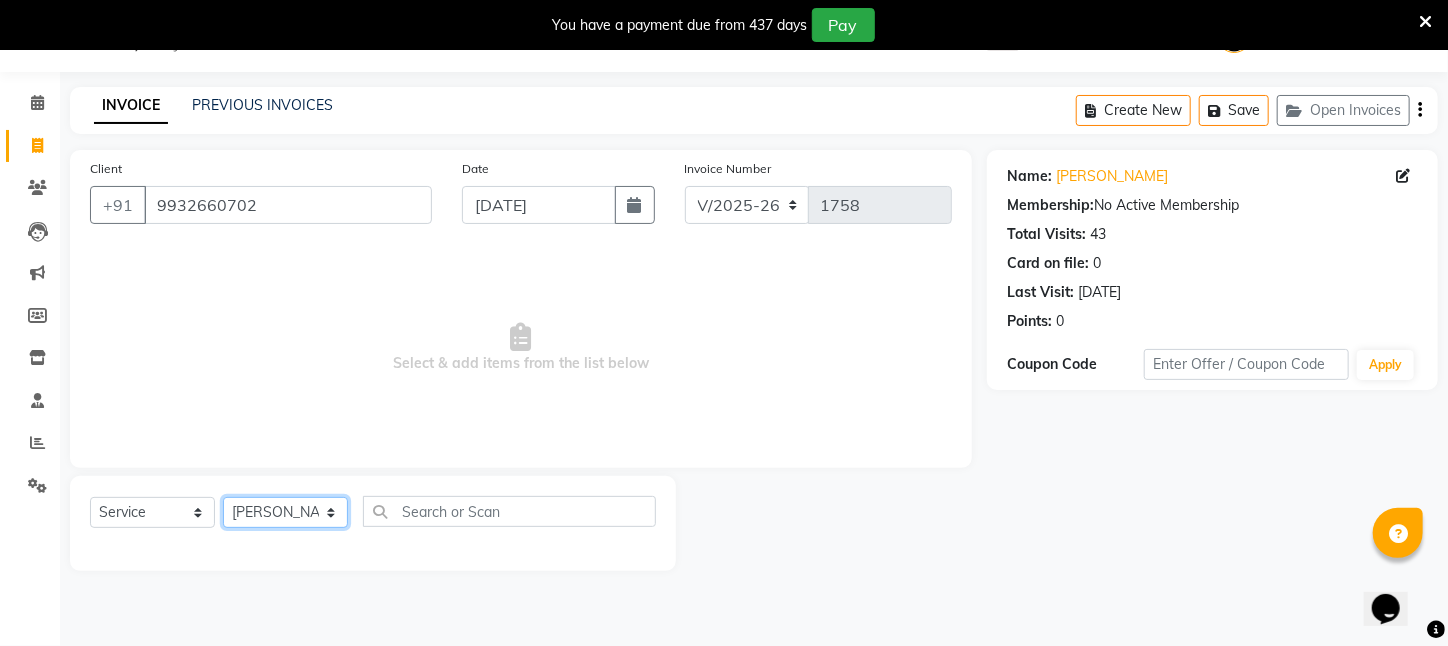 click on "Select Stylist [PERSON_NAME] [PERSON_NAME] DEEPIKA [PERSON_NAME] [PERSON_NAME] kharagpur Mahadev [PERSON_NAME] [PERSON_NAME] NEHA [PERSON_NAME] [PERSON_NAME] [PERSON_NAME] [PERSON_NAME] [PERSON_NAME]" 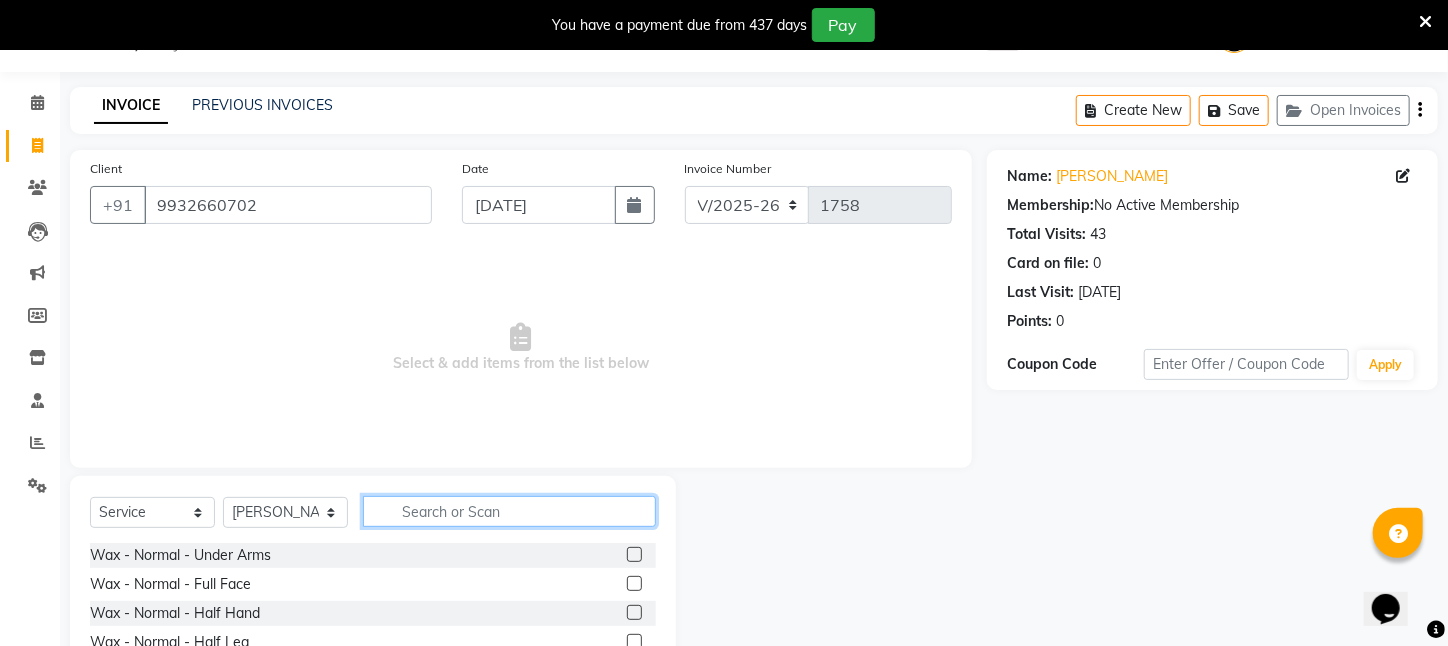 click 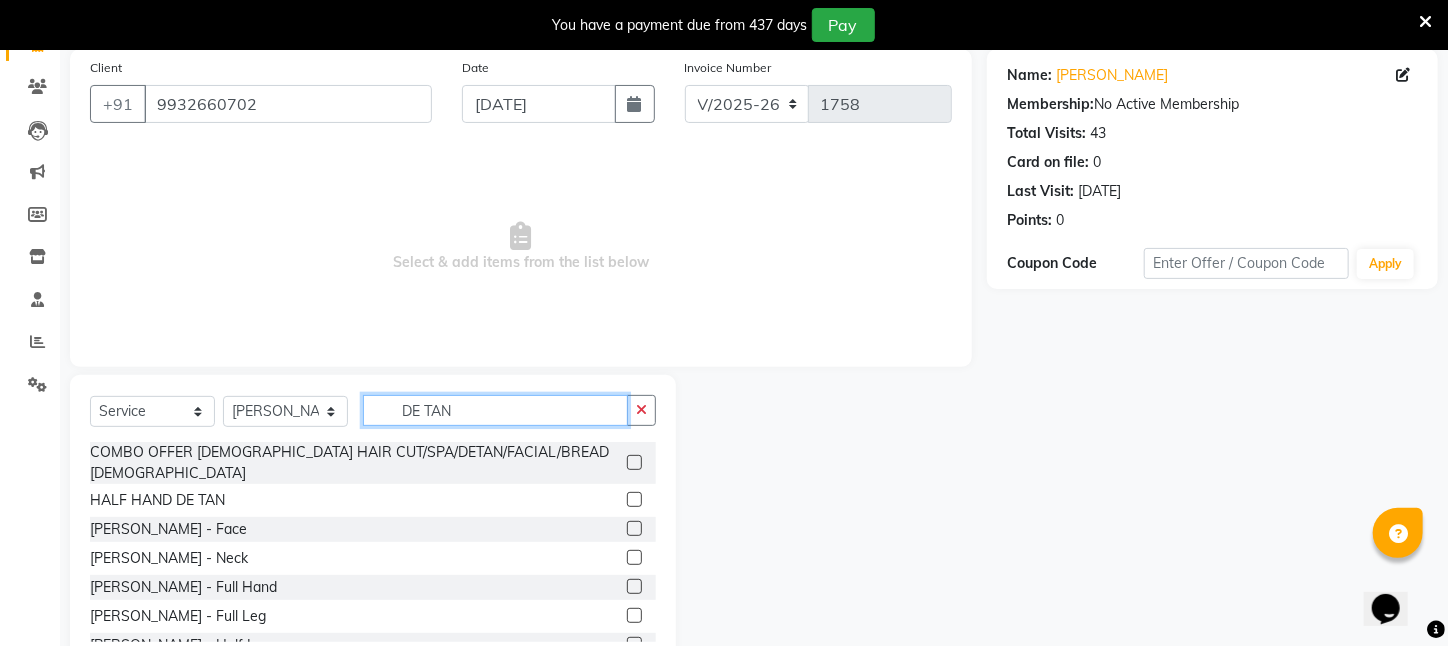 scroll, scrollTop: 204, scrollLeft: 0, axis: vertical 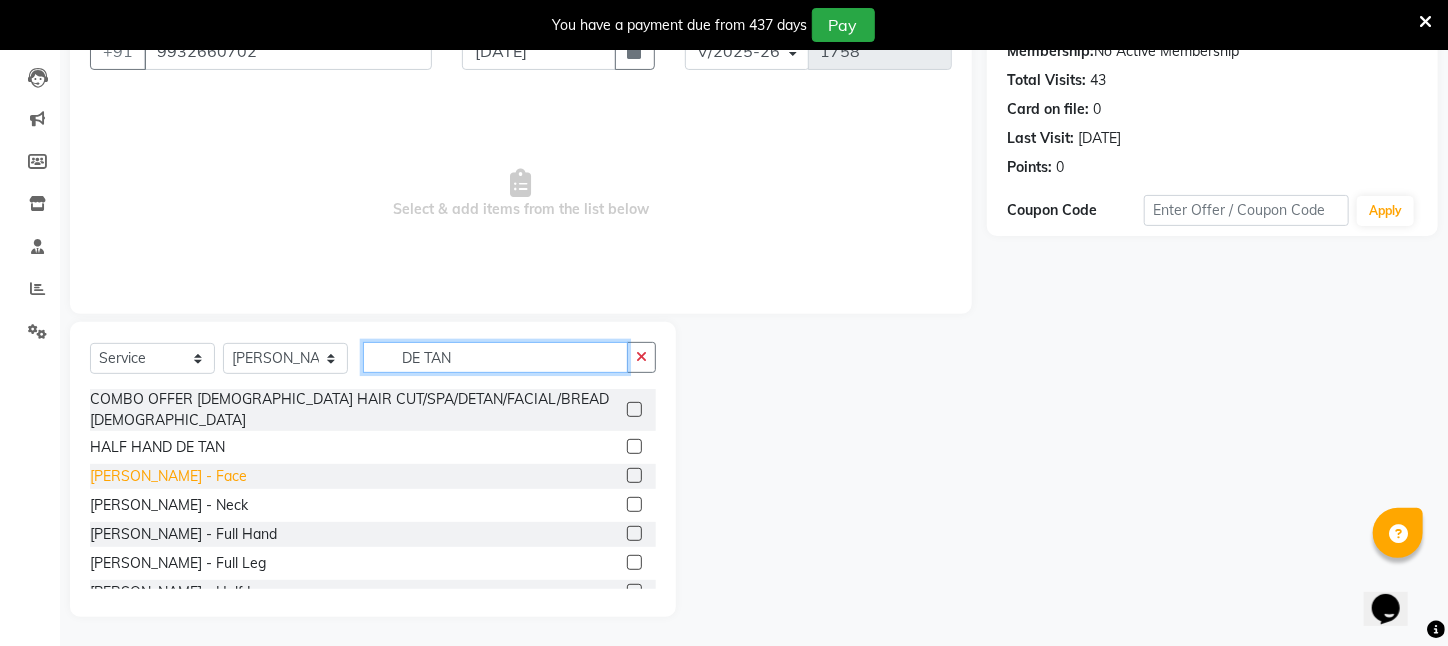 type on "DE TAN" 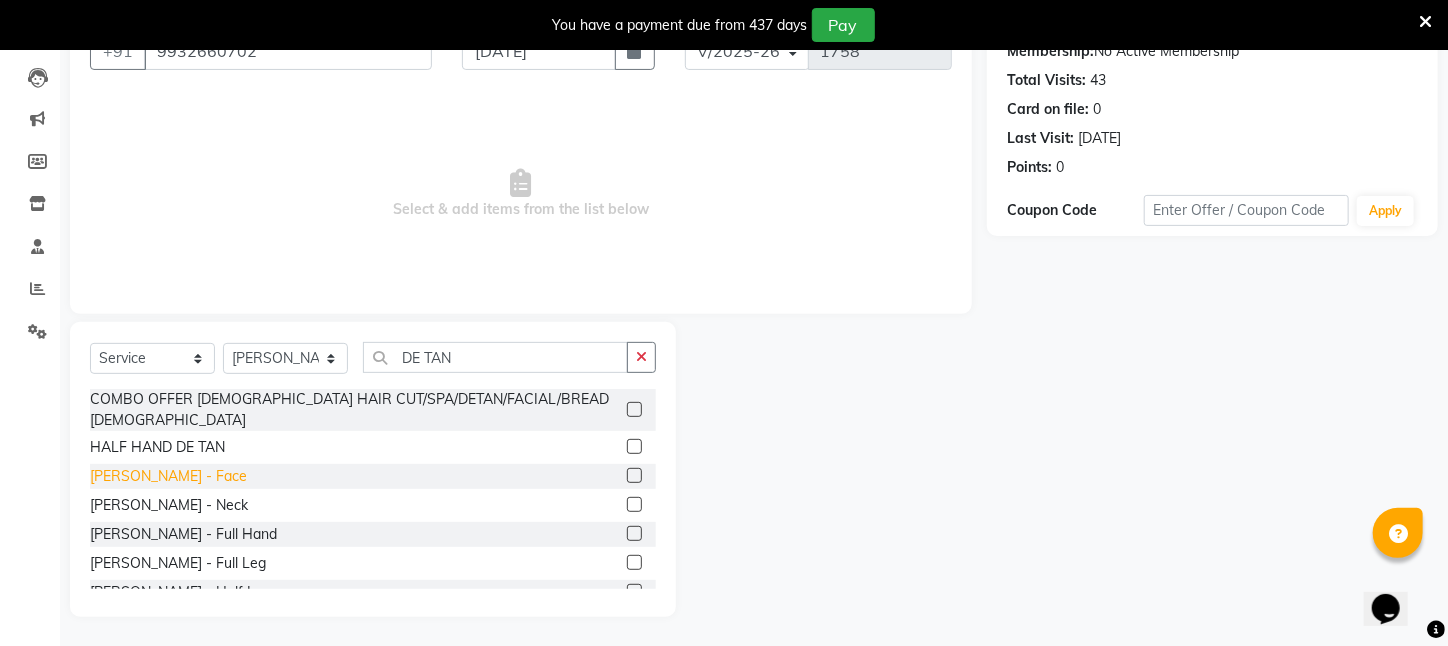 click on "[PERSON_NAME]   -   Face" 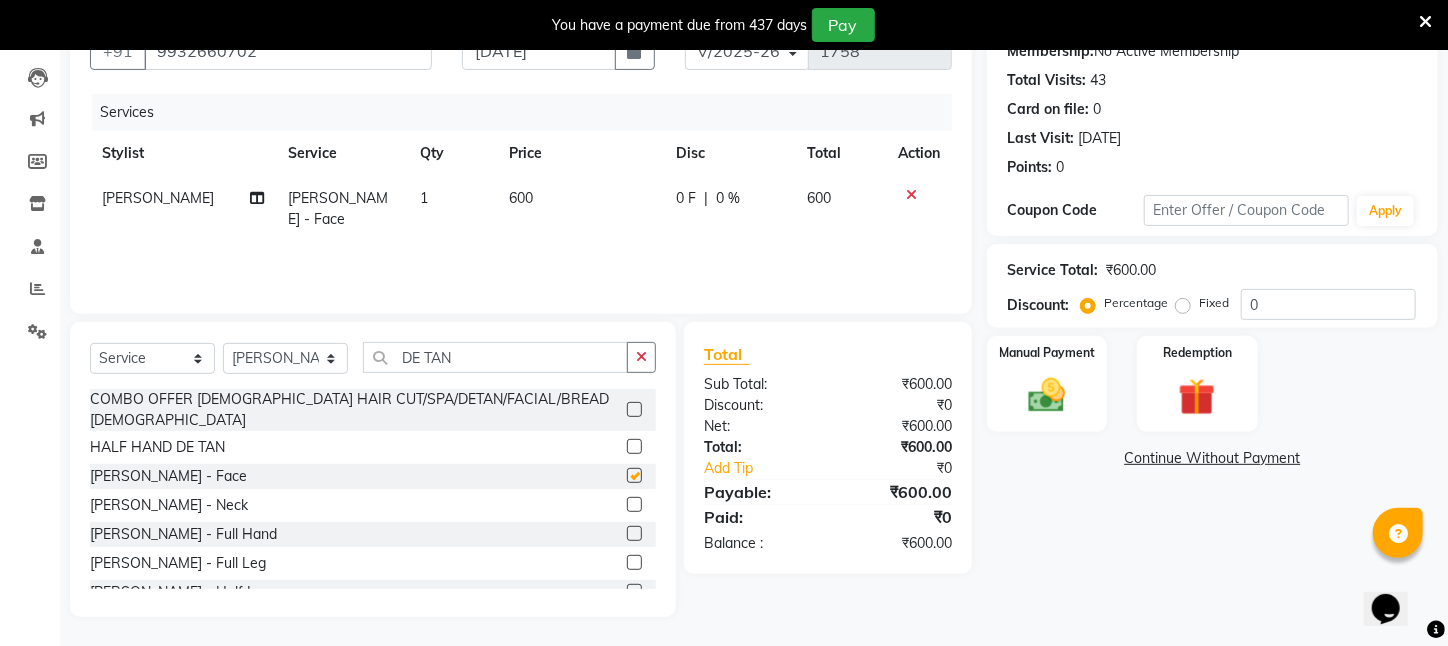 checkbox on "false" 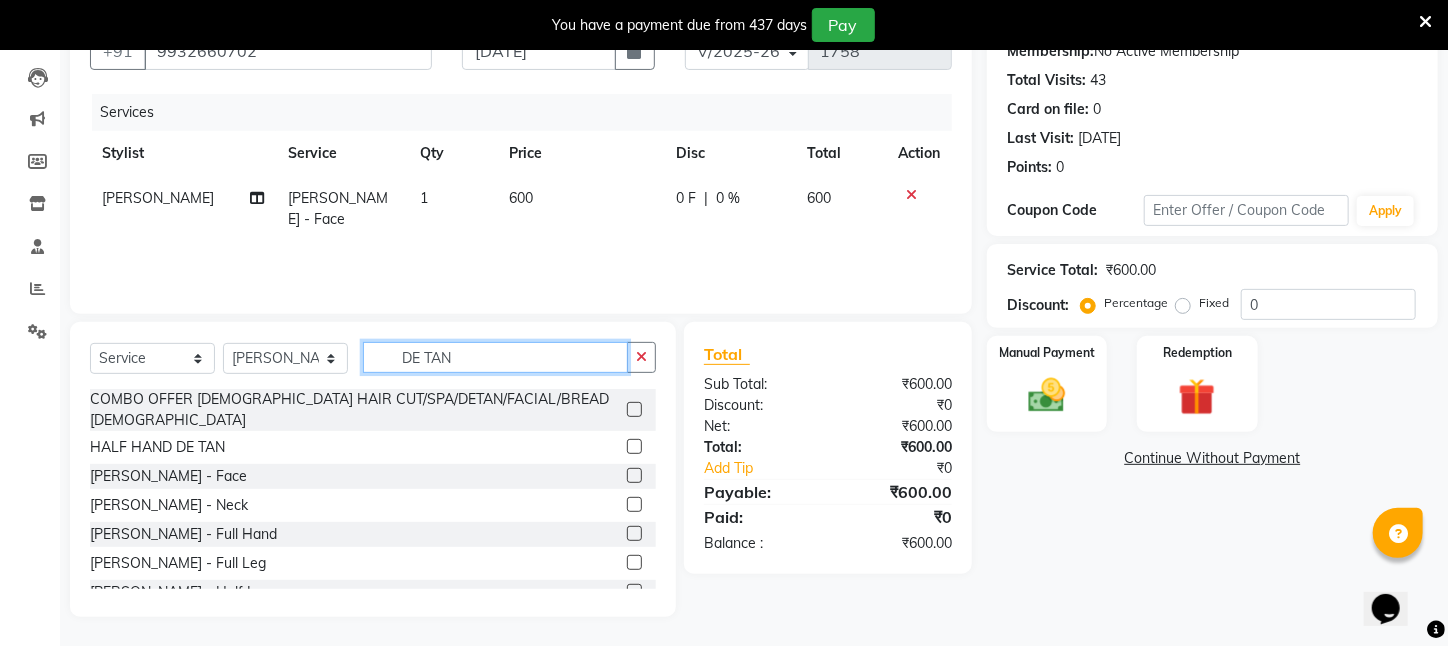 drag, startPoint x: 492, startPoint y: 353, endPoint x: 243, endPoint y: 353, distance: 249 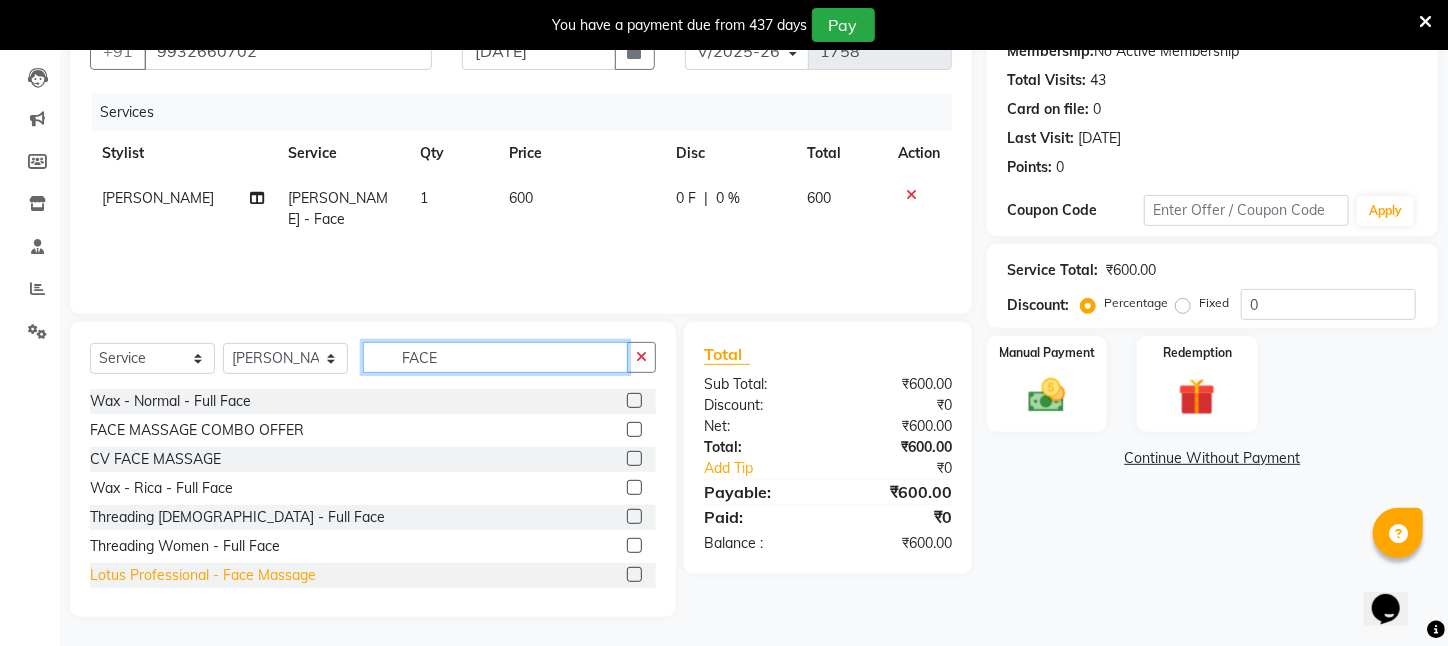 type on "FACE" 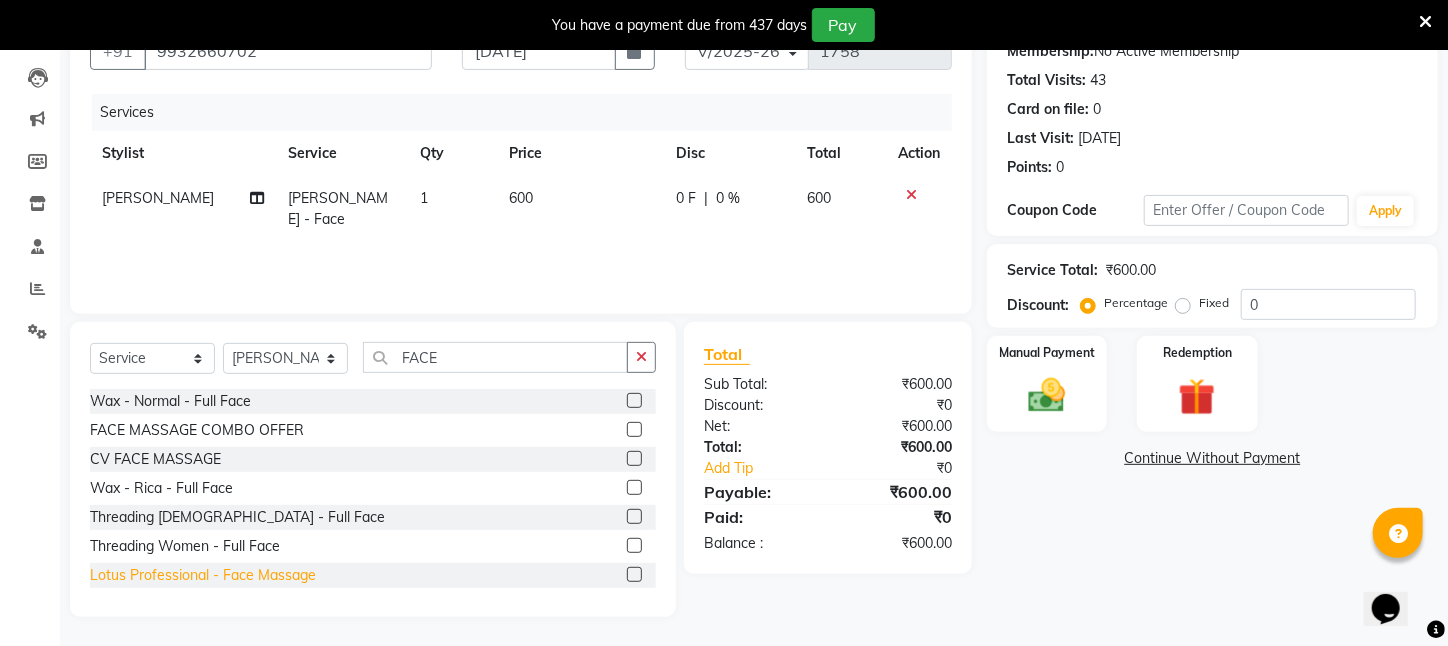 click on "Lotus Professional - Face Massage" 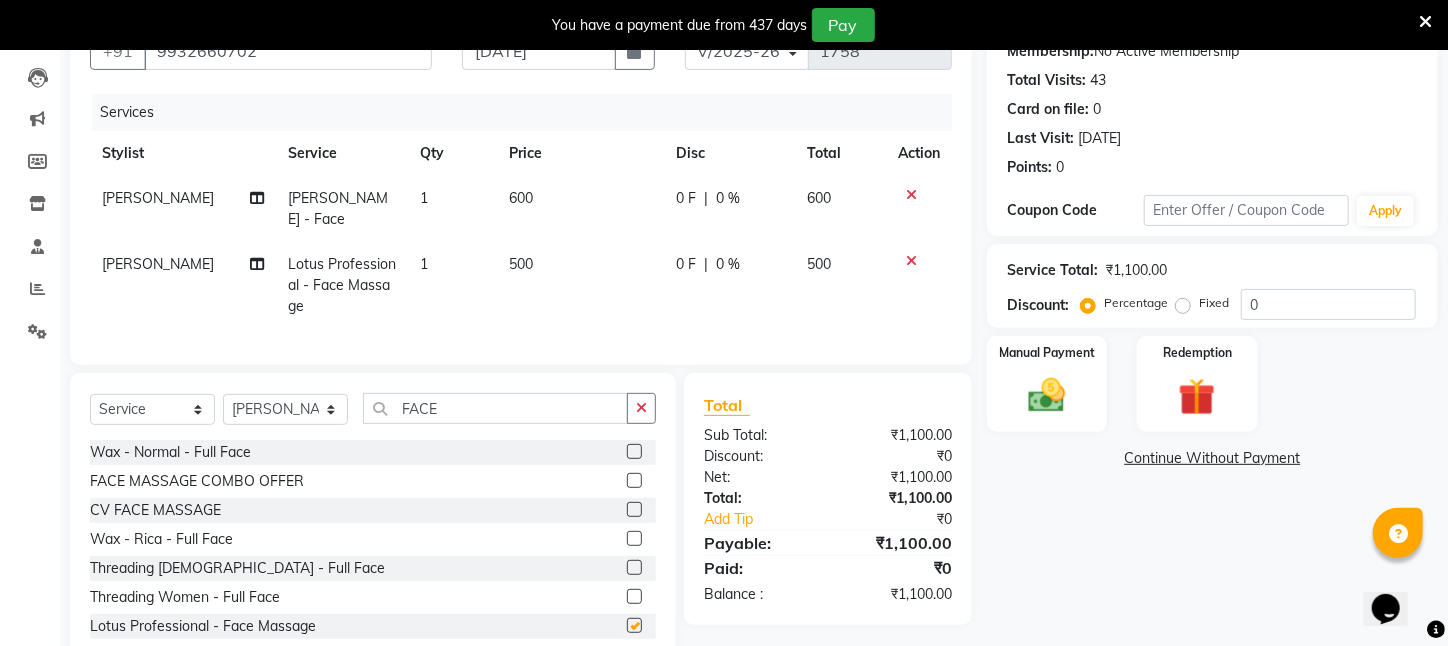 checkbox on "false" 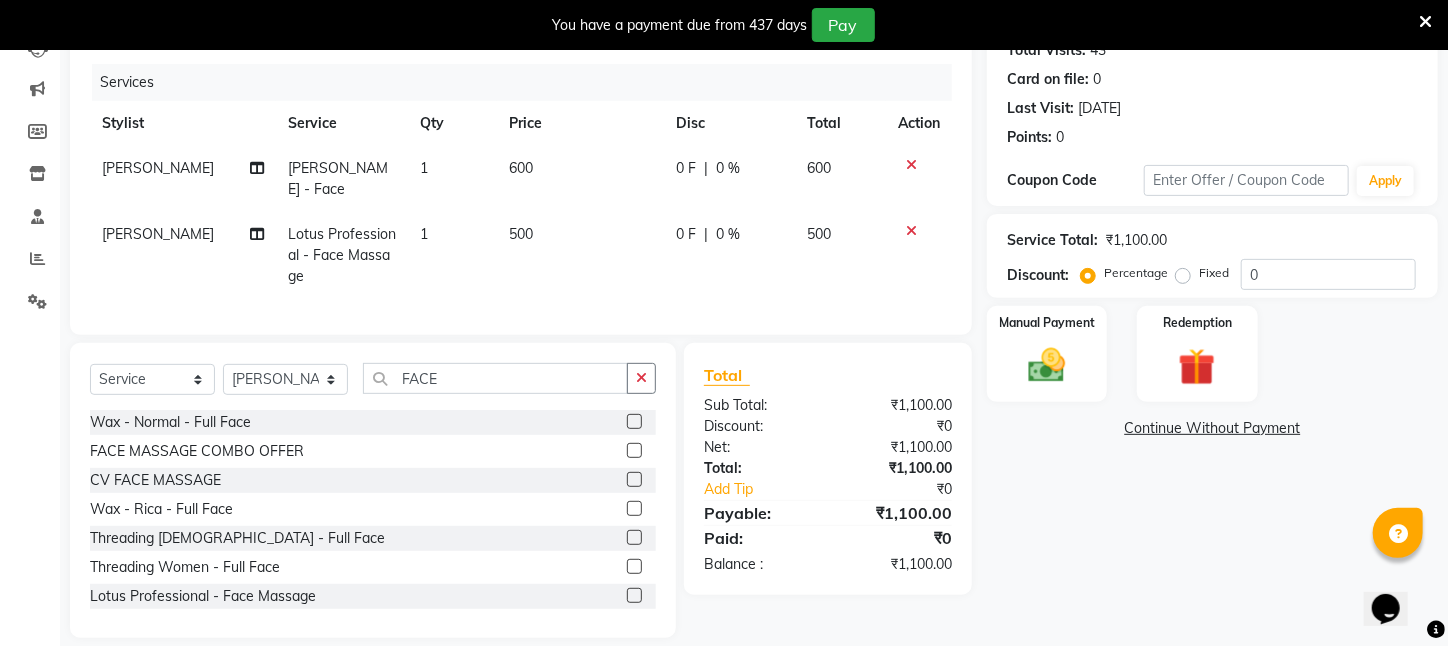 scroll, scrollTop: 249, scrollLeft: 0, axis: vertical 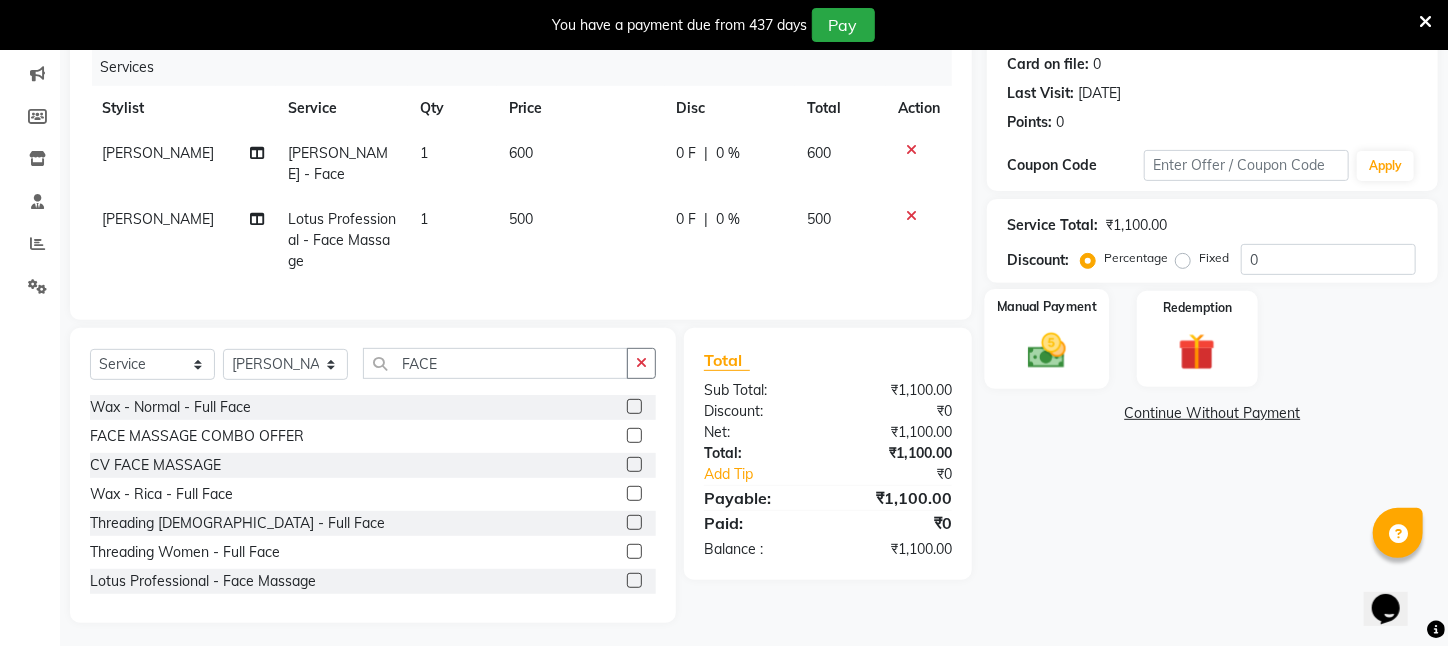 click 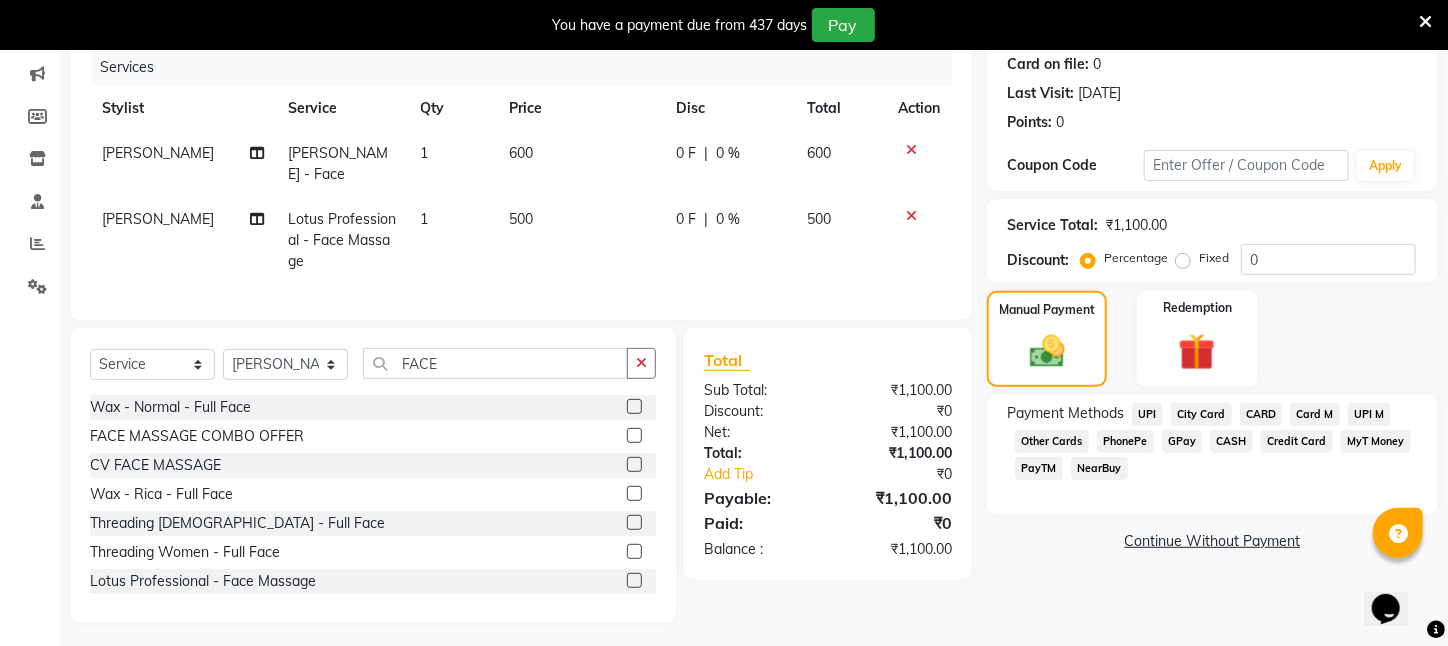 click on "PayTM" 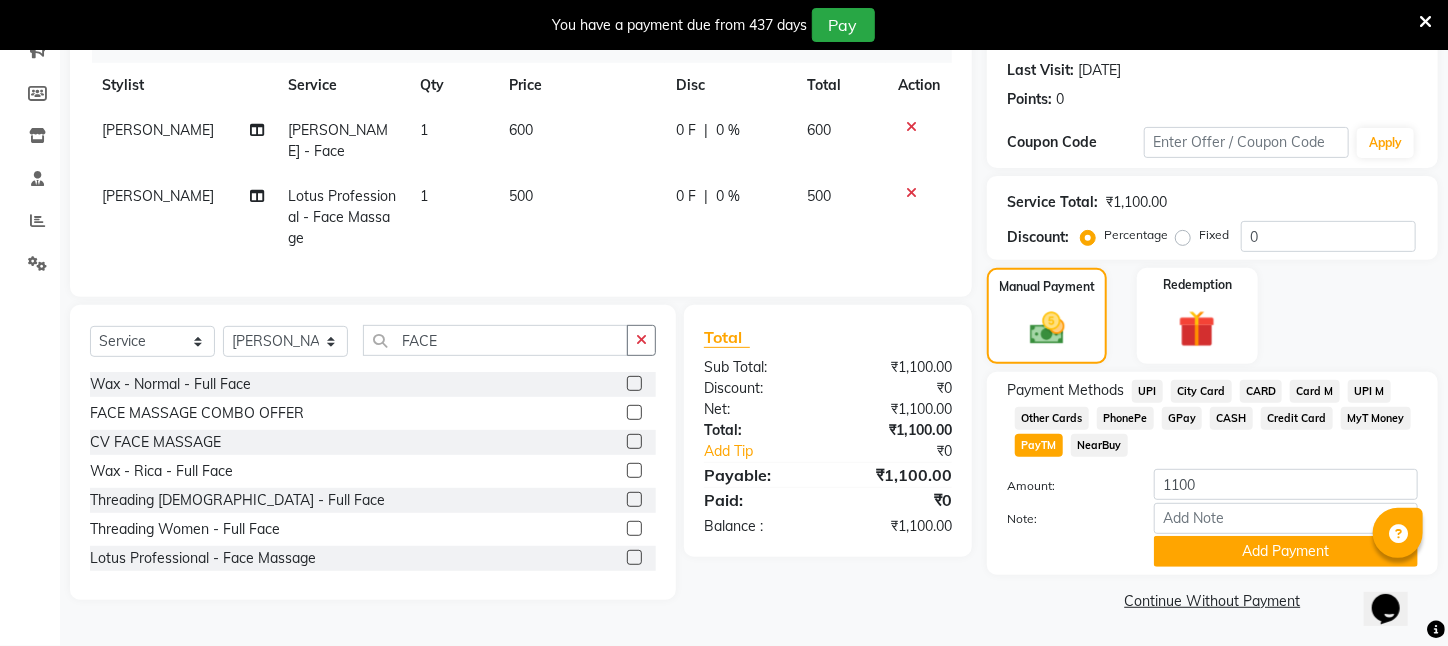 scroll, scrollTop: 293, scrollLeft: 0, axis: vertical 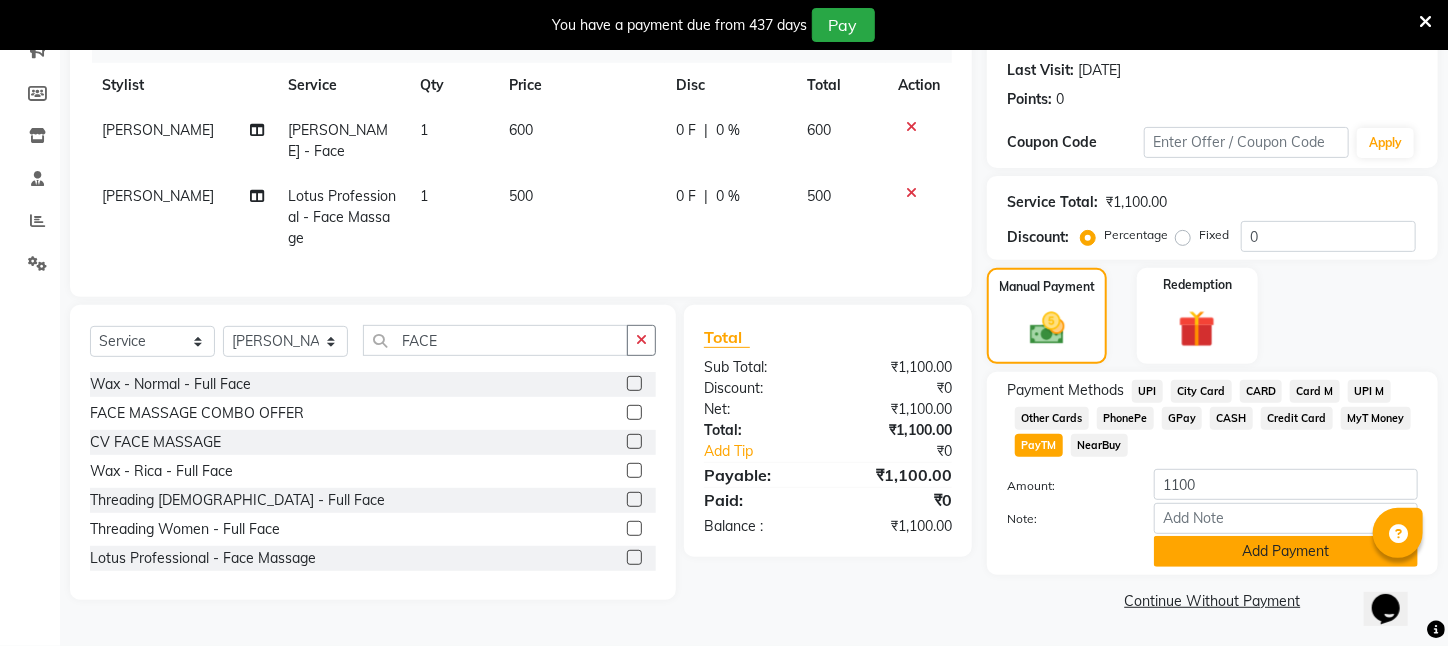 click on "Add Payment" 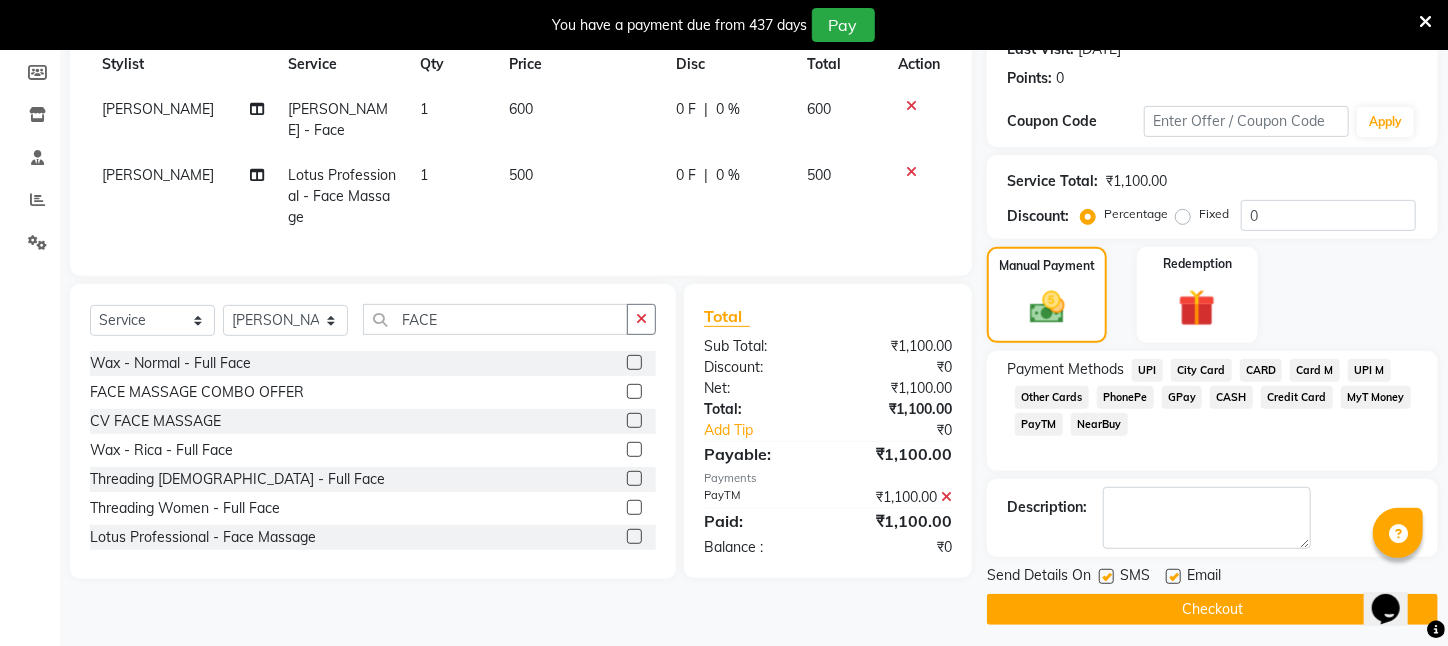 click on "Checkout" 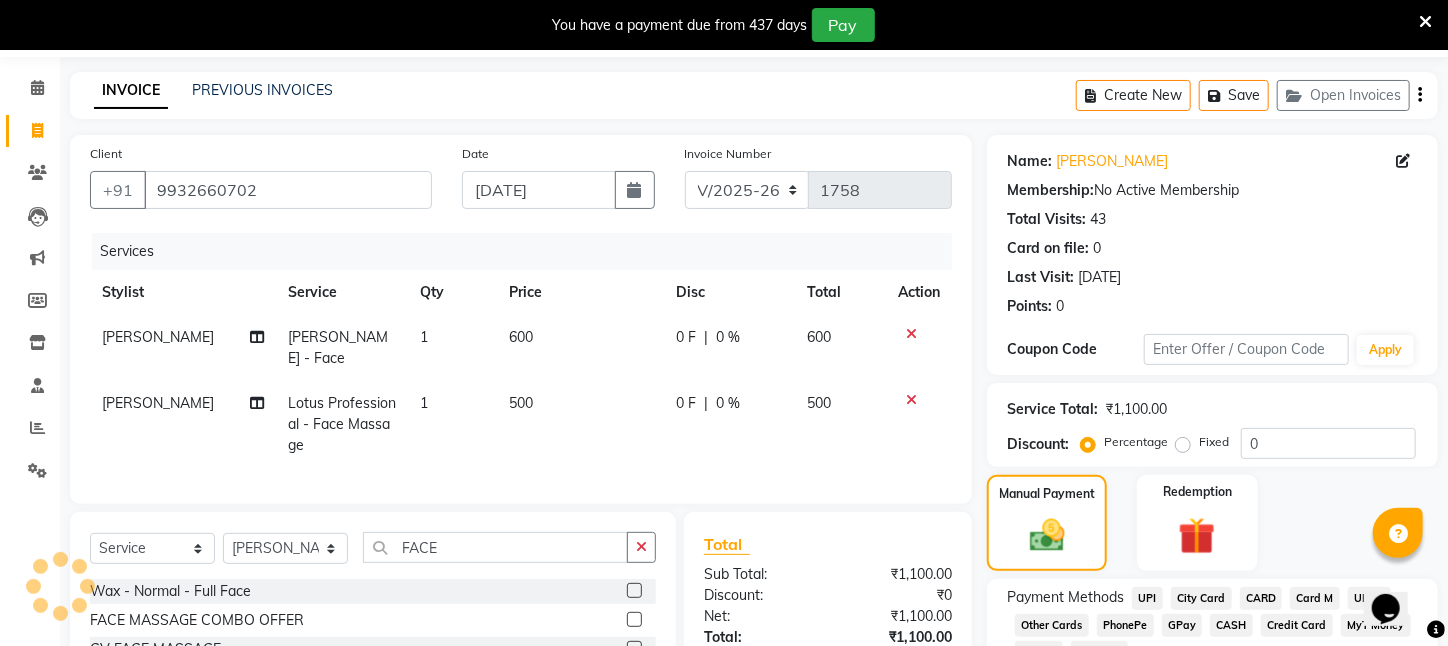 scroll, scrollTop: 0, scrollLeft: 0, axis: both 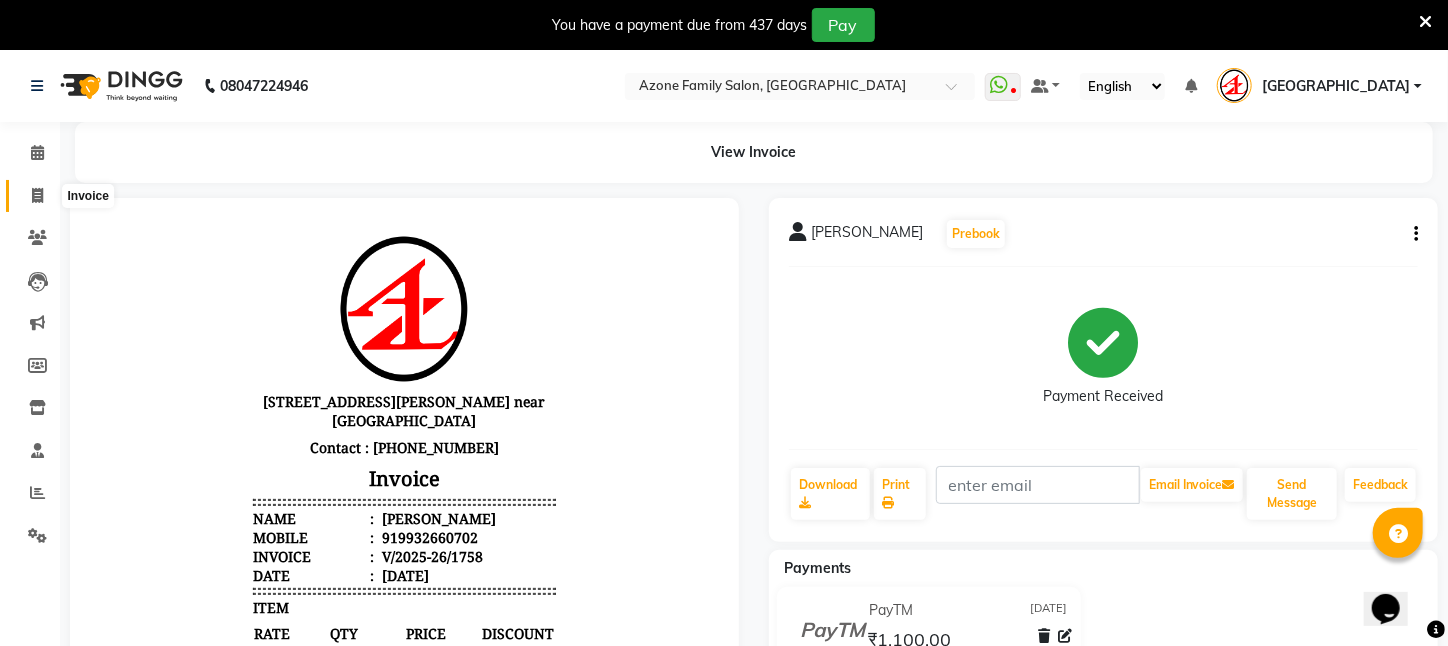 click 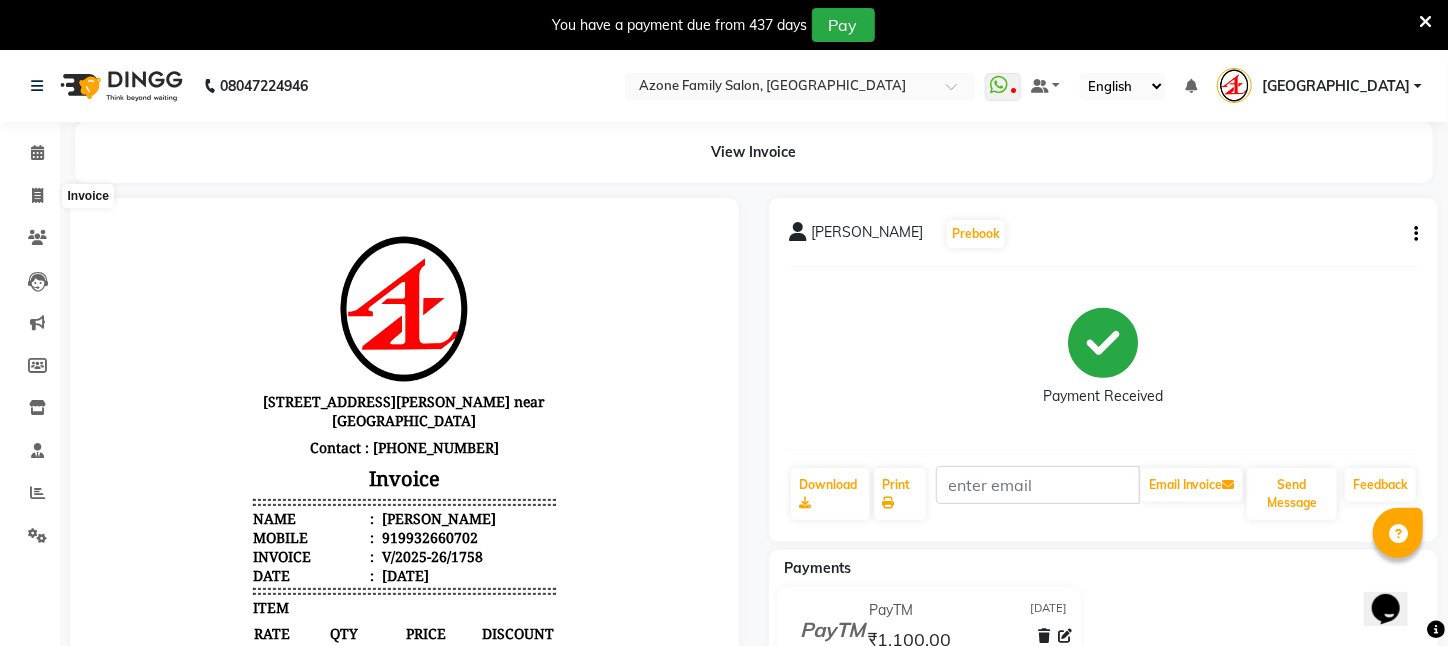 select on "service" 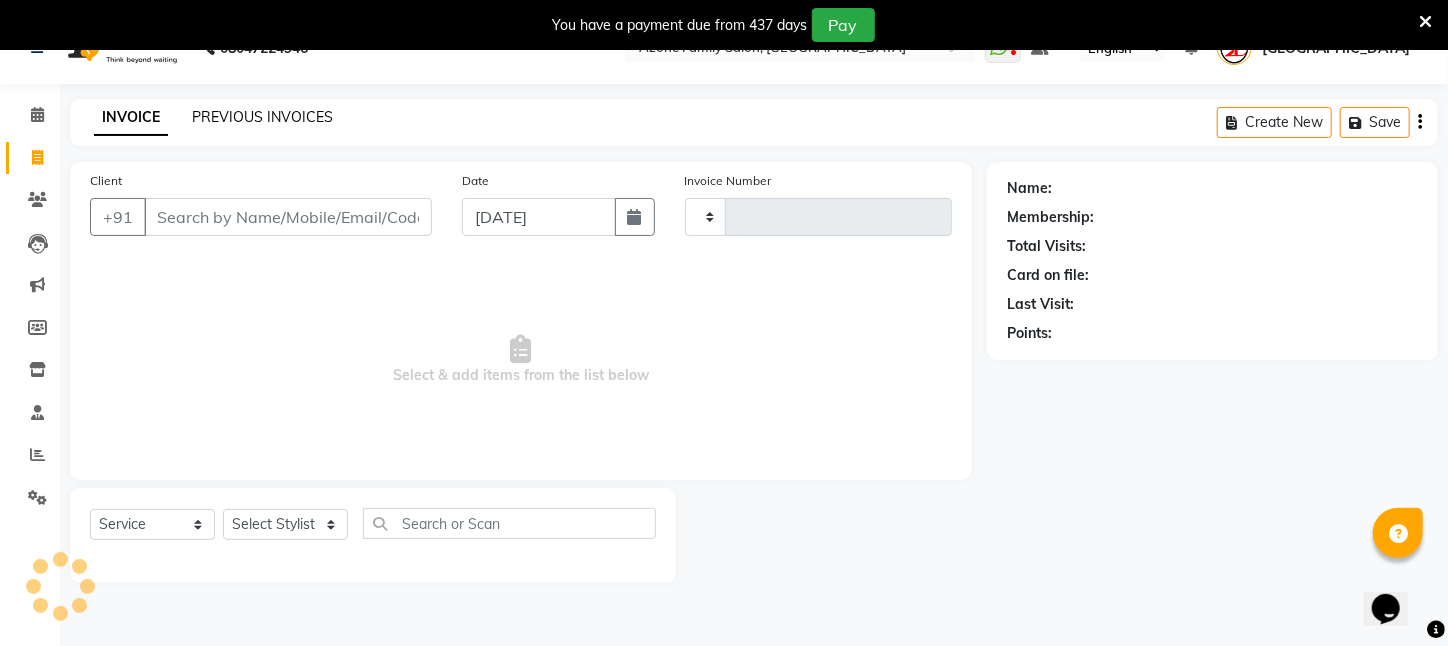 scroll, scrollTop: 50, scrollLeft: 0, axis: vertical 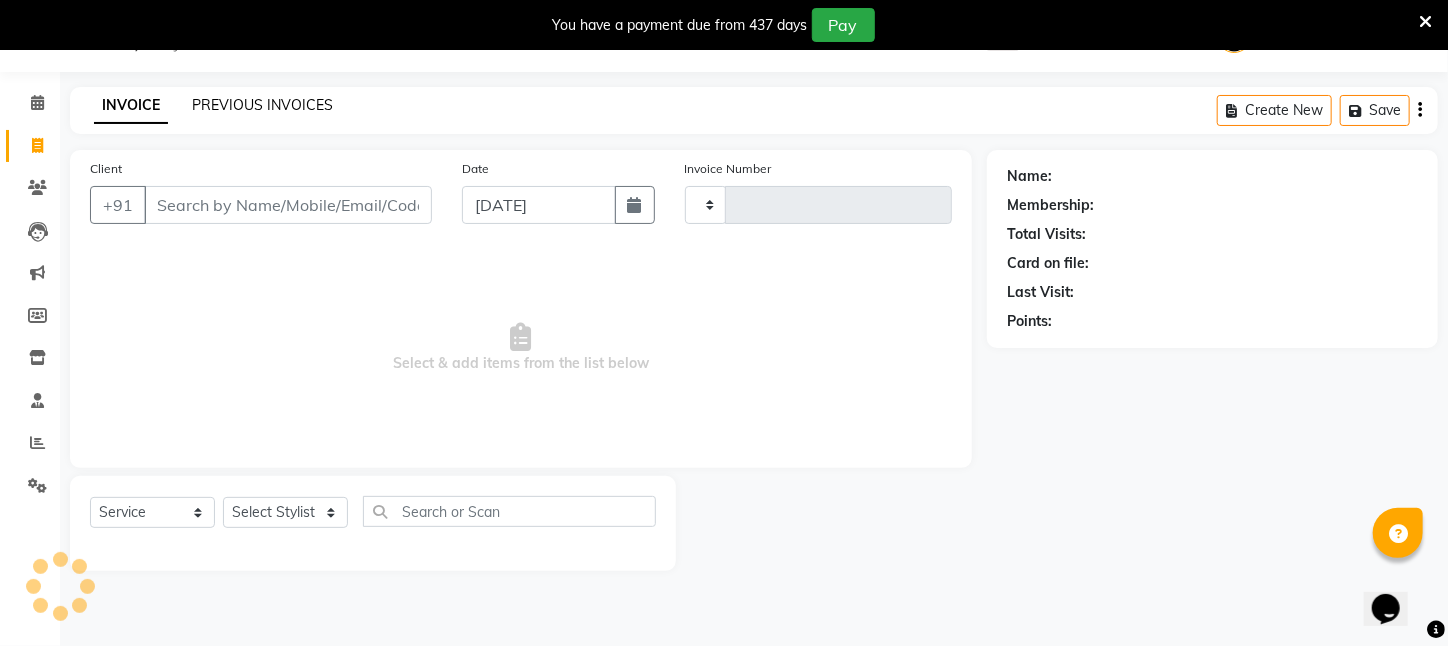 type on "1759" 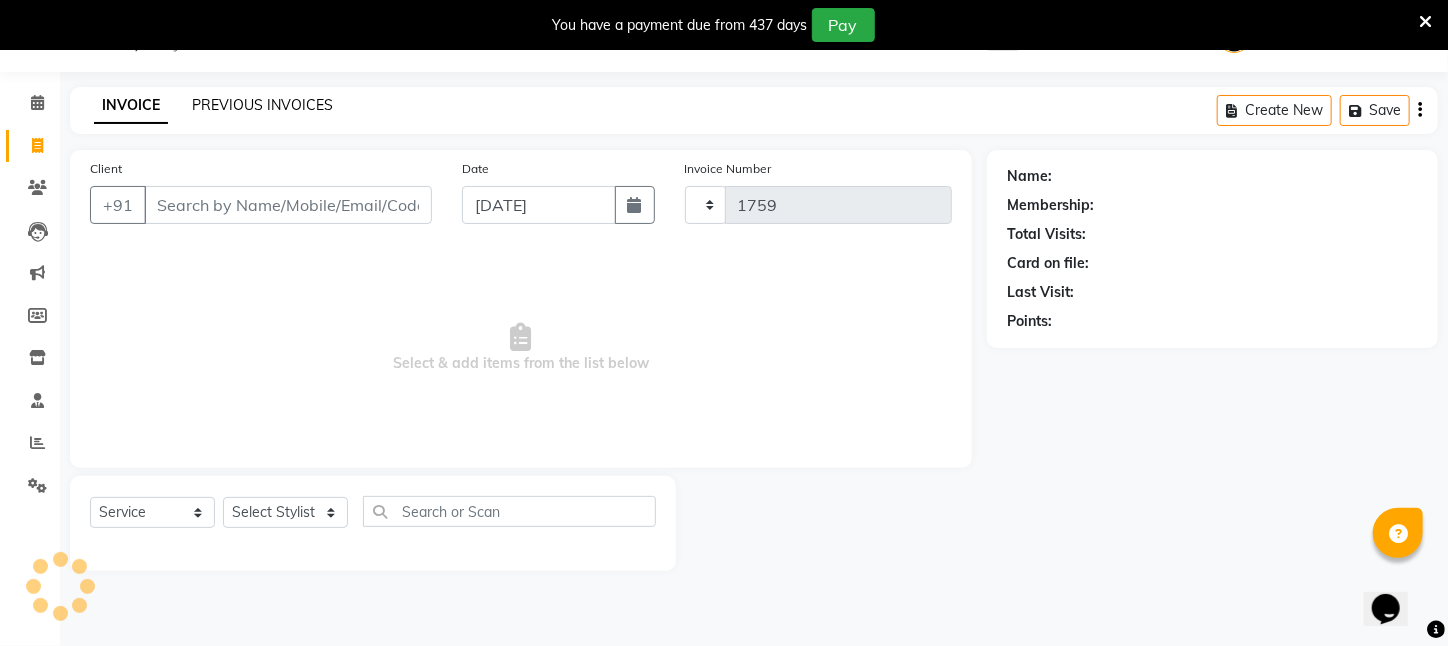 select on "4296" 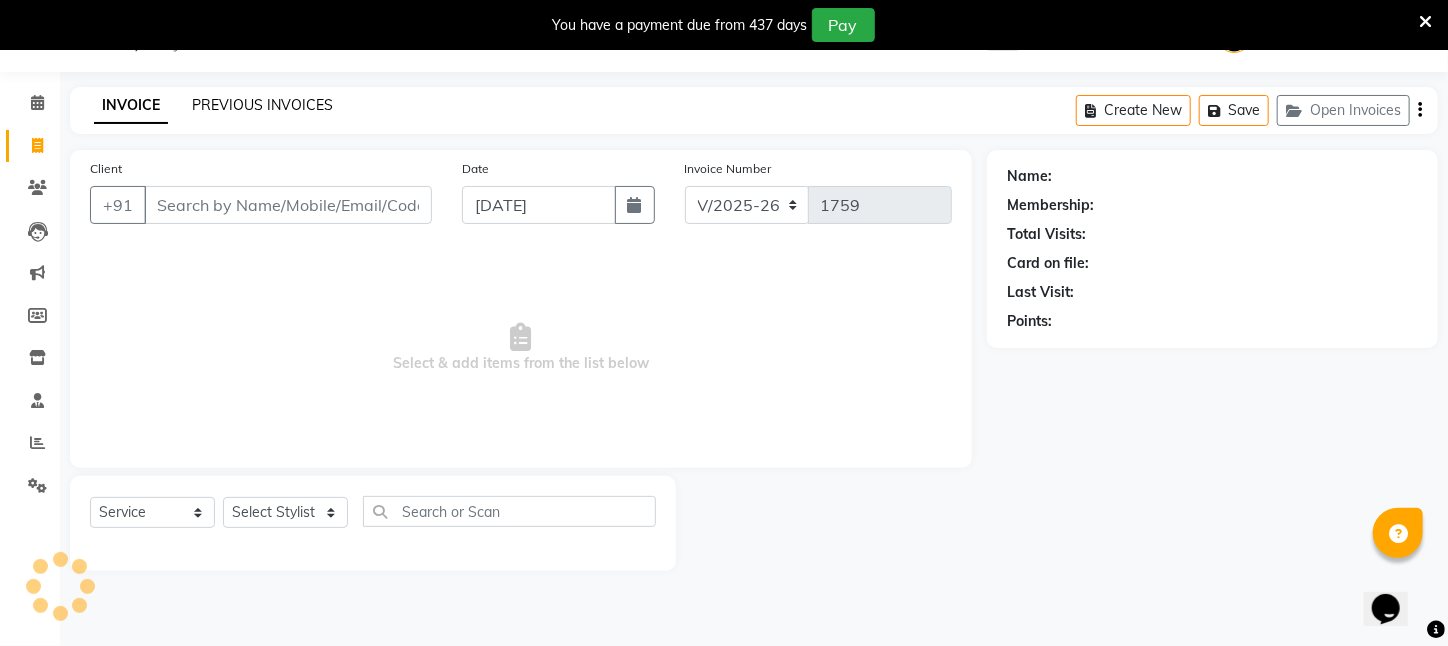 click on "PREVIOUS INVOICES" 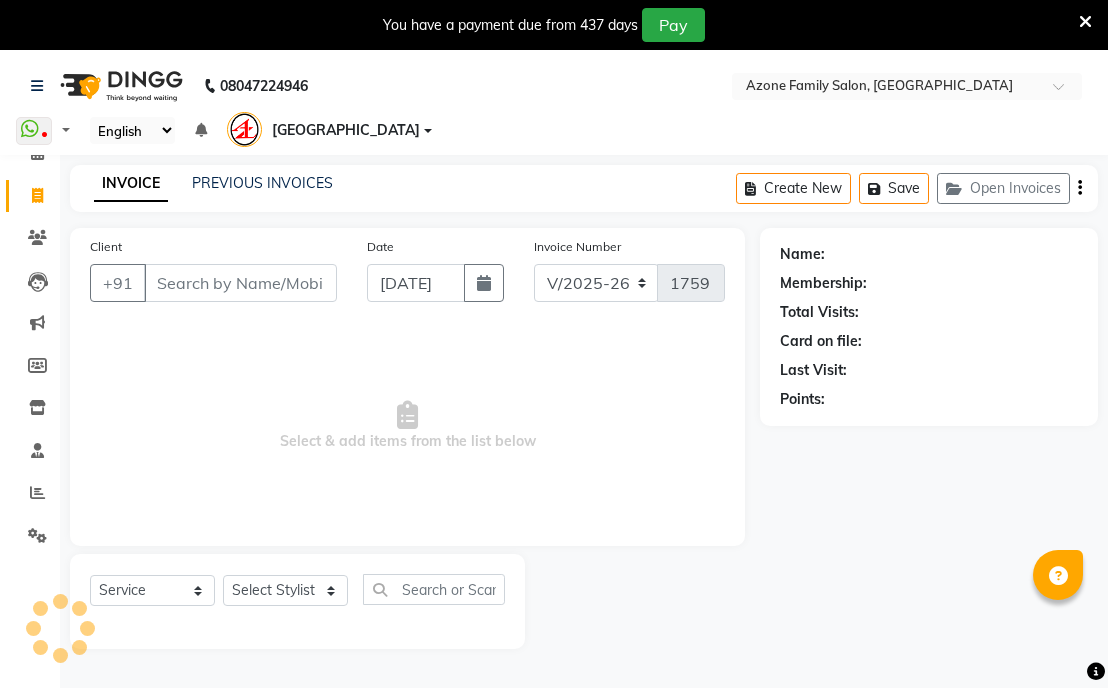 select on "4296" 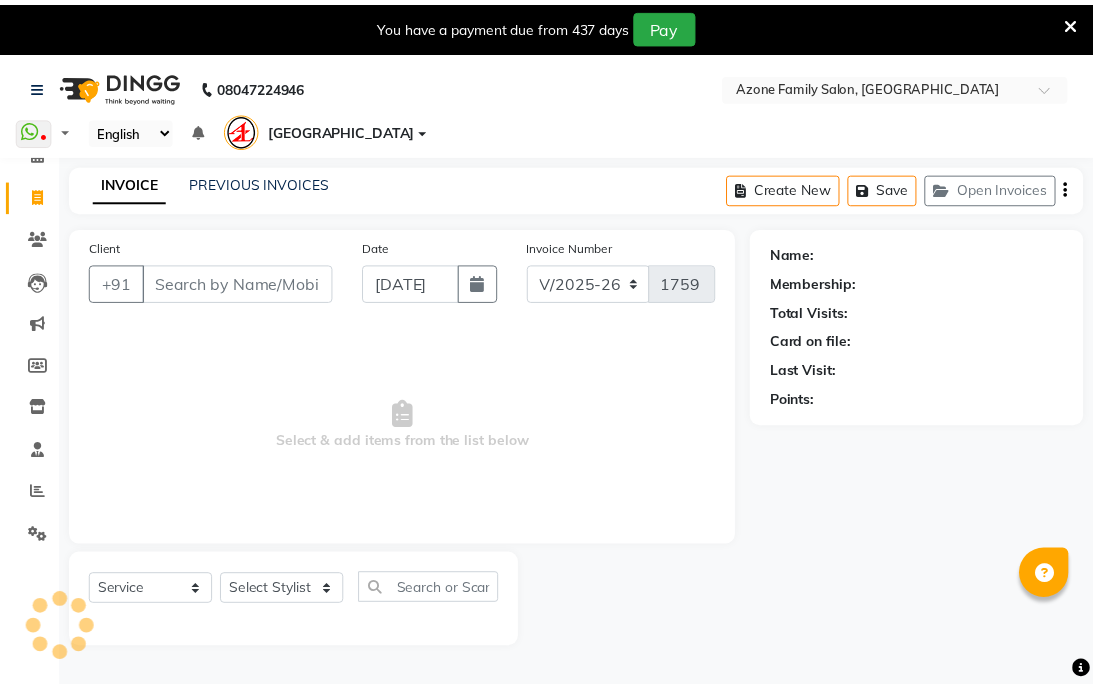scroll, scrollTop: 0, scrollLeft: 0, axis: both 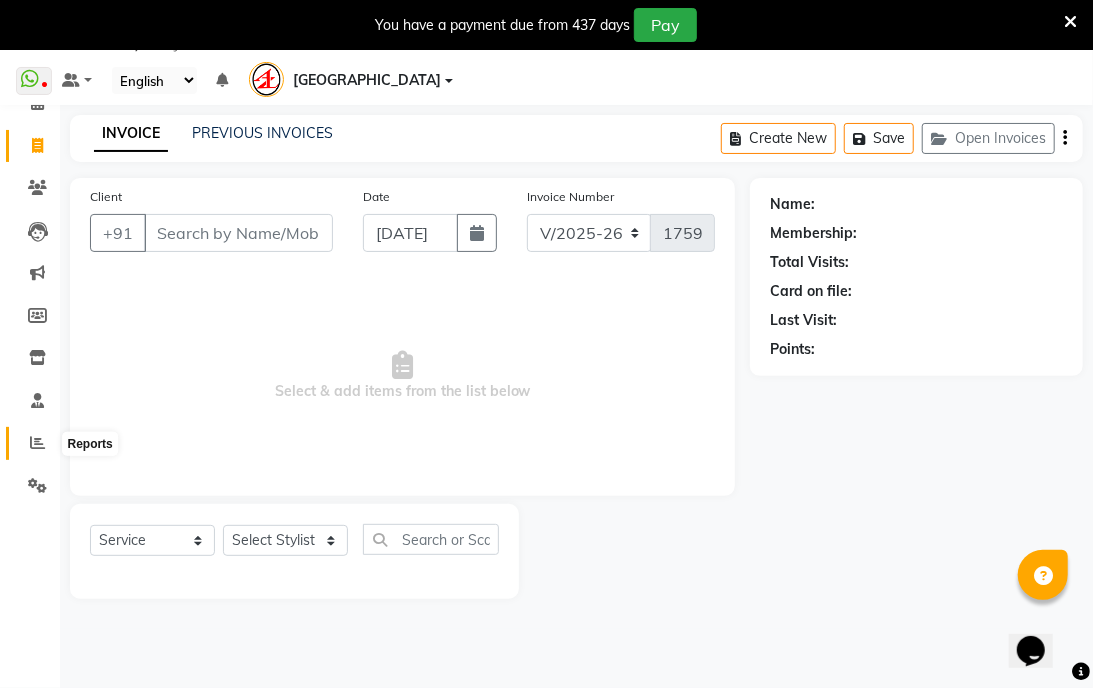 click 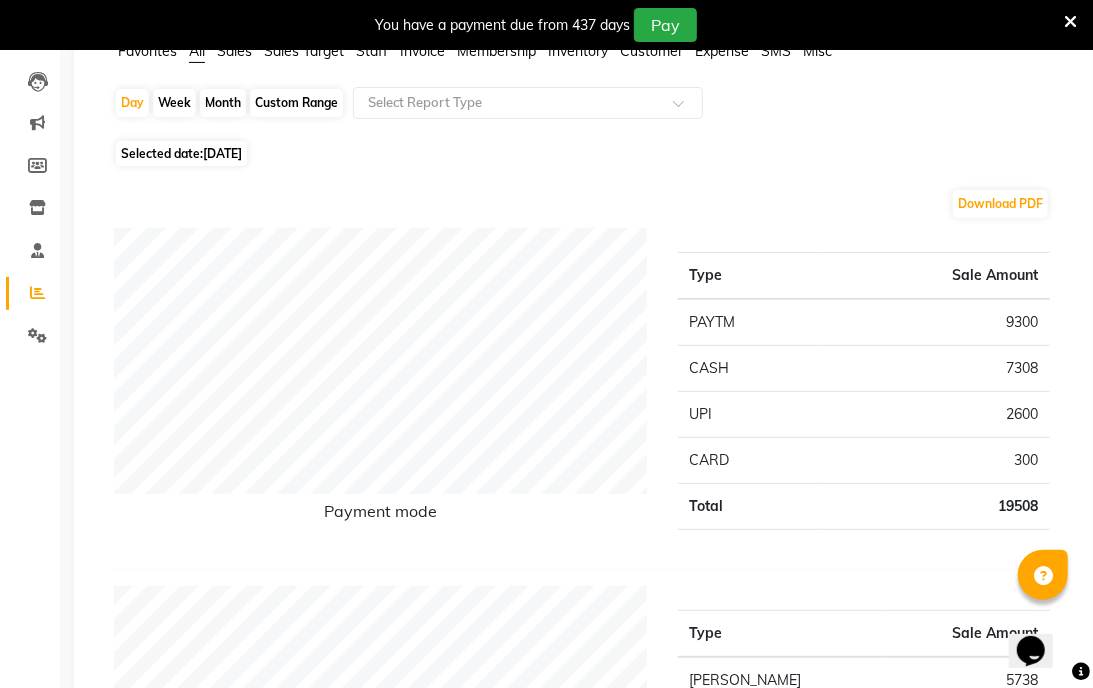scroll, scrollTop: 0, scrollLeft: 0, axis: both 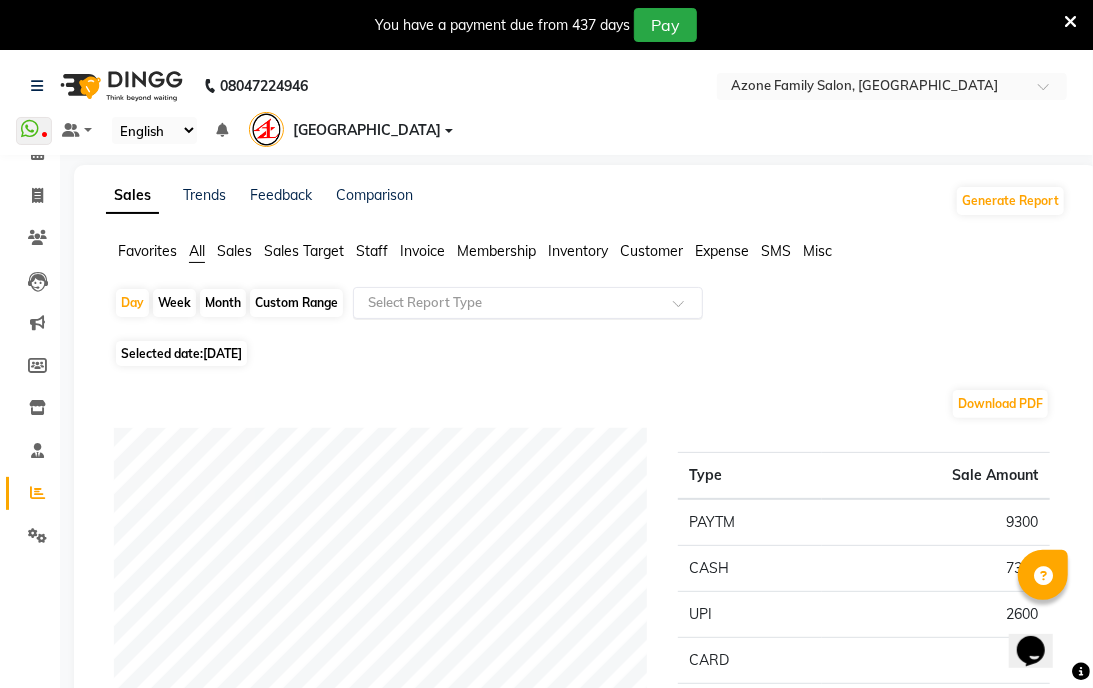 click 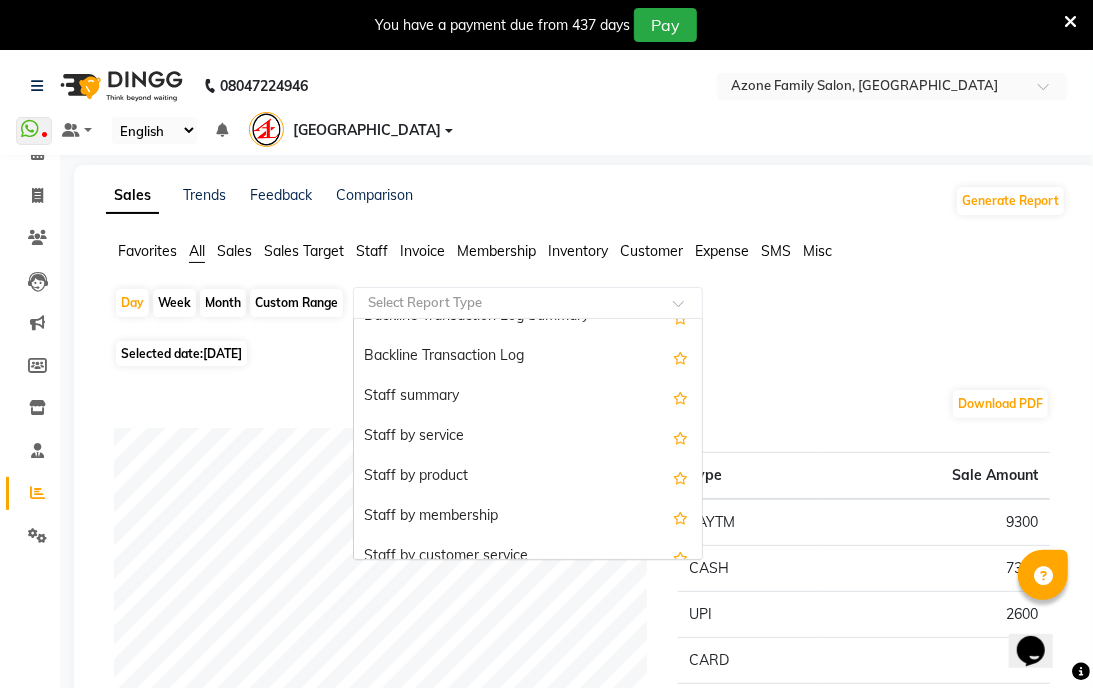 scroll, scrollTop: 600, scrollLeft: 0, axis: vertical 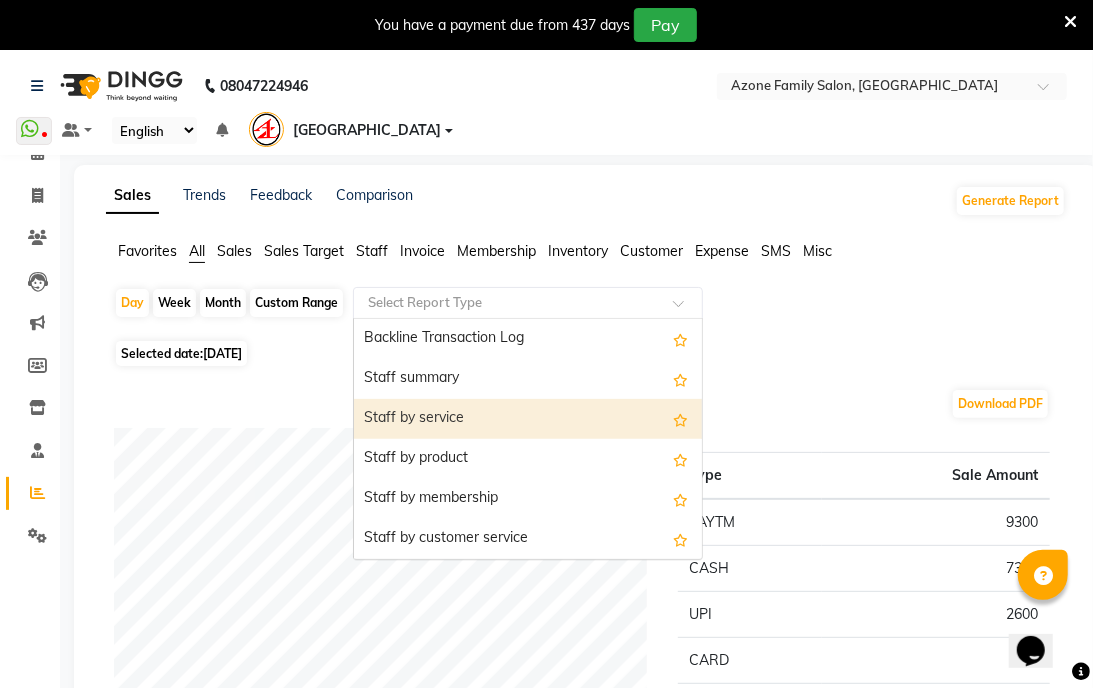 click on "Staff by service" at bounding box center [528, 419] 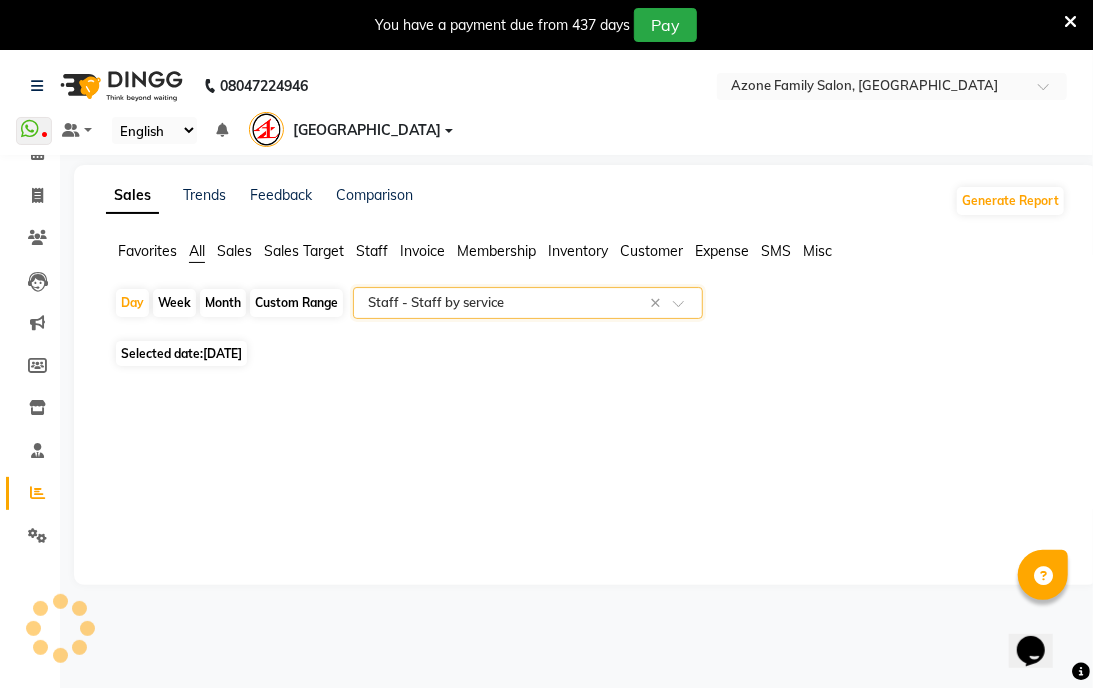 select on "filtered_report" 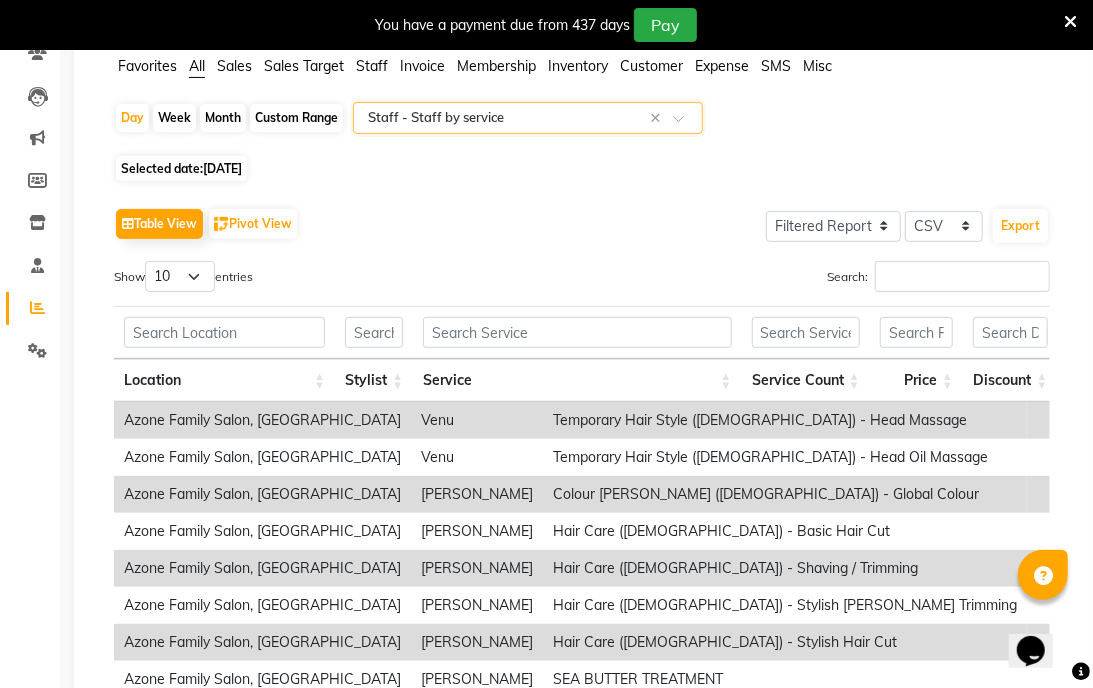 scroll, scrollTop: 200, scrollLeft: 0, axis: vertical 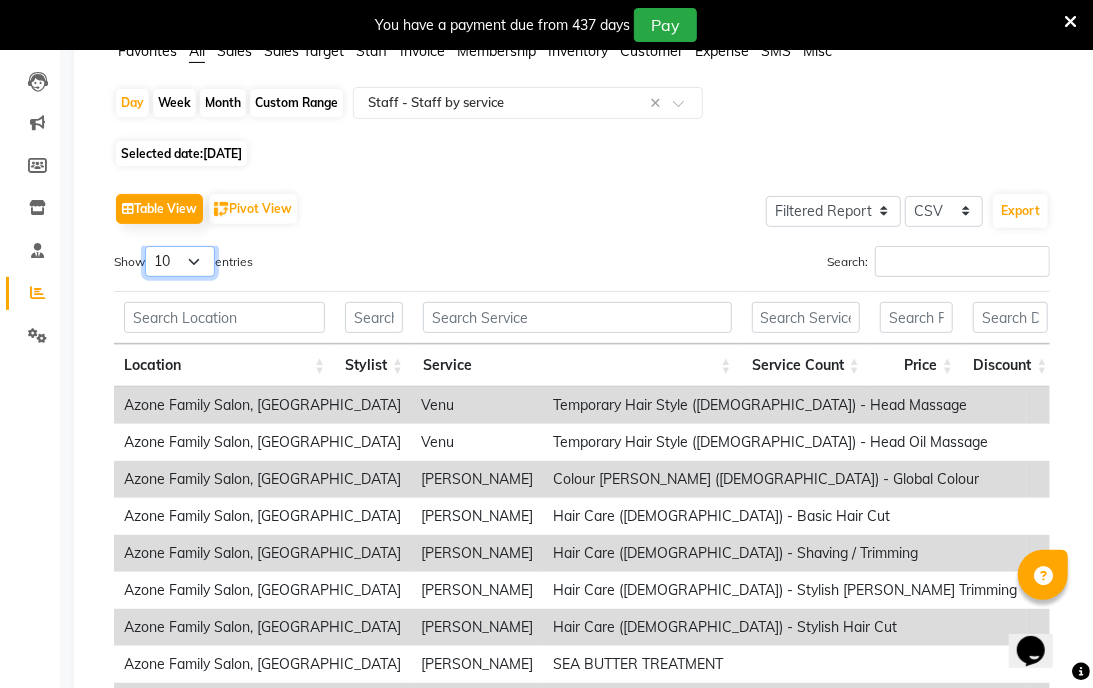 click on "10 25 50 100" at bounding box center (180, 261) 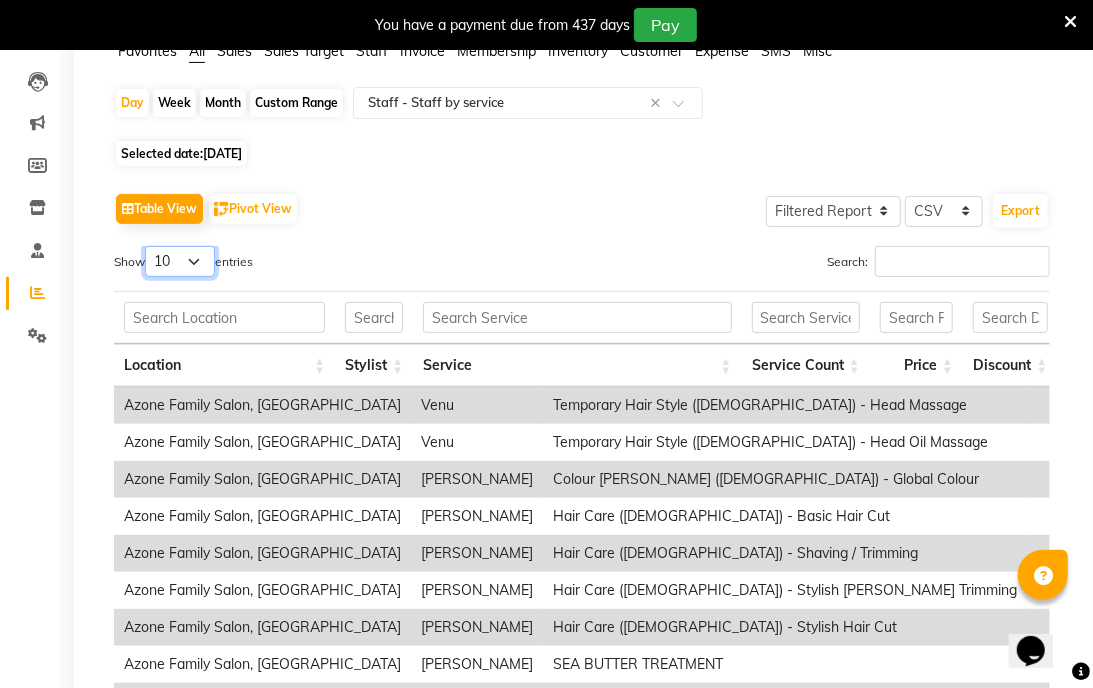 select on "100" 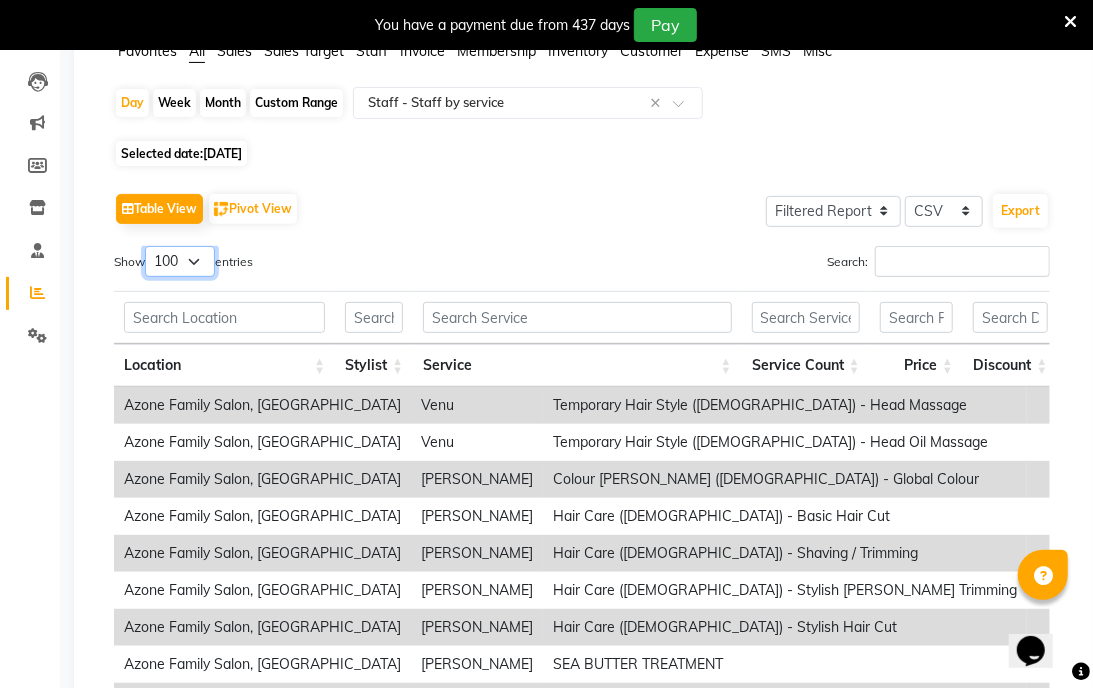 click on "10 25 50 100" at bounding box center (180, 261) 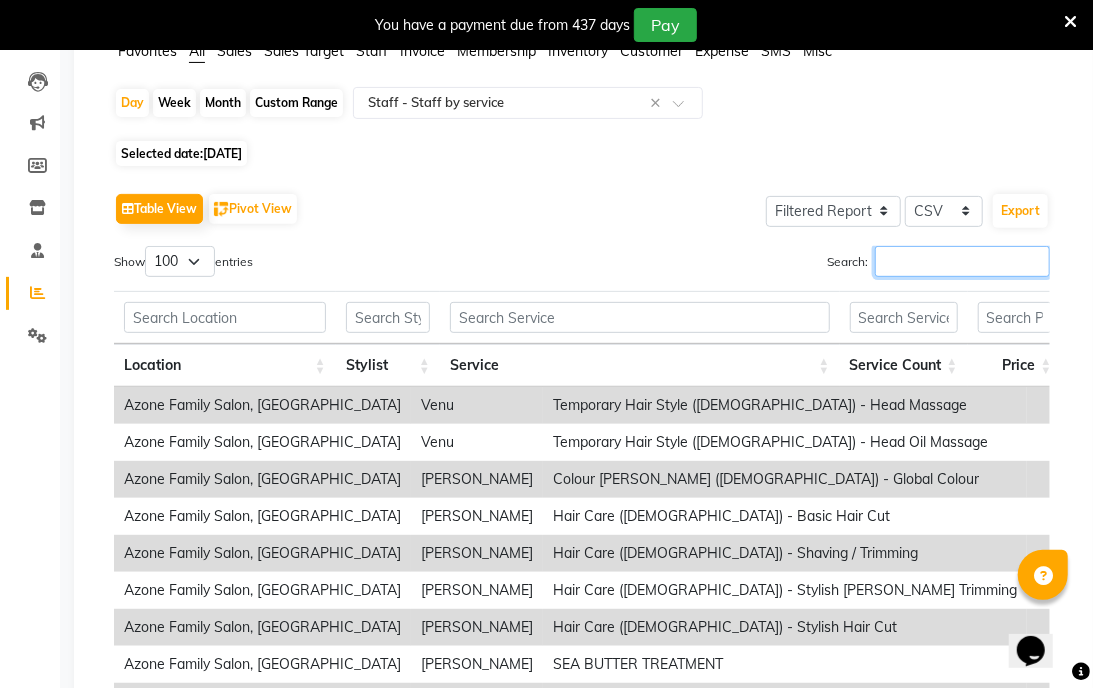click on "Search:" at bounding box center [962, 261] 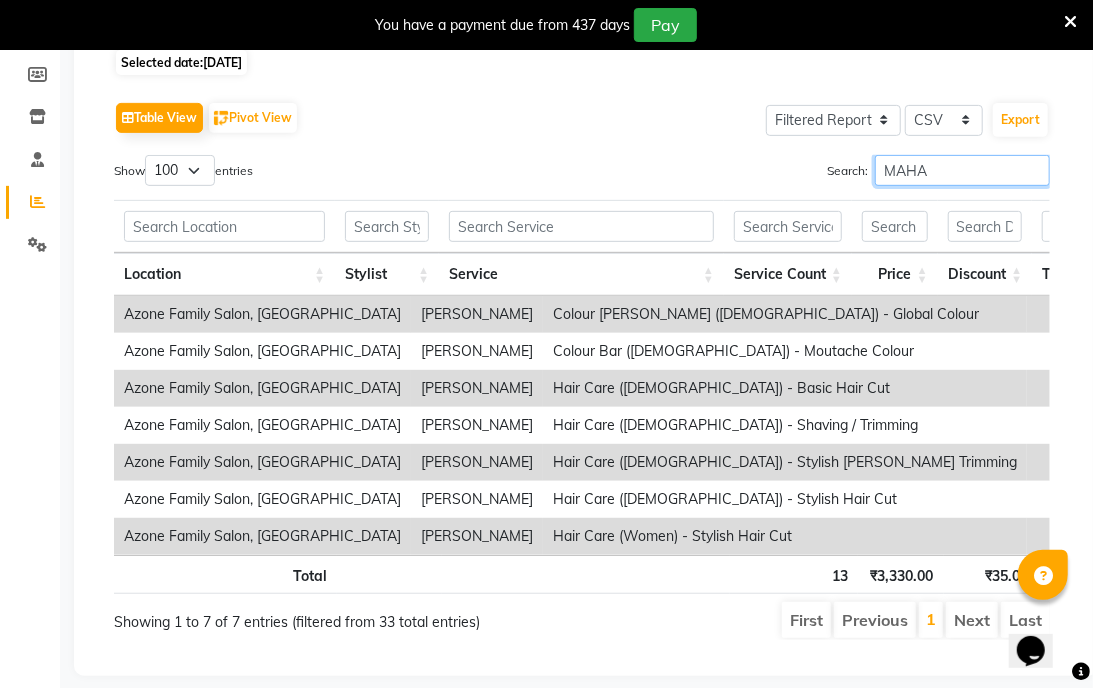 scroll, scrollTop: 0, scrollLeft: 0, axis: both 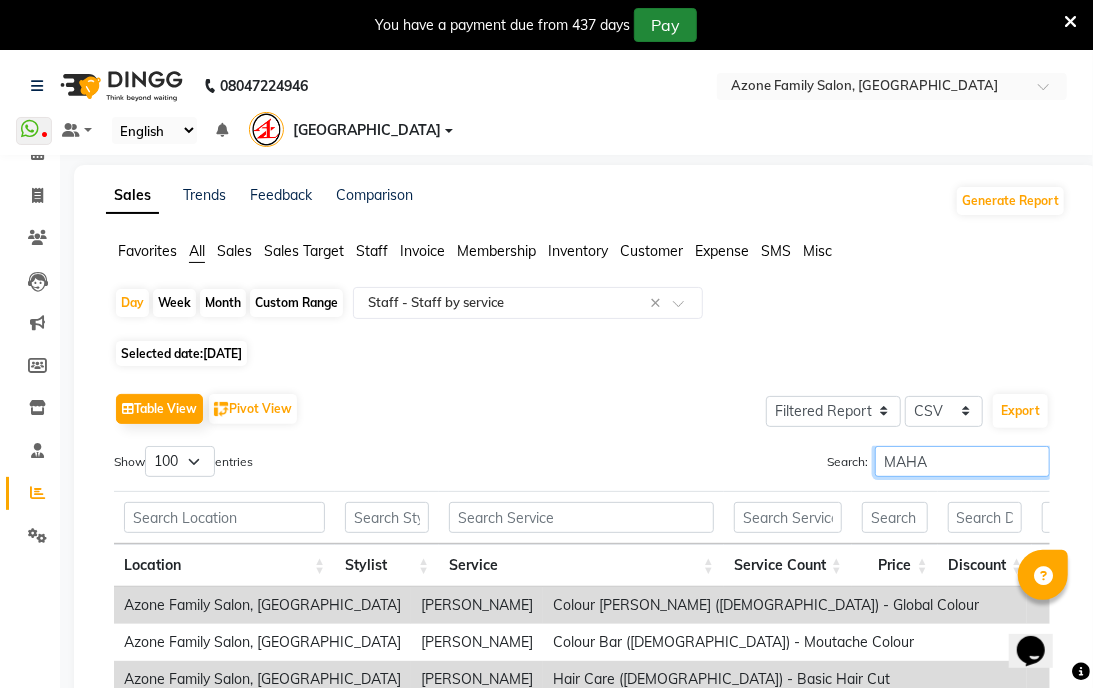 type on "MAHA" 